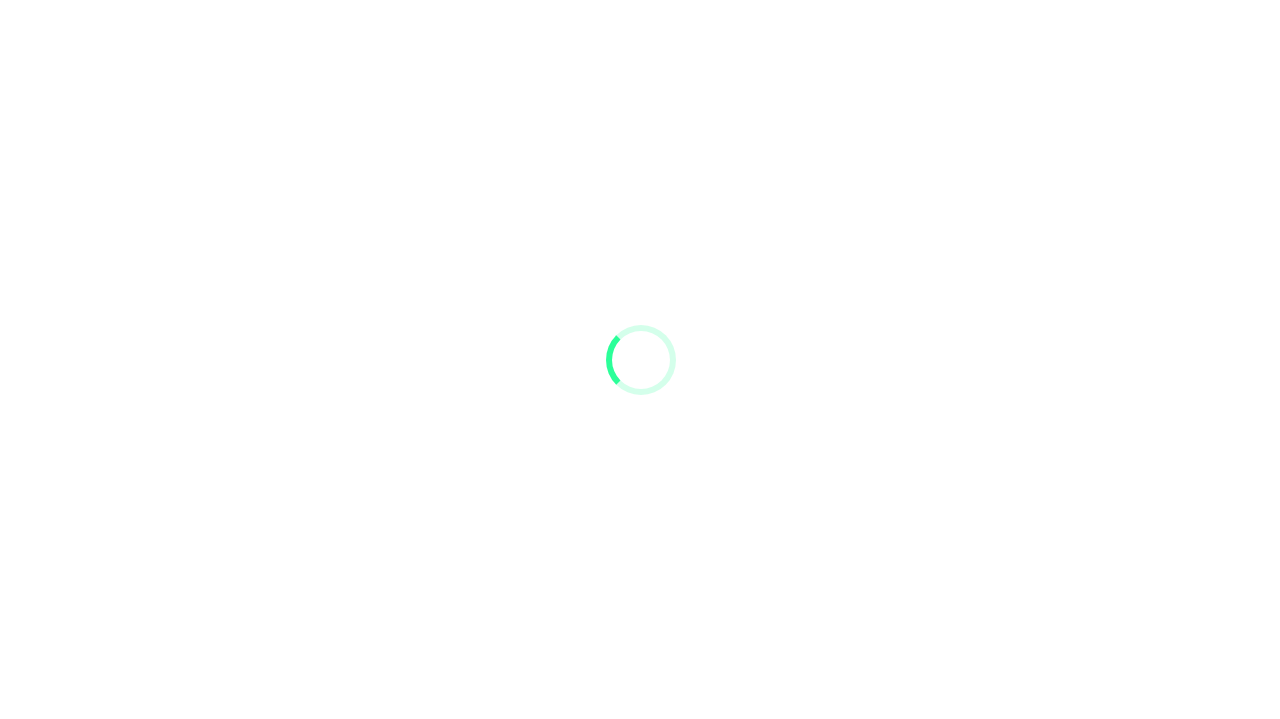 scroll, scrollTop: 0, scrollLeft: 0, axis: both 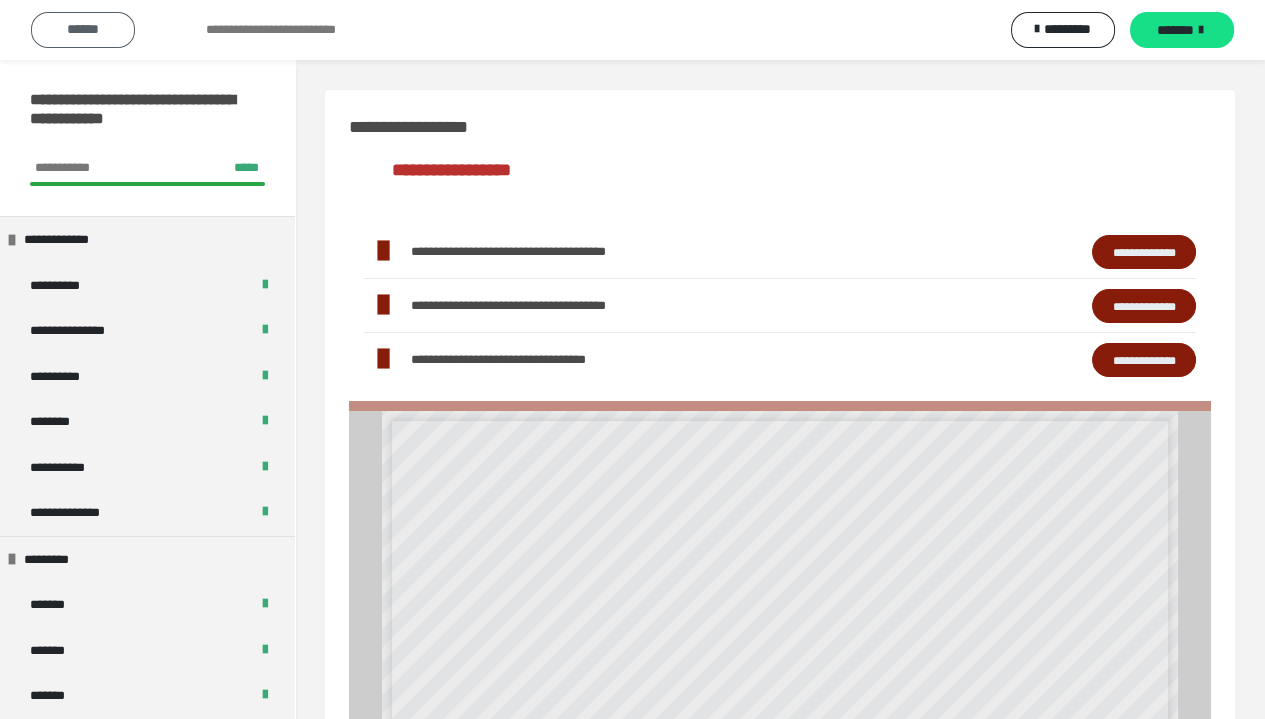 click on "******" at bounding box center (83, 29) 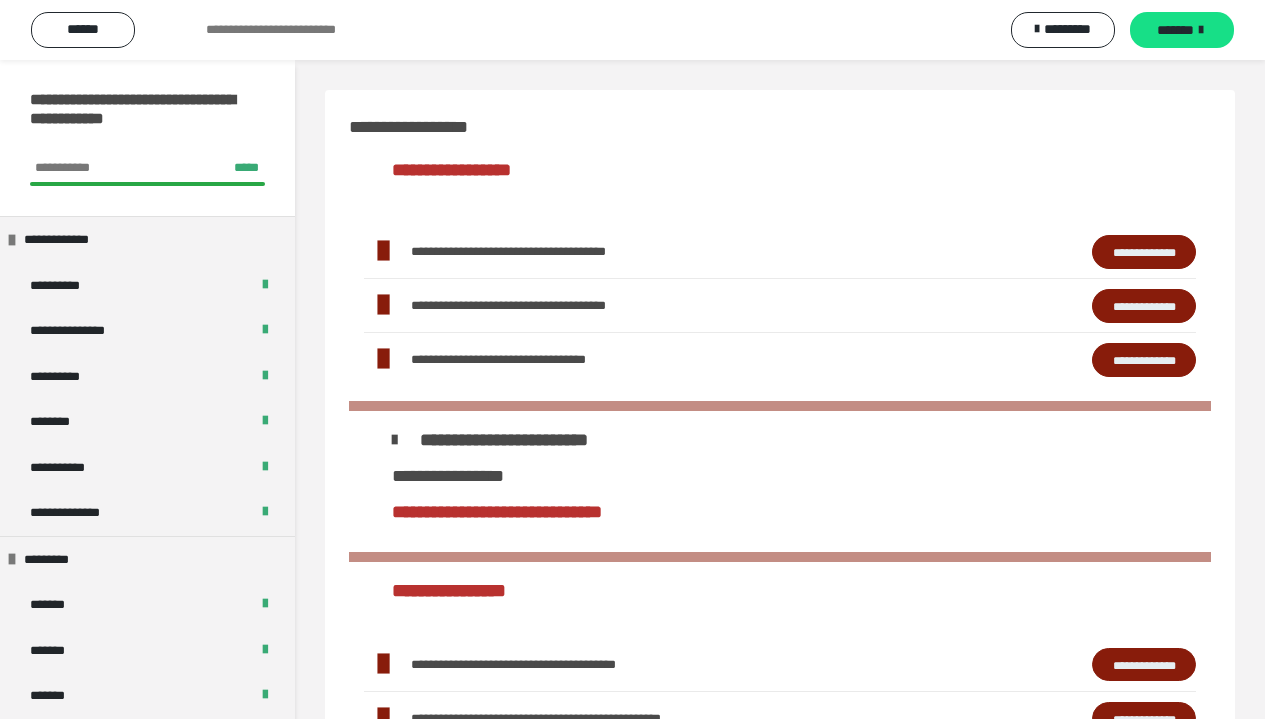 scroll, scrollTop: 0, scrollLeft: 0, axis: both 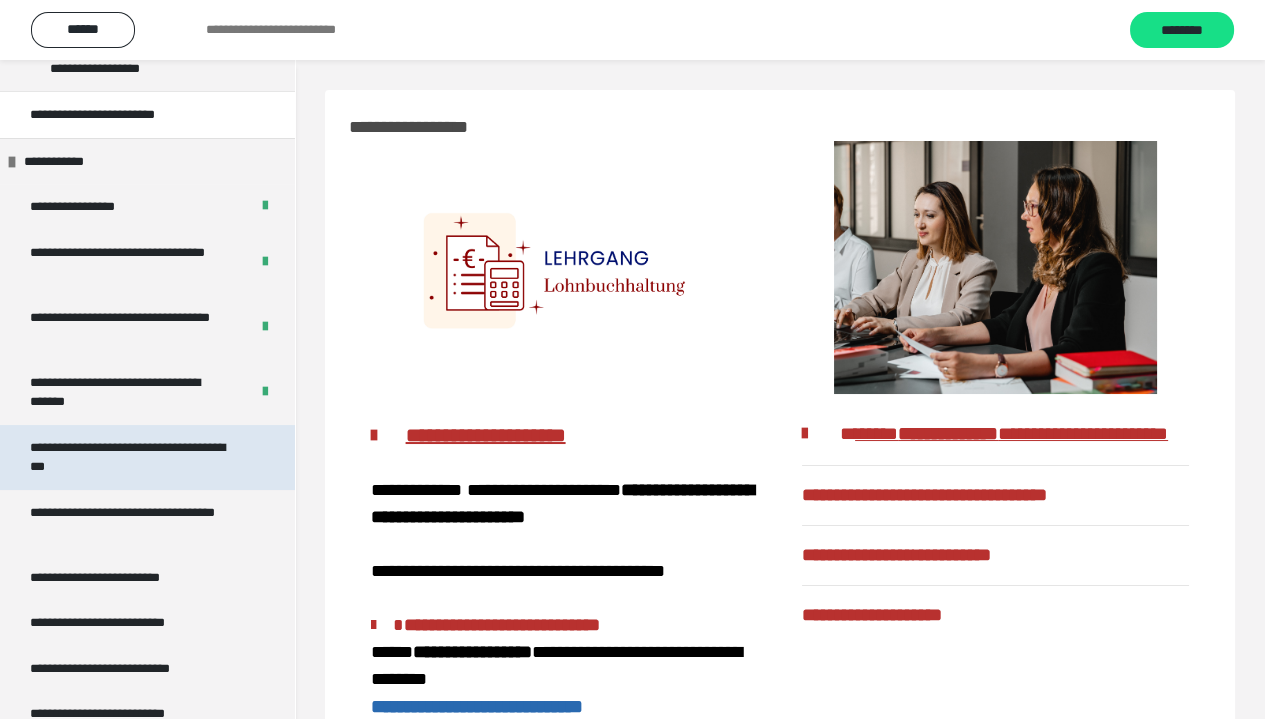 click on "**********" at bounding box center [132, 457] 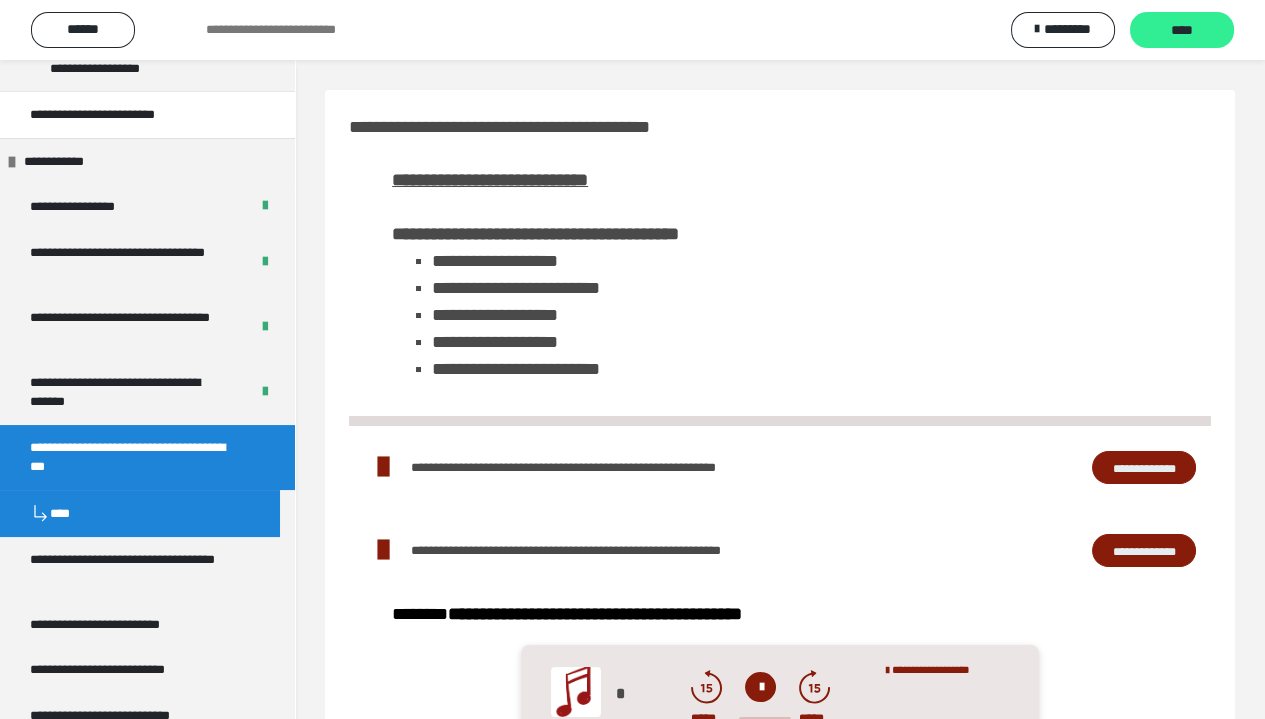 click on "****" at bounding box center [1182, 31] 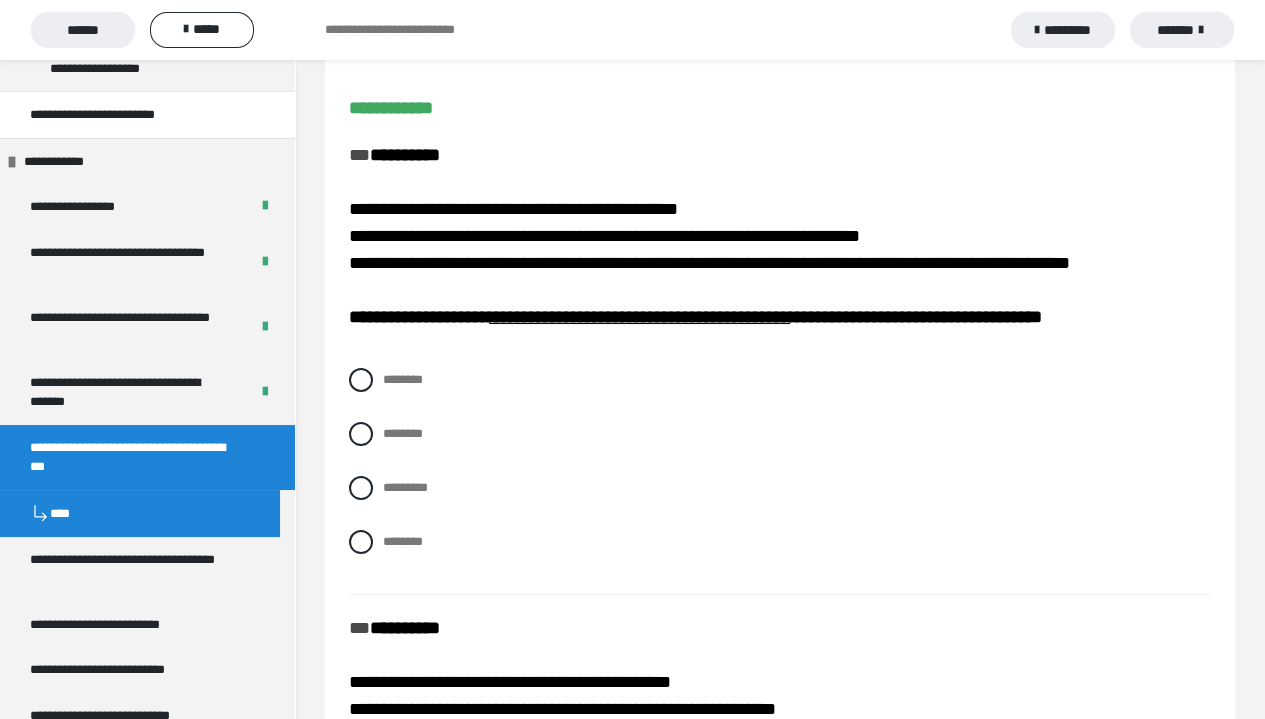 scroll, scrollTop: 200, scrollLeft: 0, axis: vertical 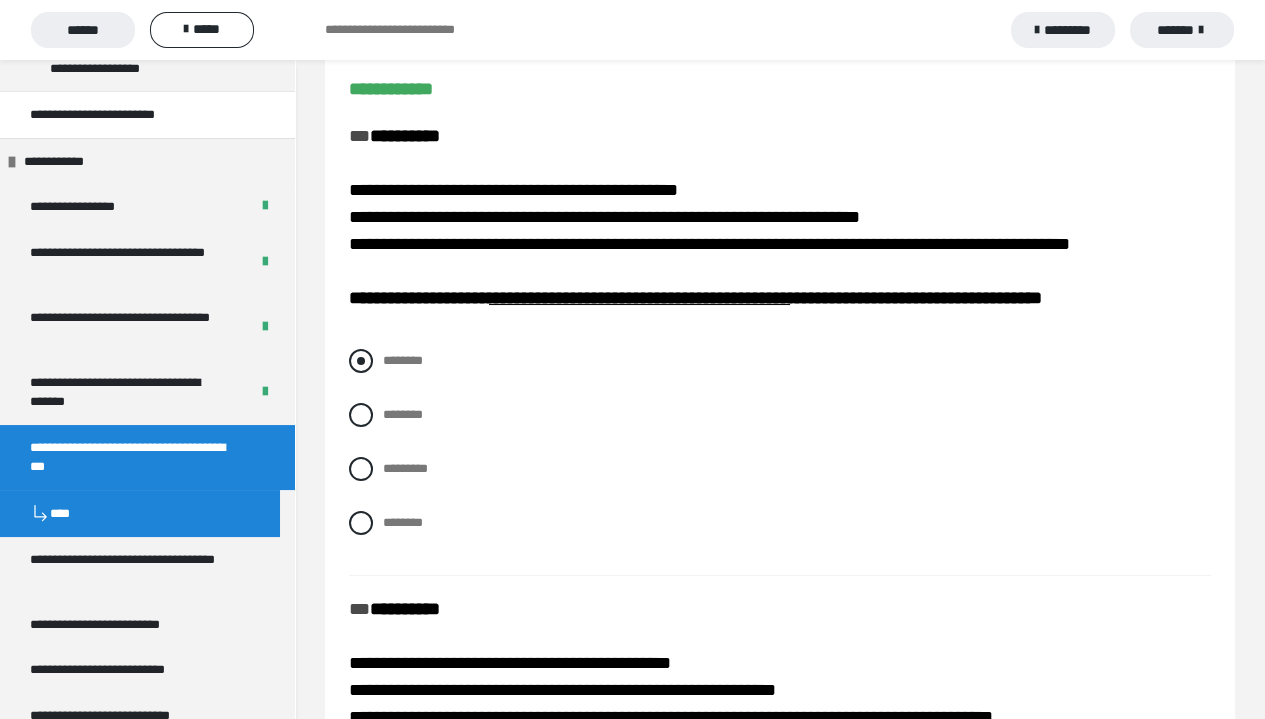 drag, startPoint x: 360, startPoint y: 345, endPoint x: 363, endPoint y: 356, distance: 11.401754 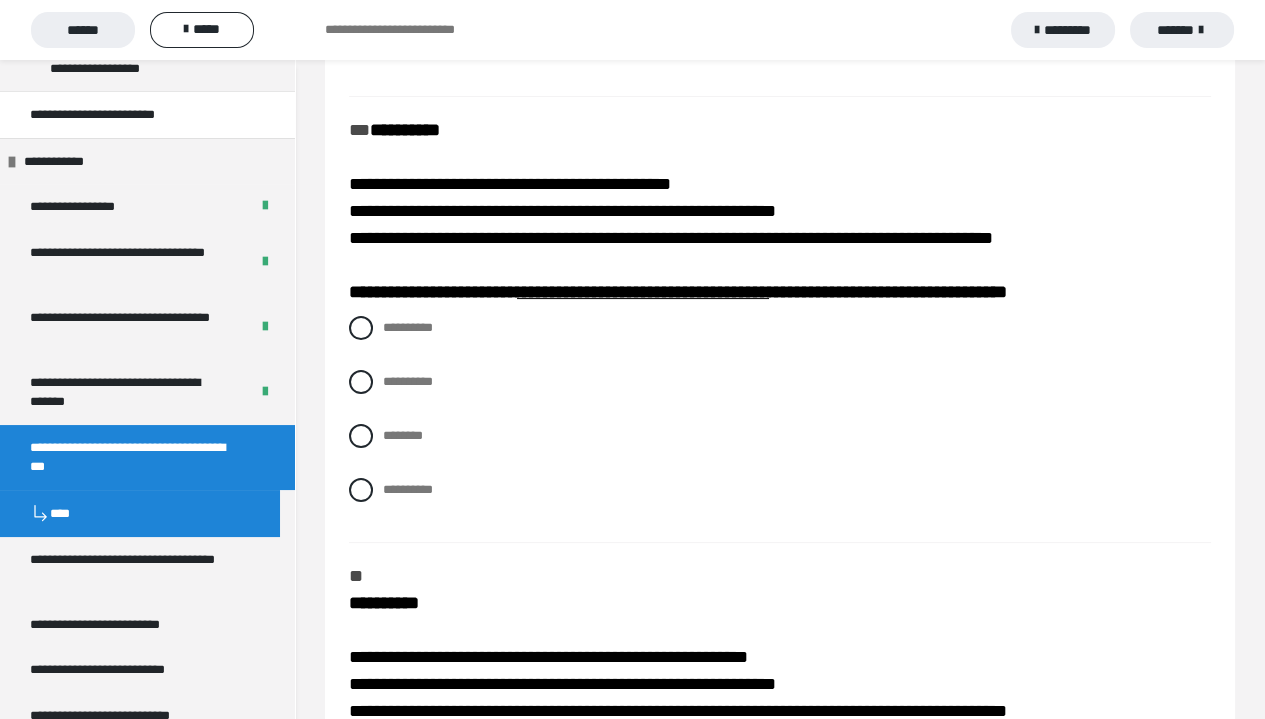 scroll, scrollTop: 700, scrollLeft: 0, axis: vertical 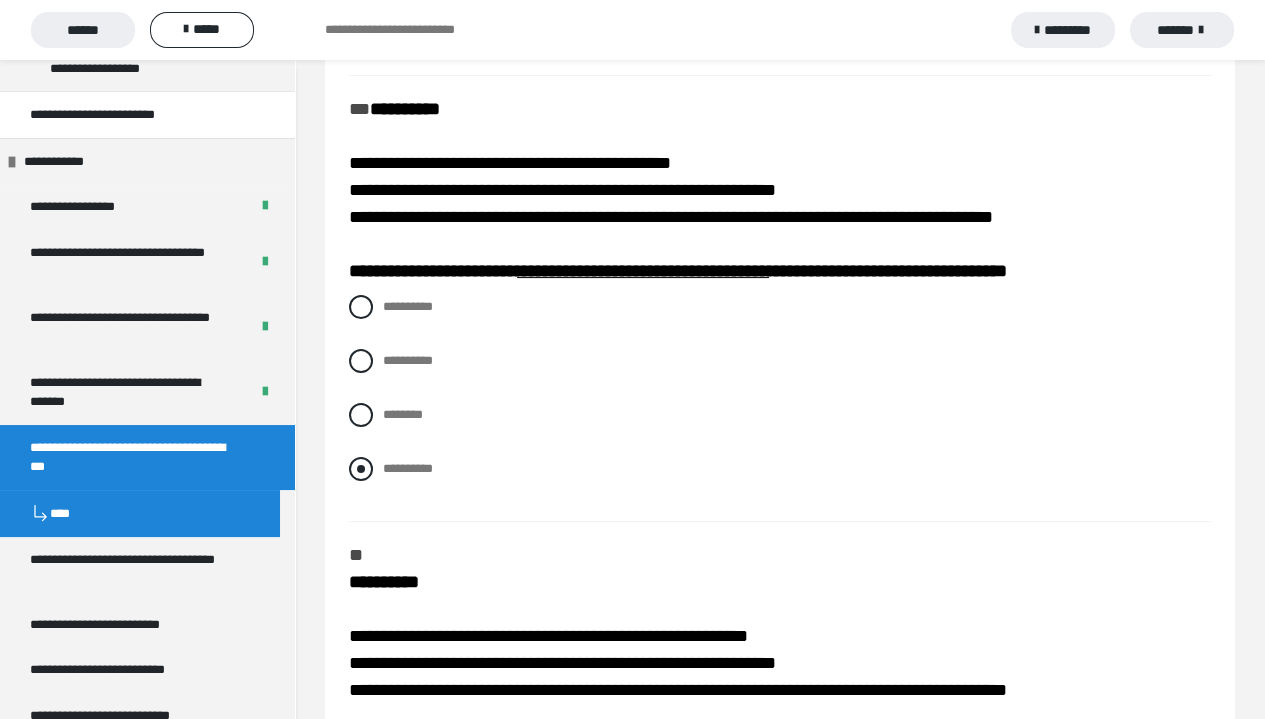 click at bounding box center (361, 469) 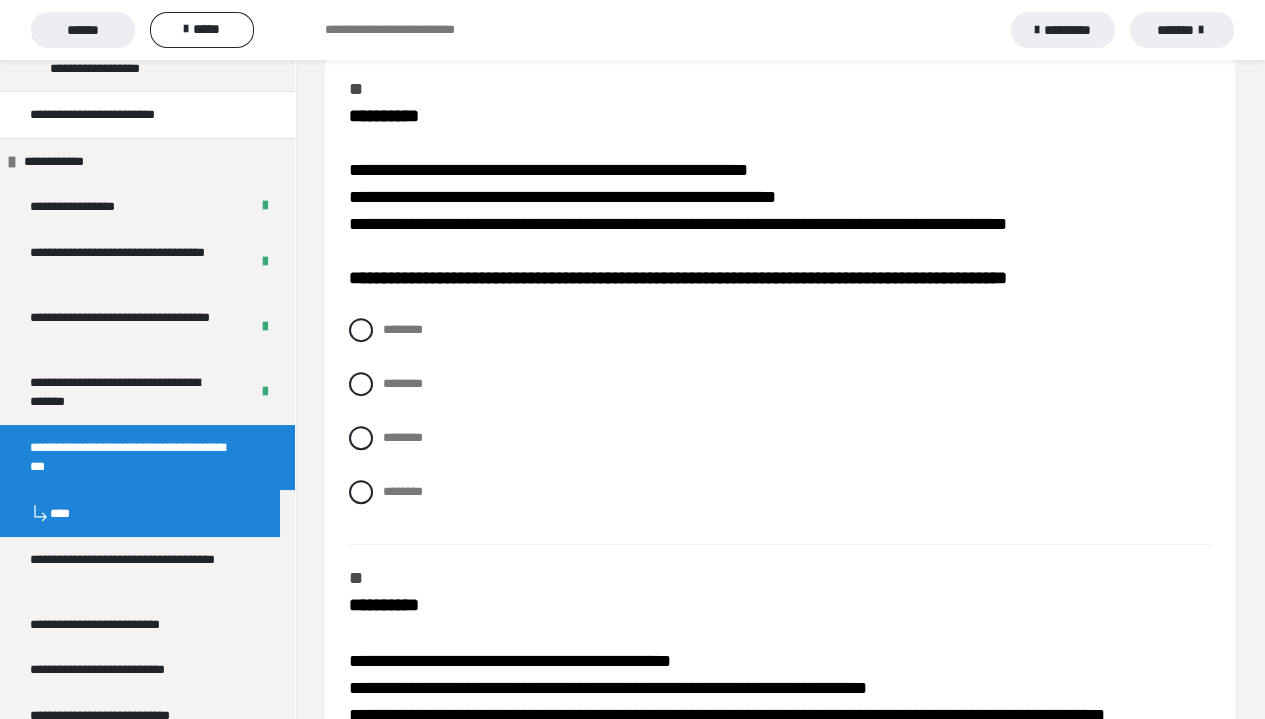 scroll, scrollTop: 1200, scrollLeft: 0, axis: vertical 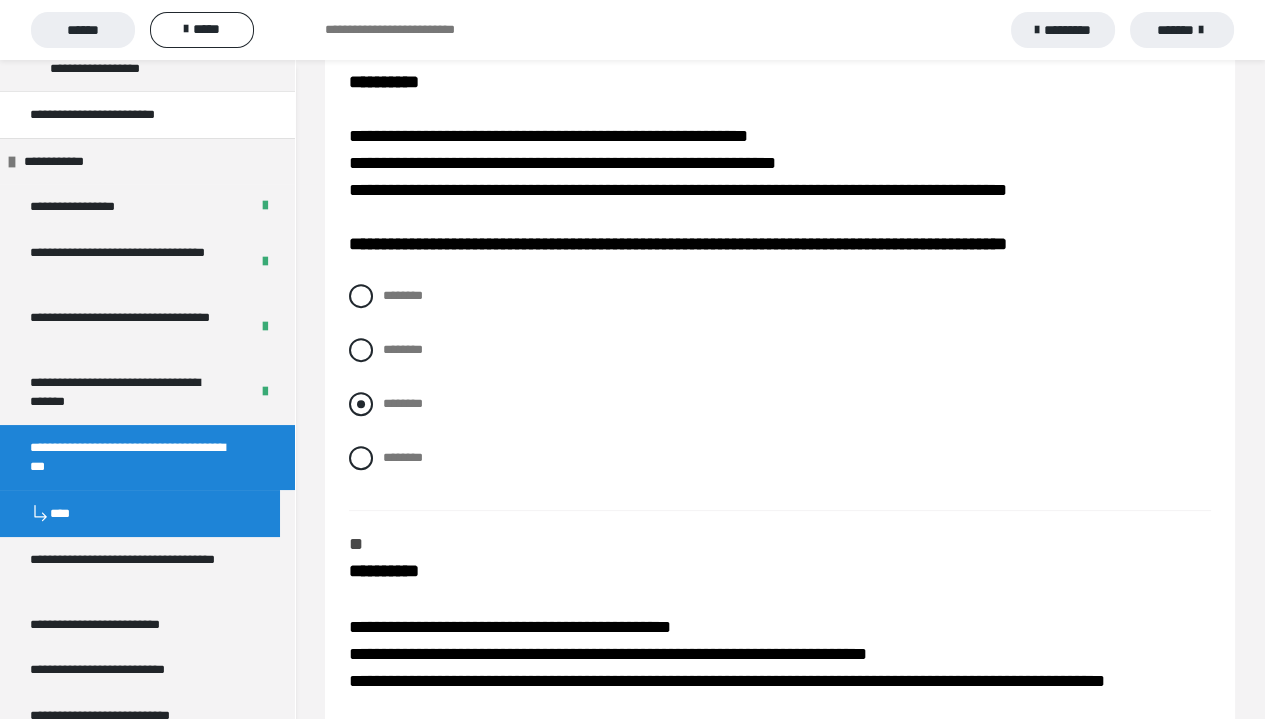 click at bounding box center [361, 404] 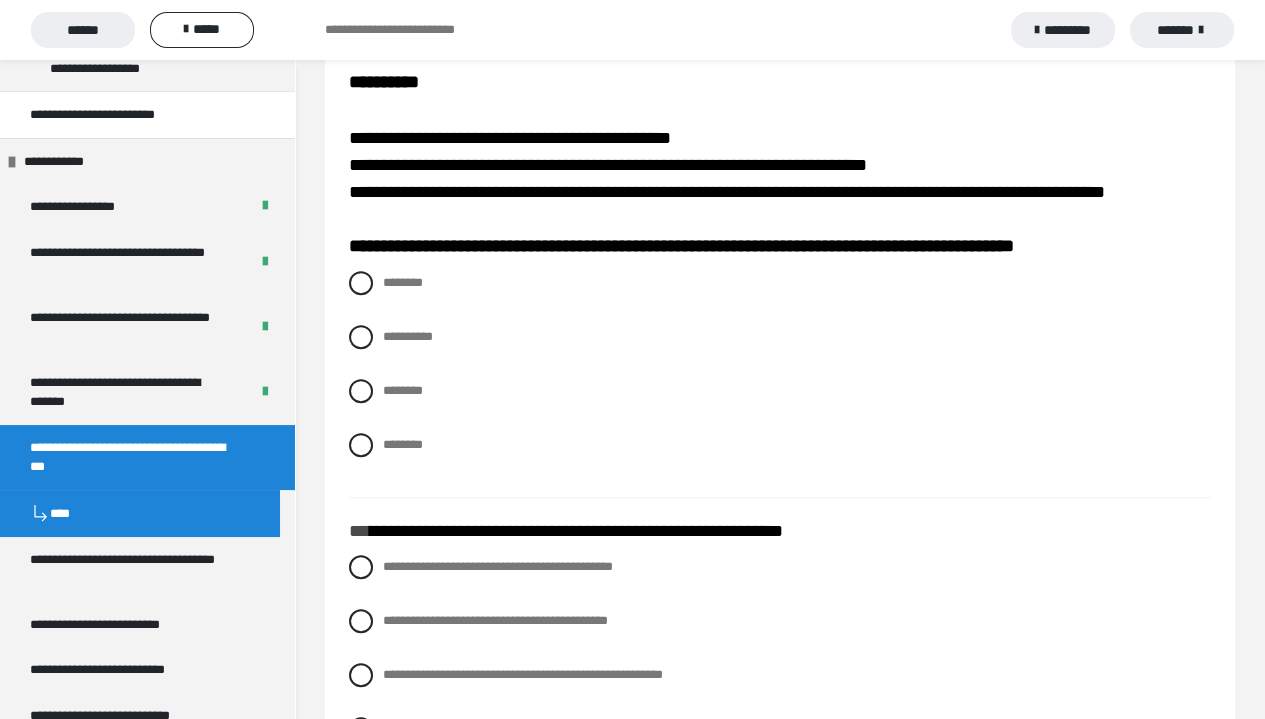 scroll, scrollTop: 1600, scrollLeft: 0, axis: vertical 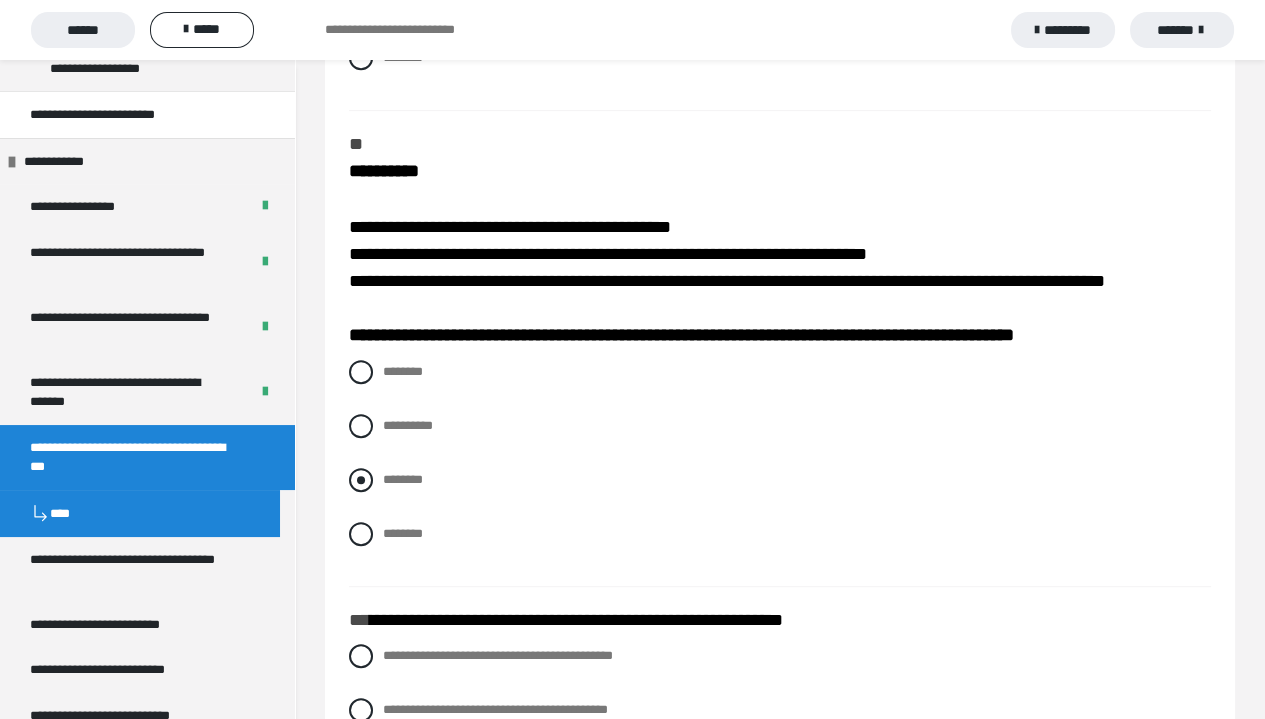 click at bounding box center (361, 480) 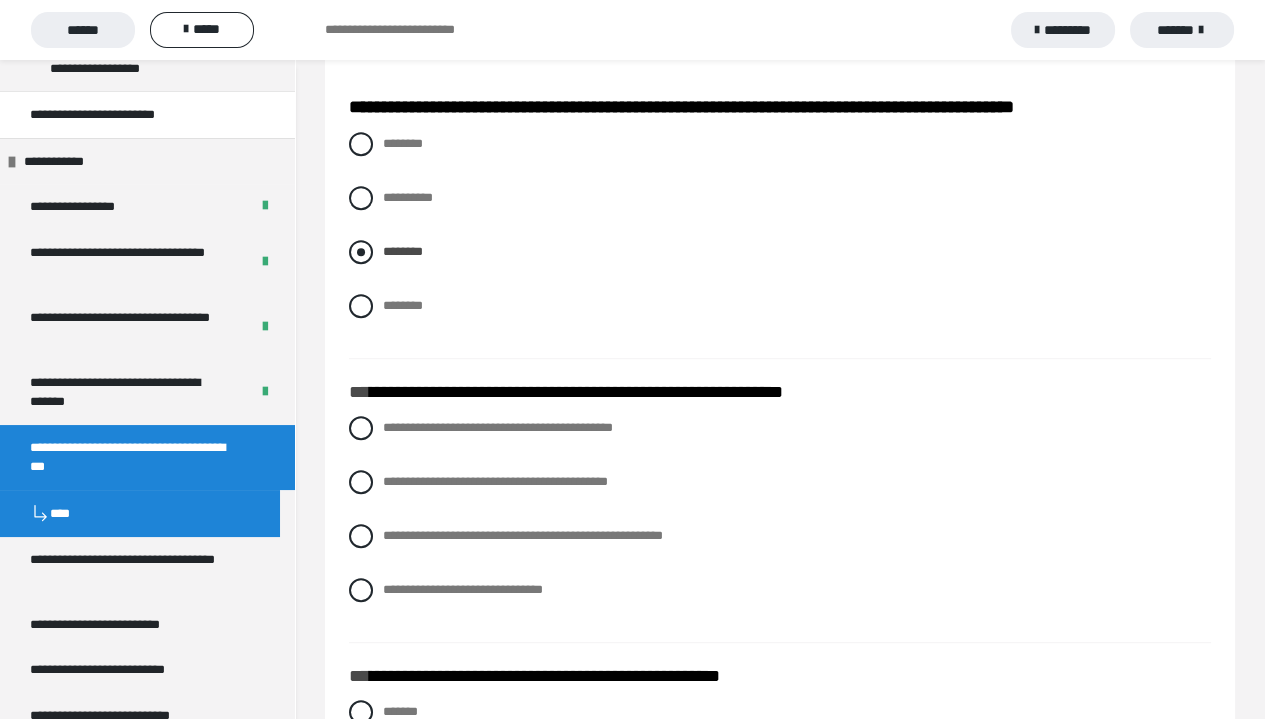 scroll, scrollTop: 1900, scrollLeft: 0, axis: vertical 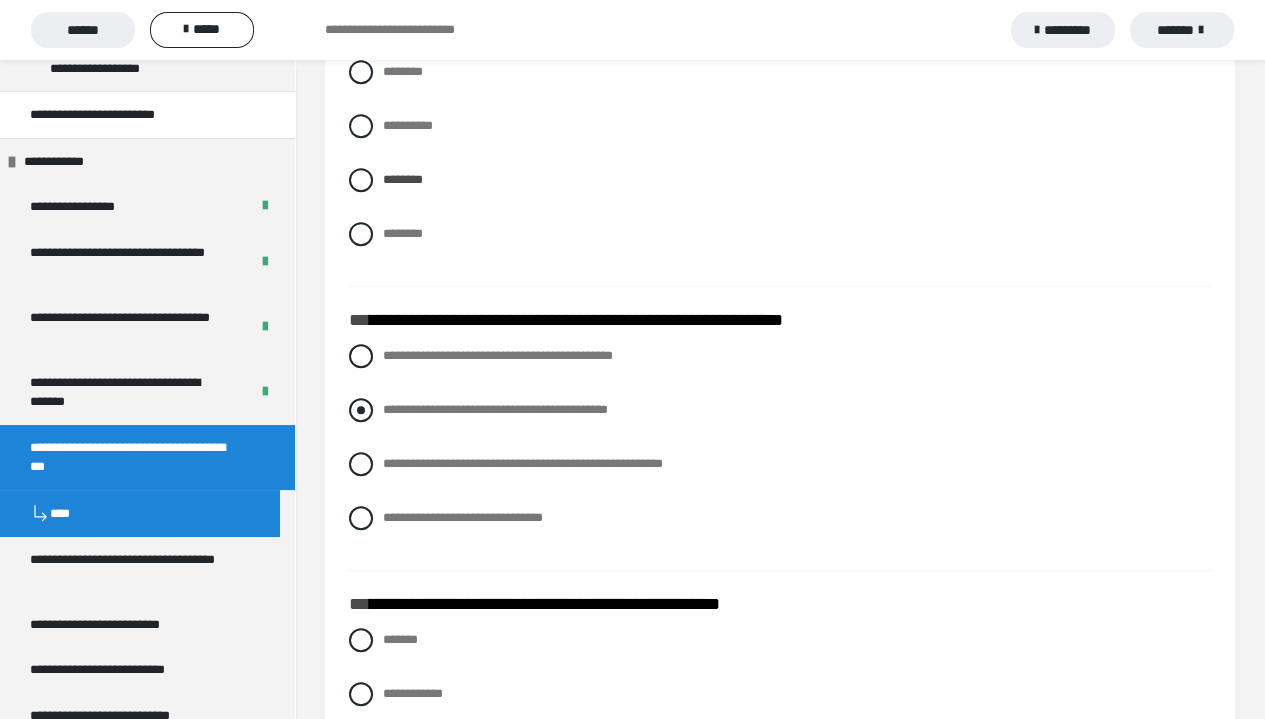 click at bounding box center [361, 410] 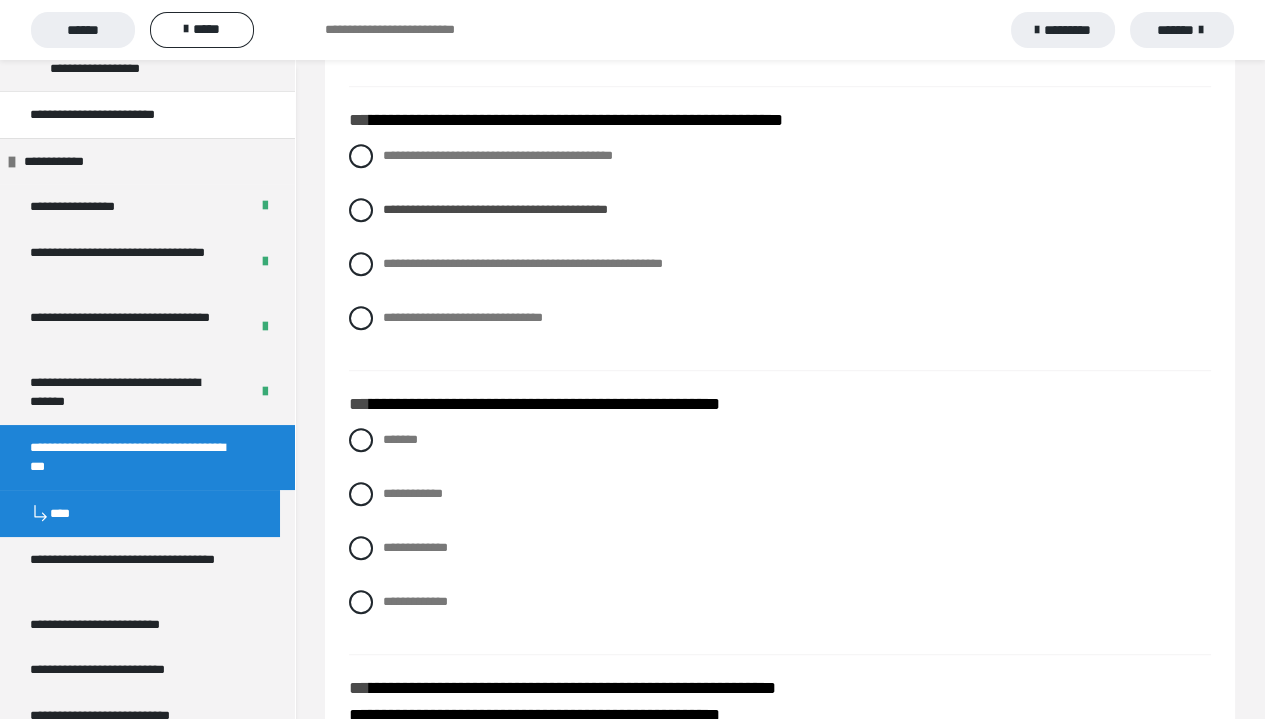 scroll, scrollTop: 2200, scrollLeft: 0, axis: vertical 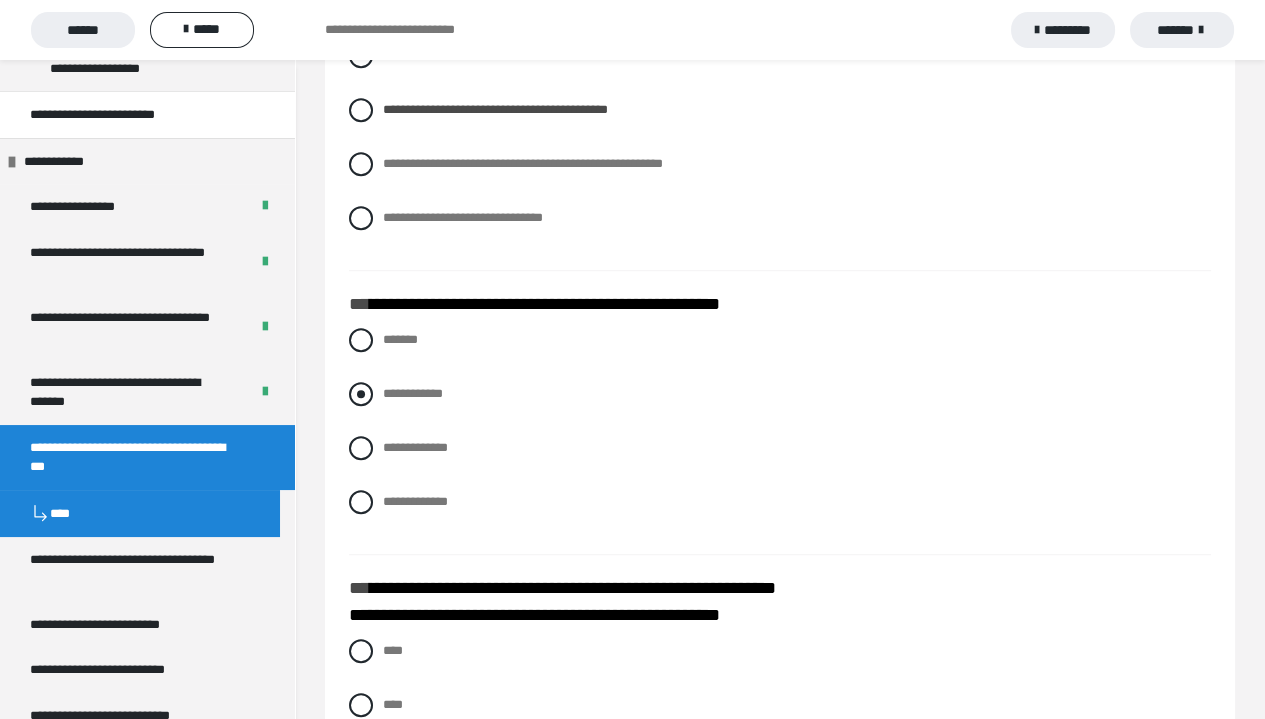 click at bounding box center (361, 394) 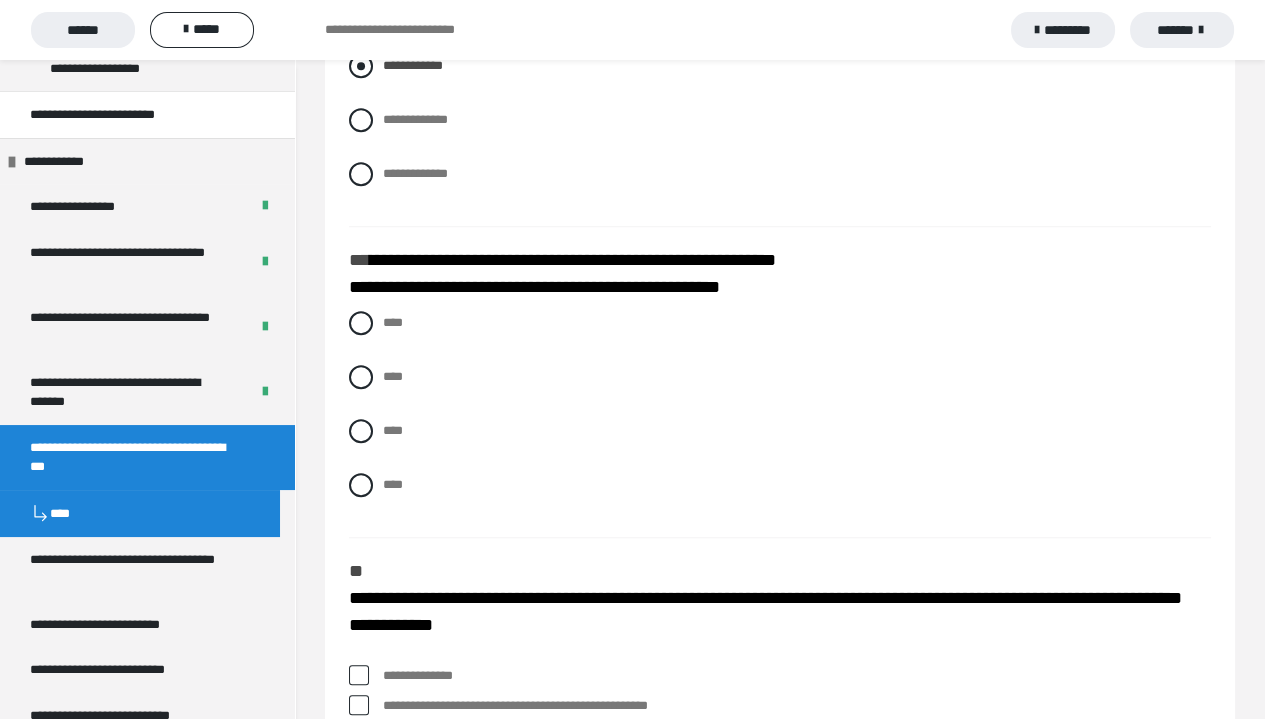 scroll, scrollTop: 2557, scrollLeft: 0, axis: vertical 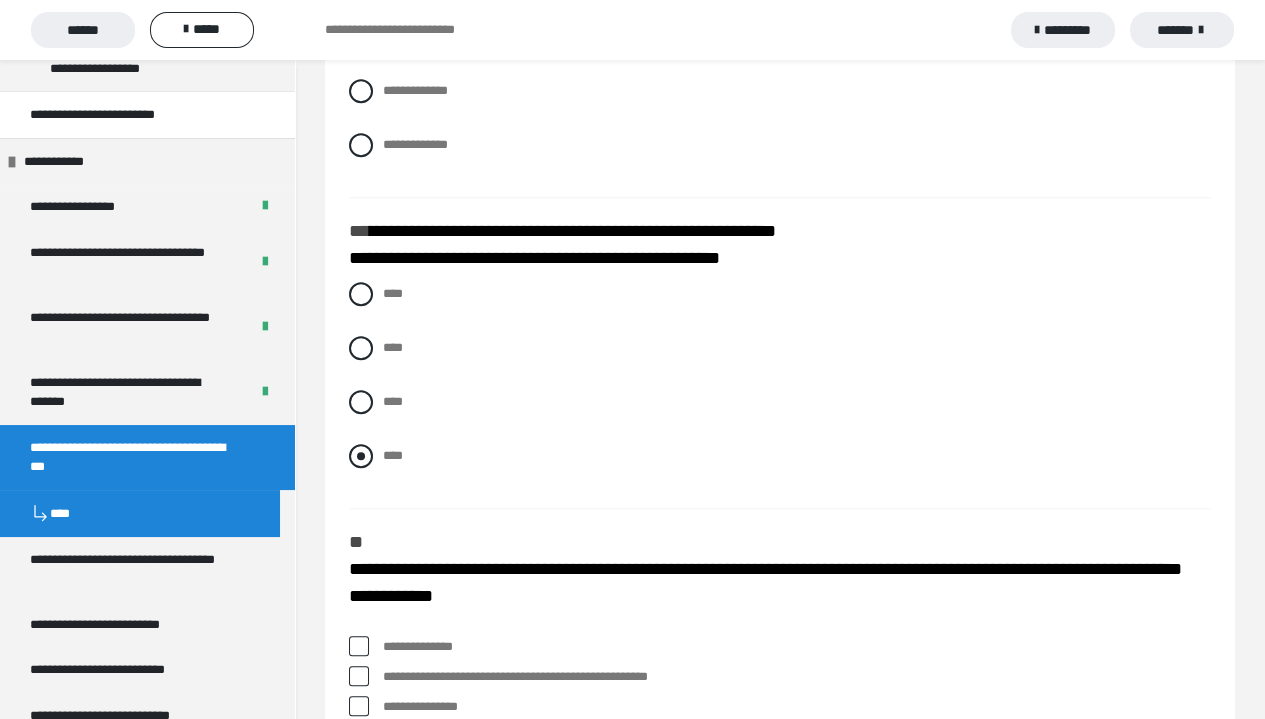 click at bounding box center [361, 456] 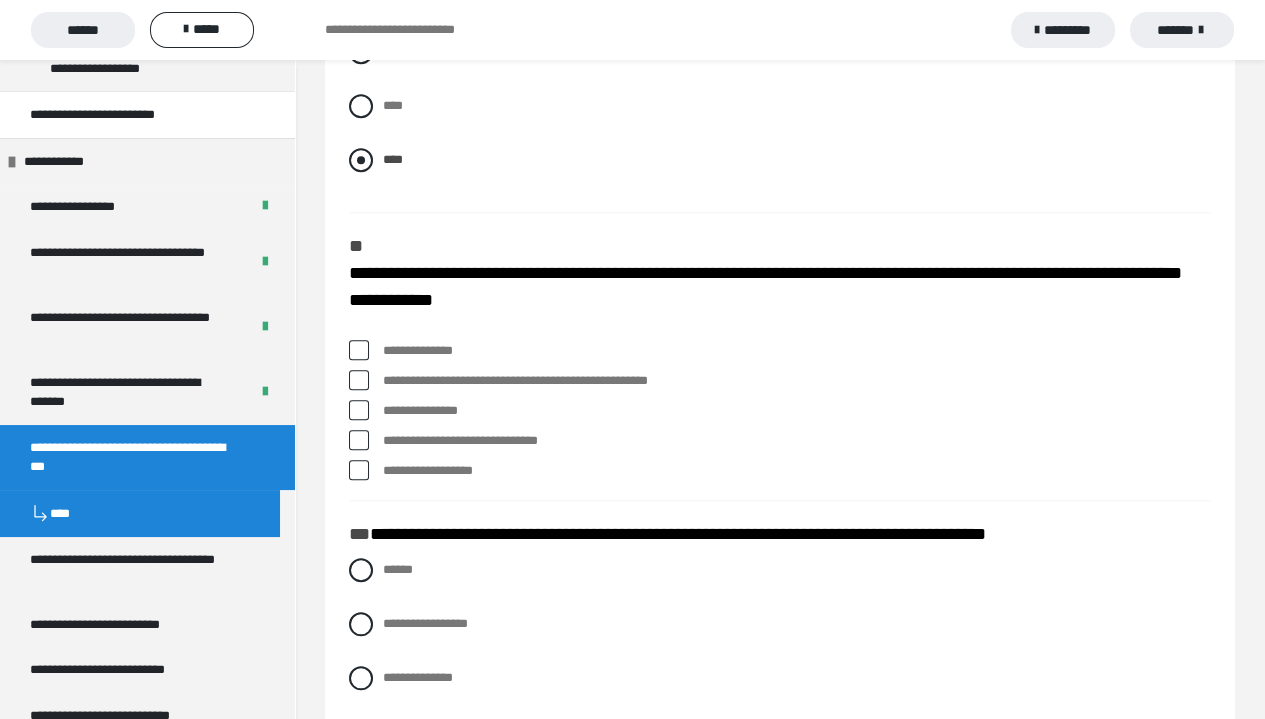 scroll, scrollTop: 2856, scrollLeft: 0, axis: vertical 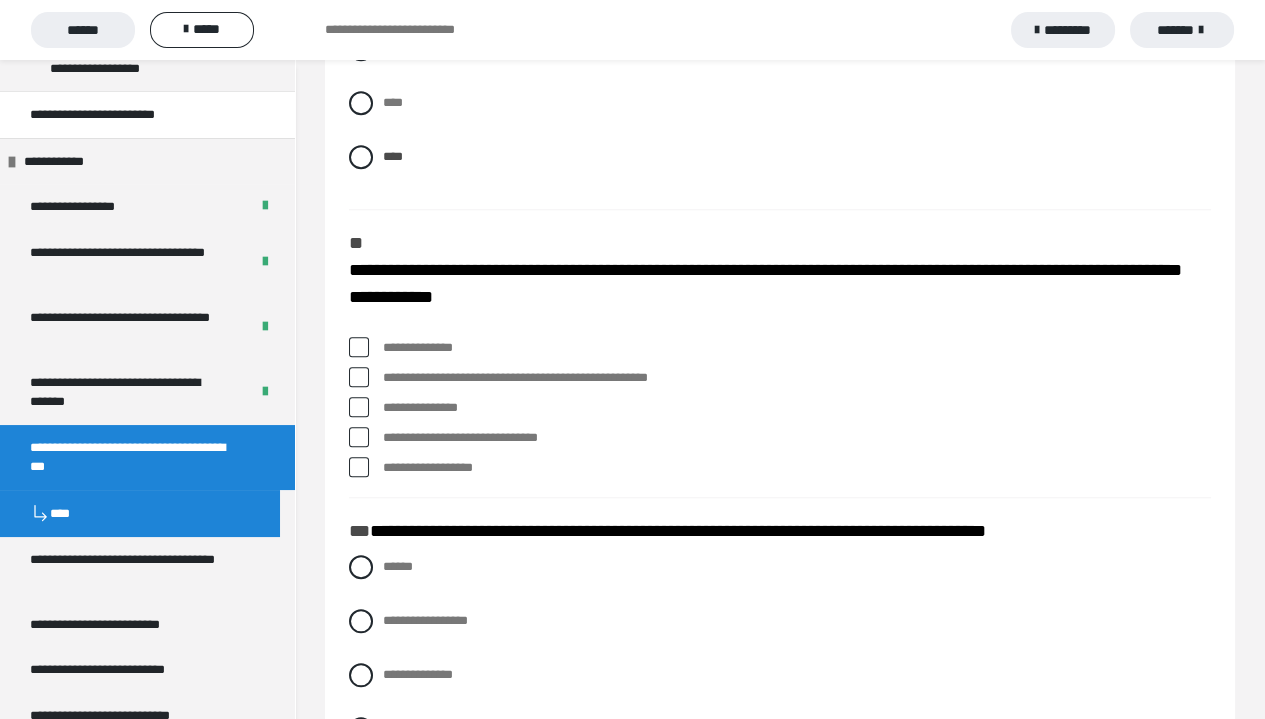 click on "**********" at bounding box center (389, 463) 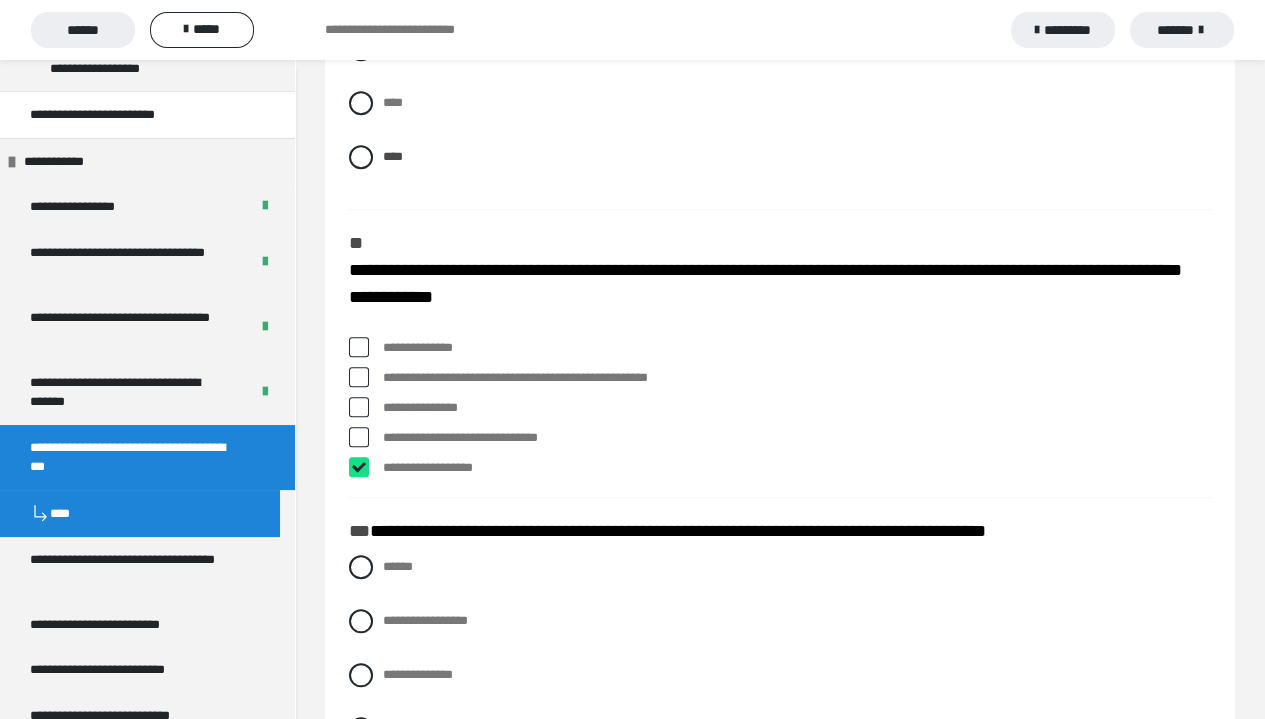 checkbox on "****" 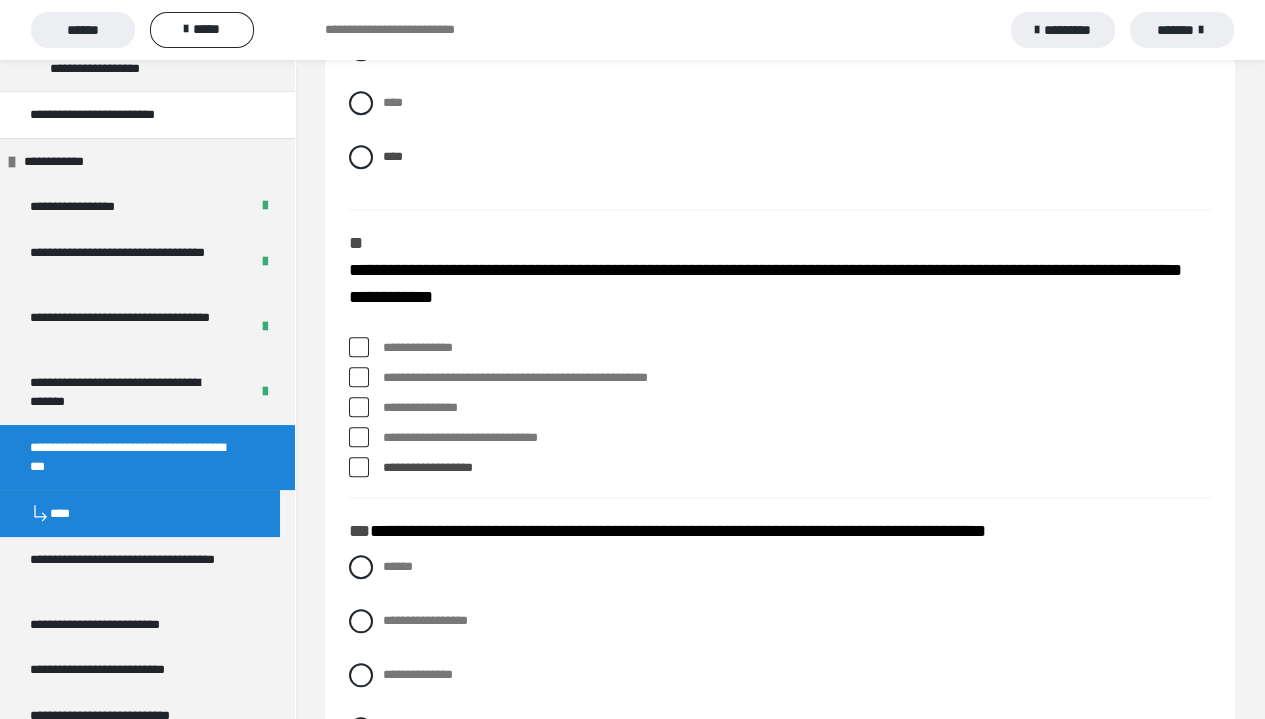 click at bounding box center [359, 437] 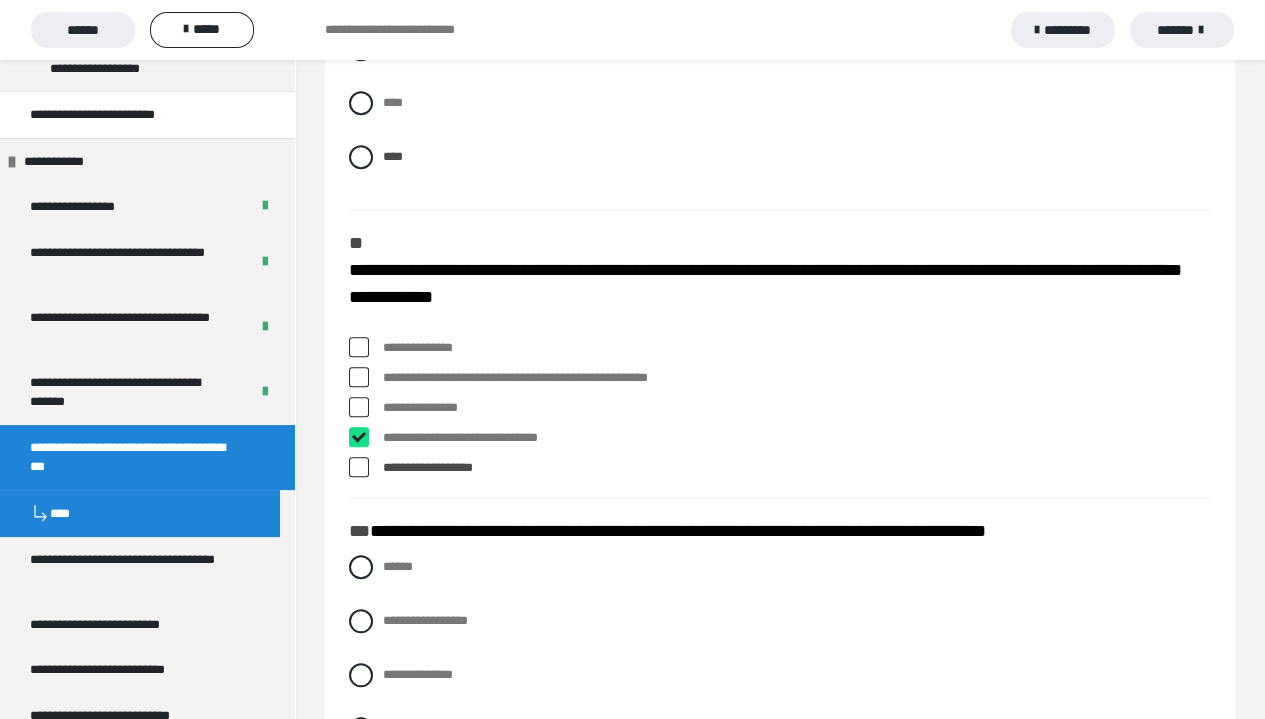 checkbox on "****" 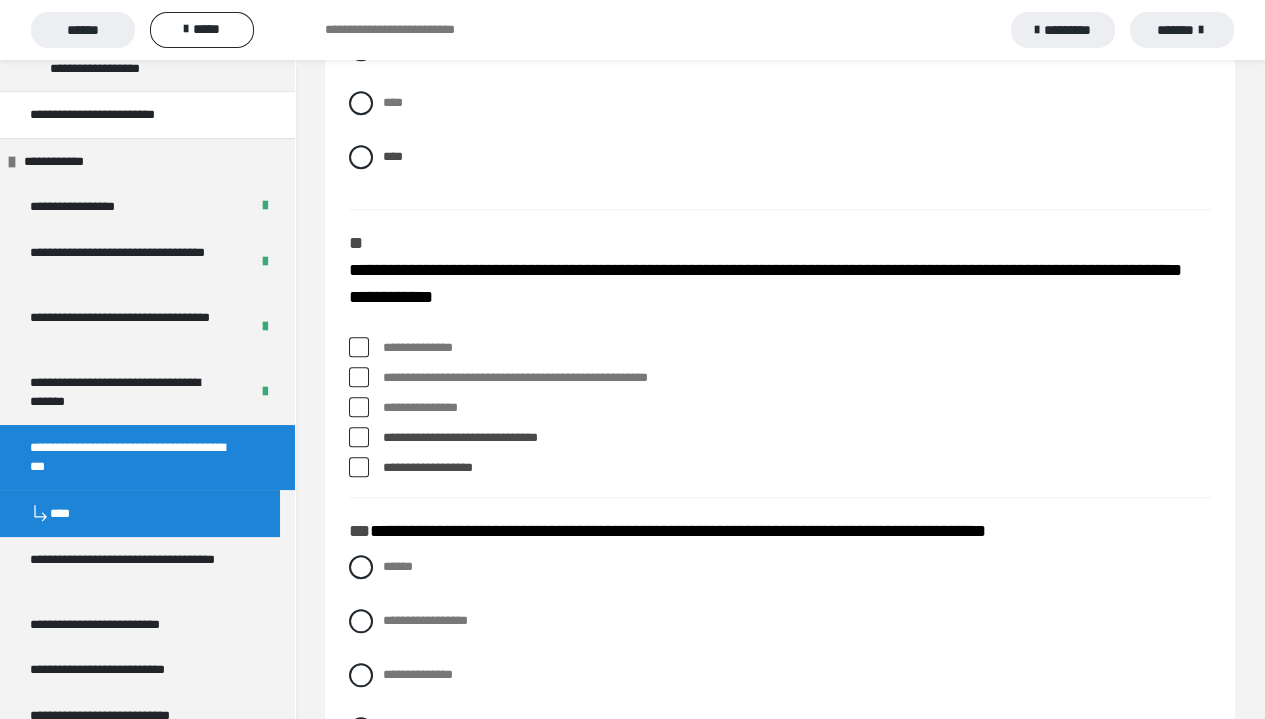 click at bounding box center [359, 467] 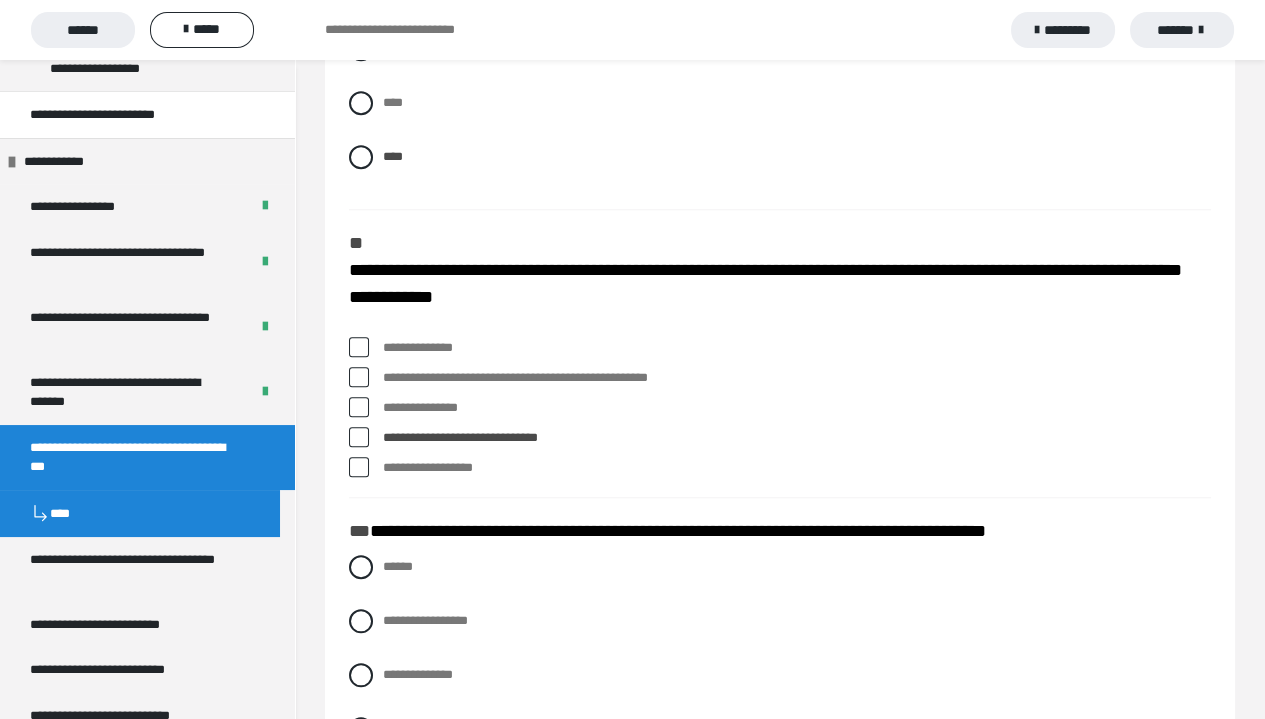click at bounding box center [359, 407] 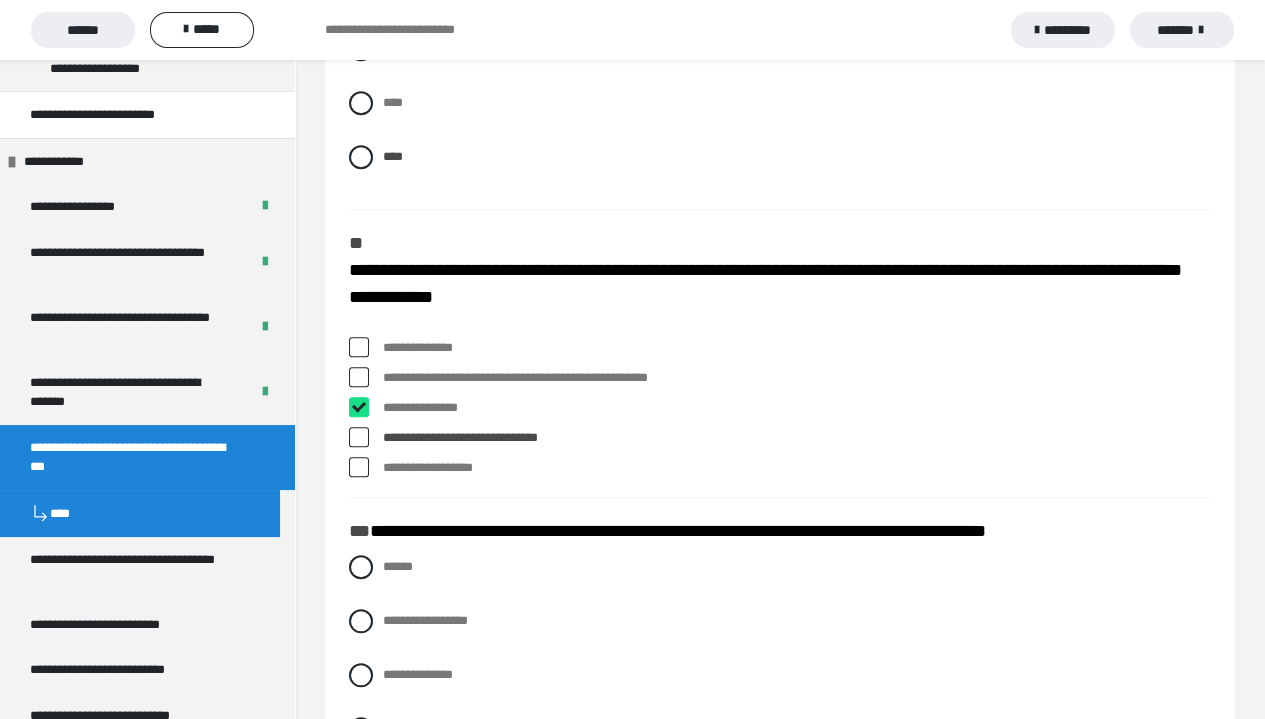 checkbox on "****" 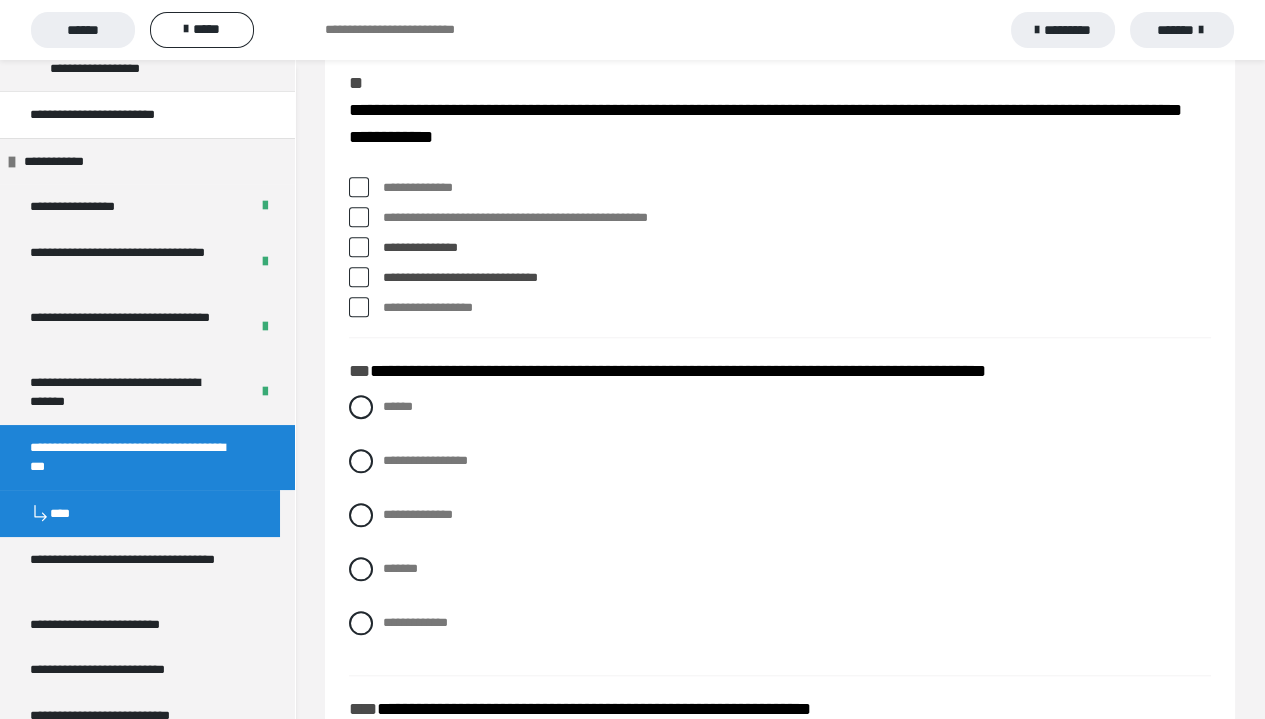 scroll, scrollTop: 3156, scrollLeft: 0, axis: vertical 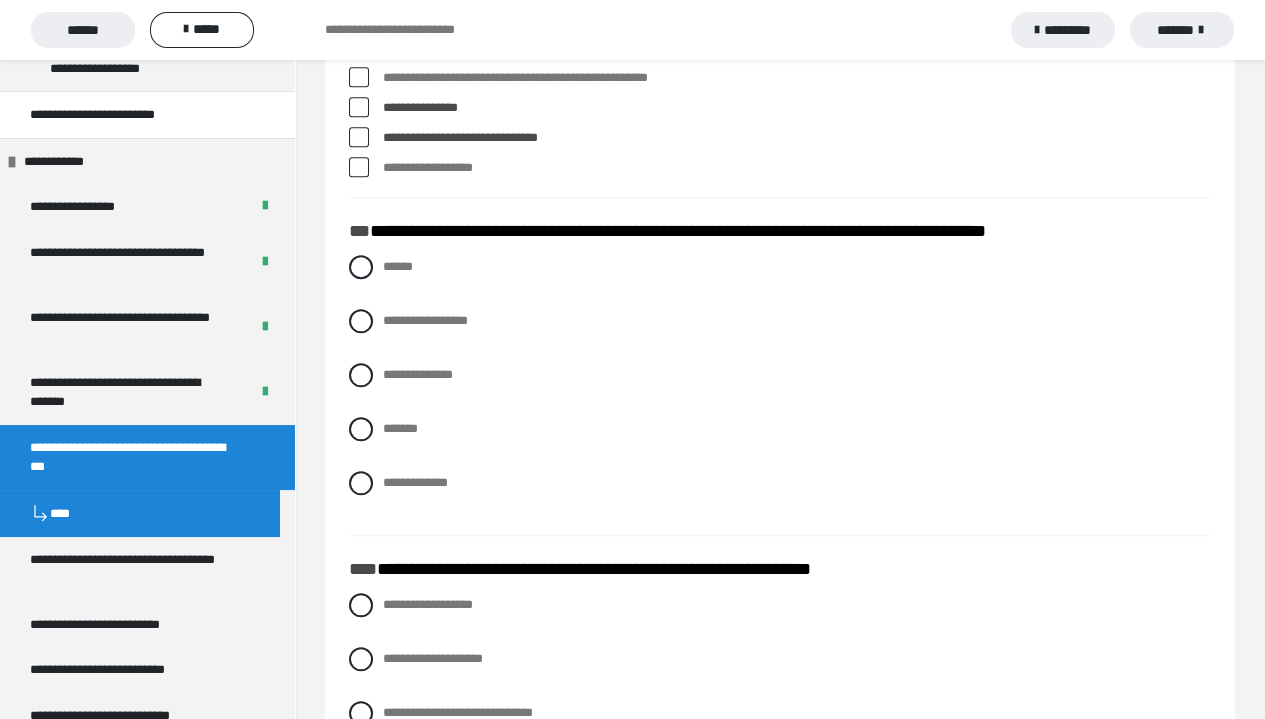 click at bounding box center [359, 77] 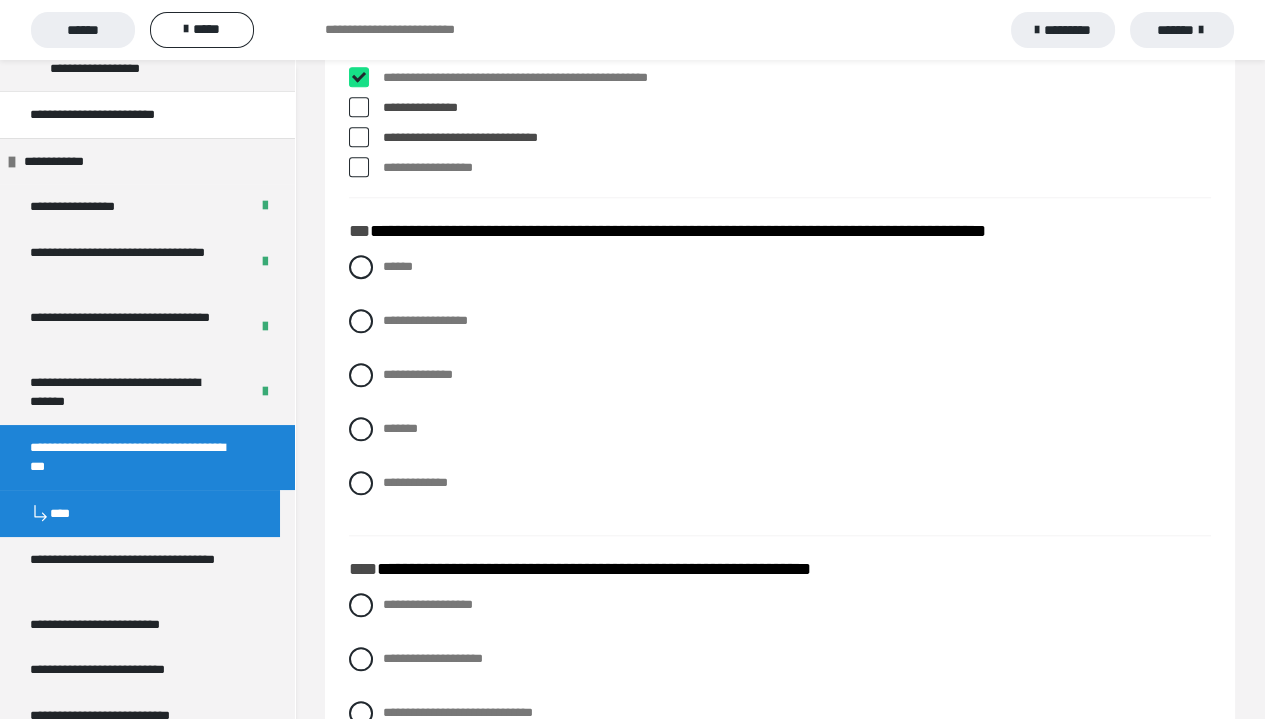 checkbox on "****" 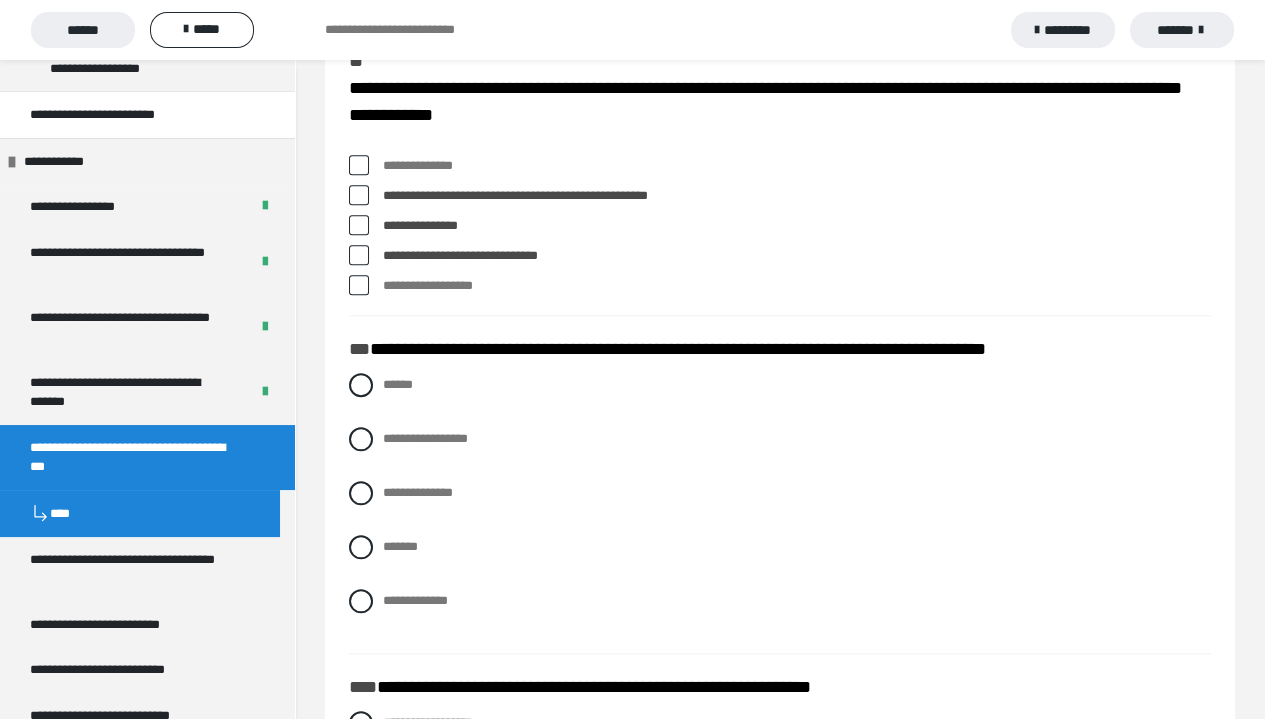scroll, scrollTop: 3056, scrollLeft: 0, axis: vertical 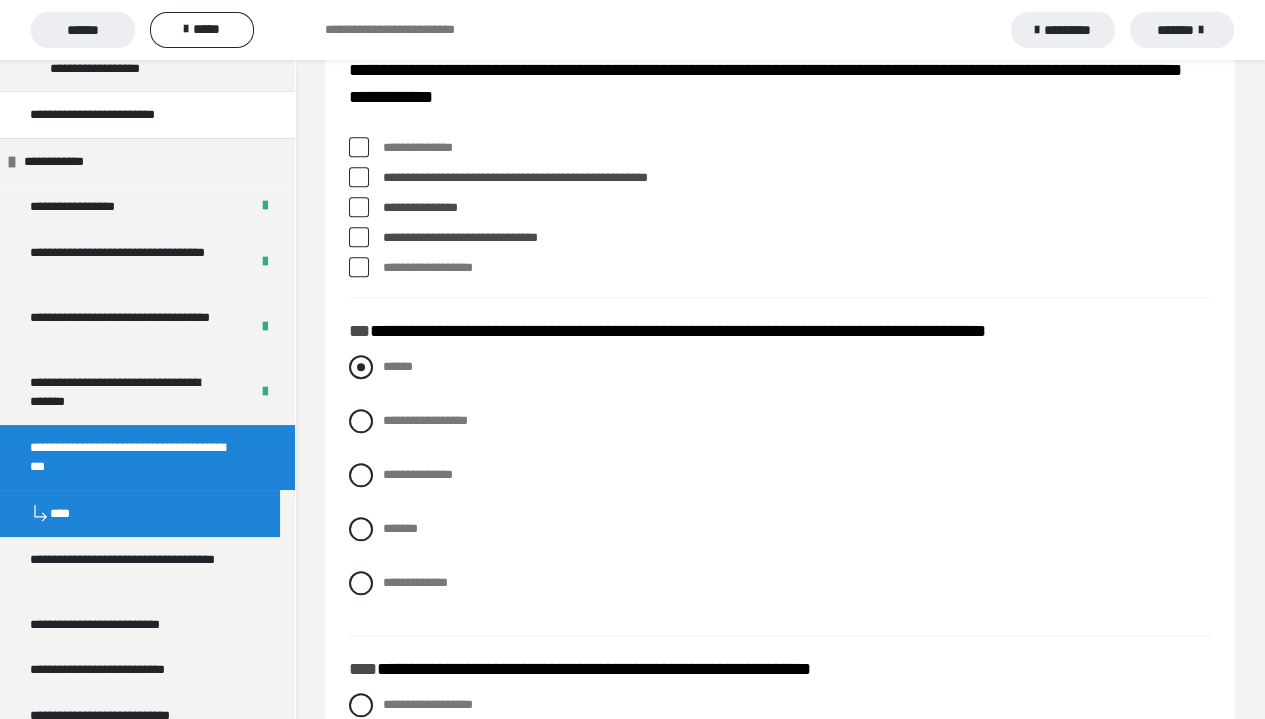 click at bounding box center [361, 367] 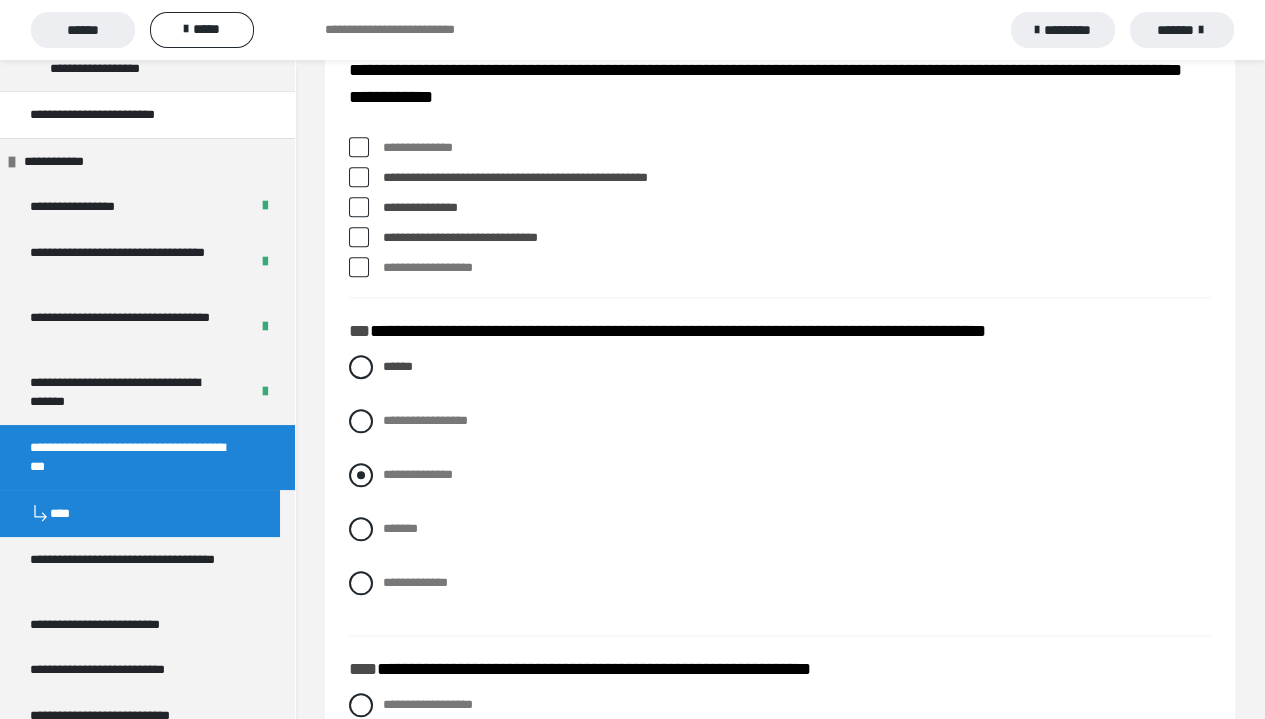 click at bounding box center (361, 475) 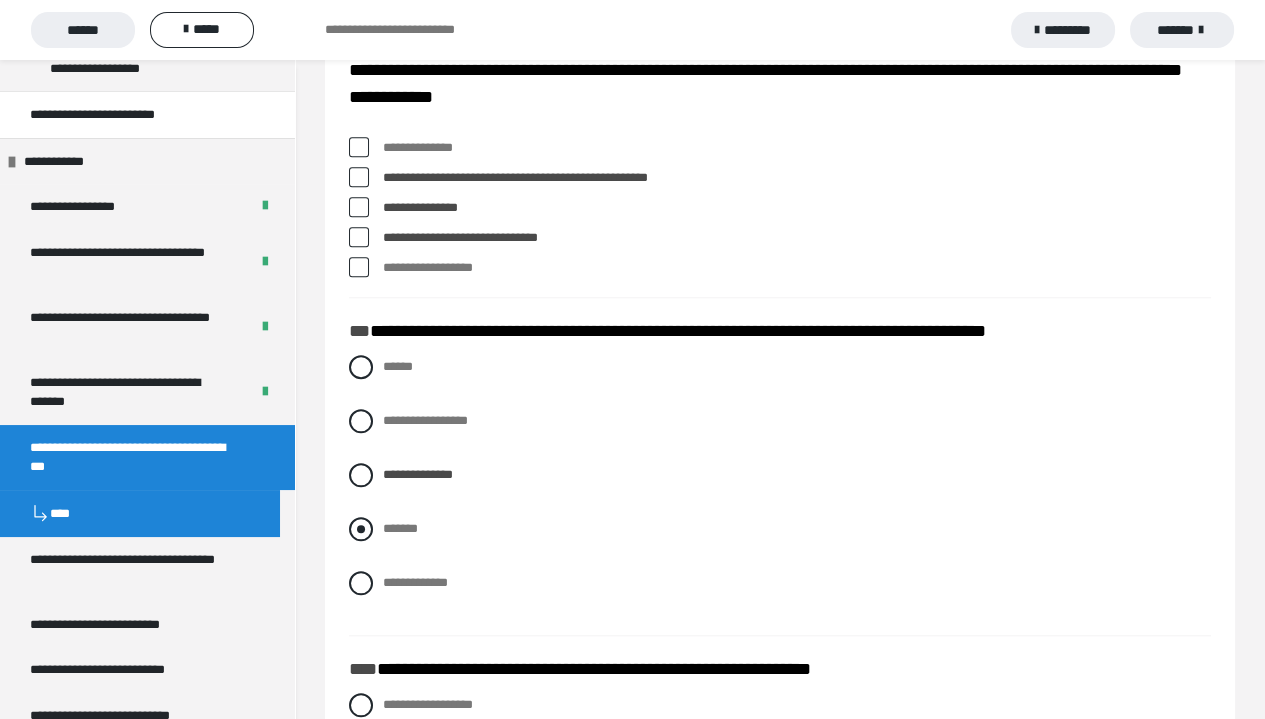click at bounding box center [361, 529] 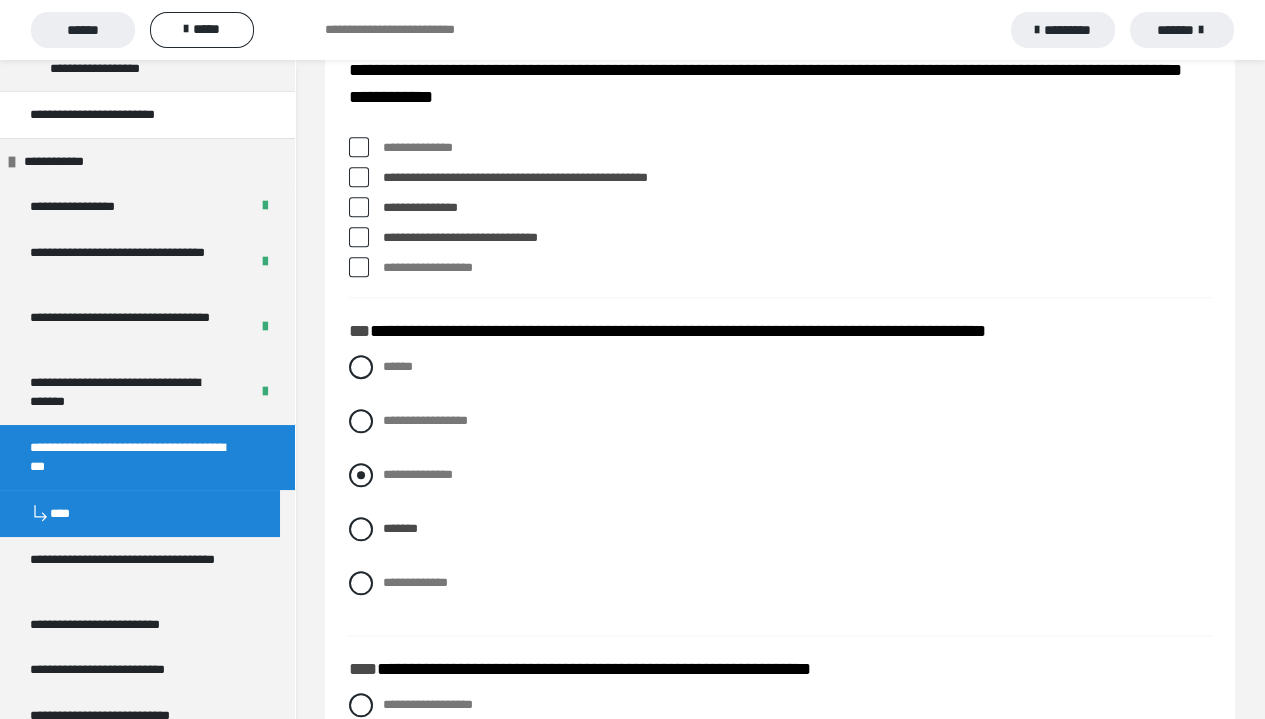 click at bounding box center (361, 475) 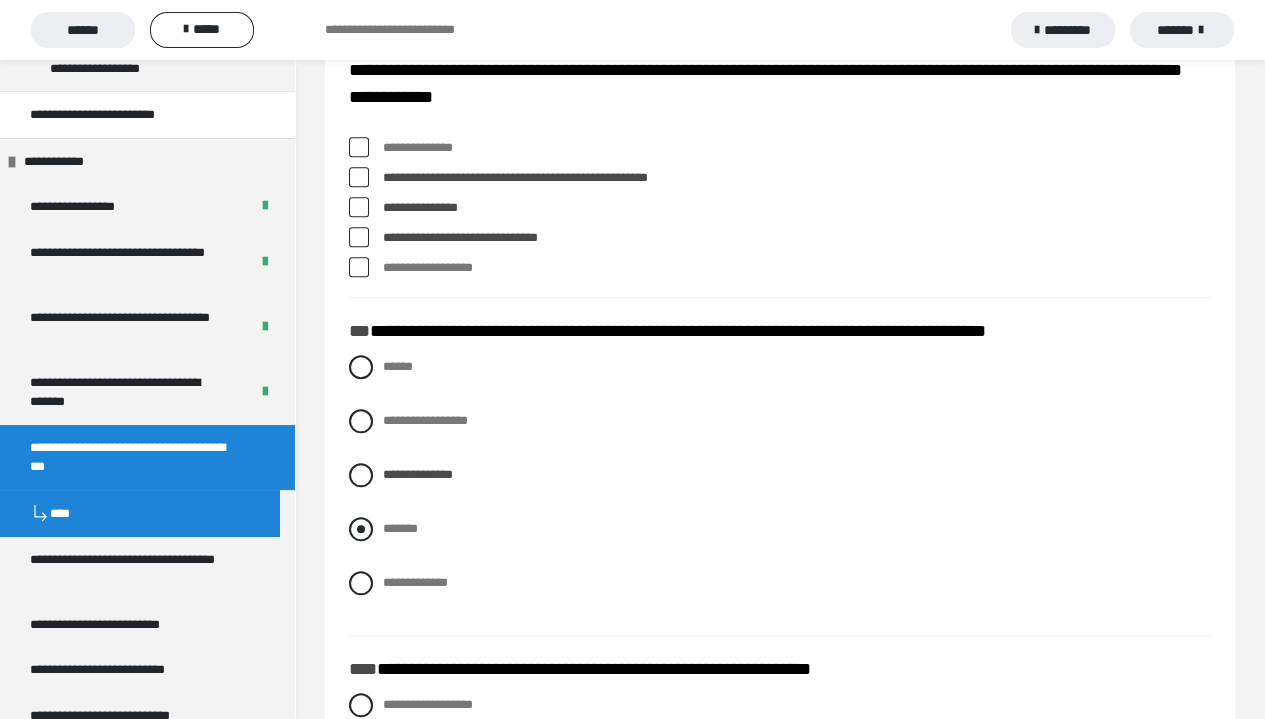 click on "*******" at bounding box center [780, 529] 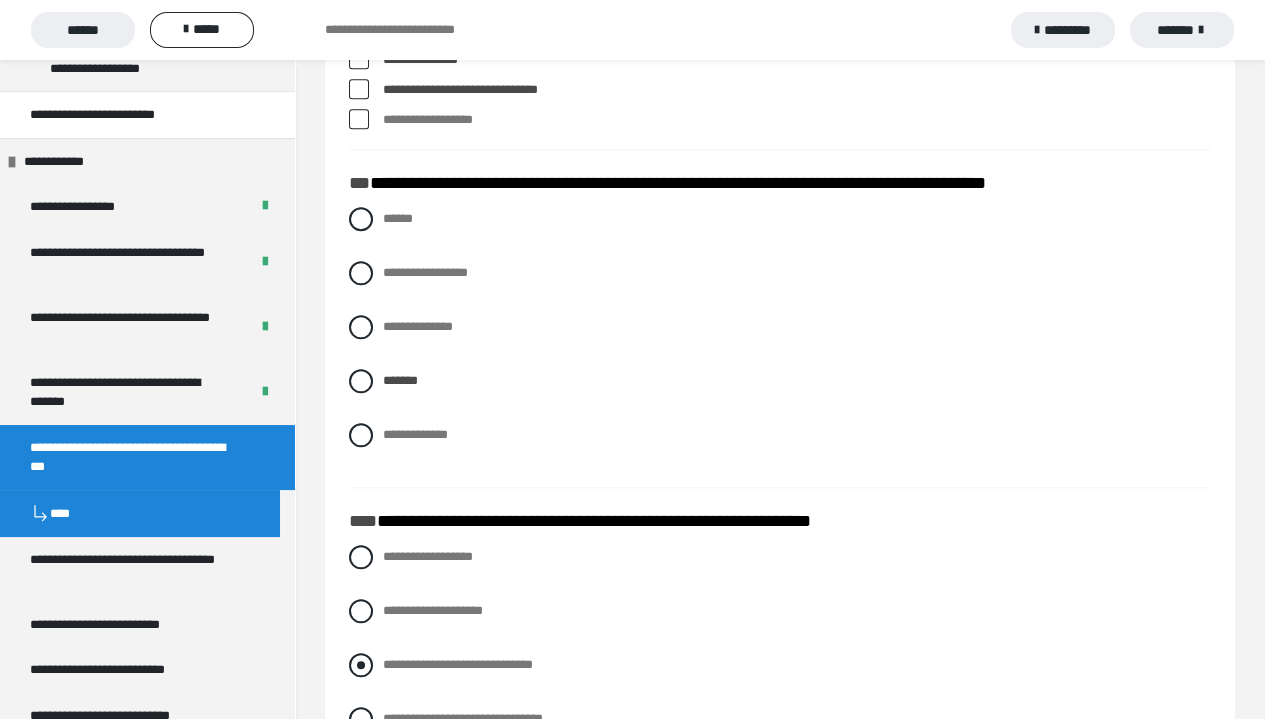scroll, scrollTop: 3356, scrollLeft: 0, axis: vertical 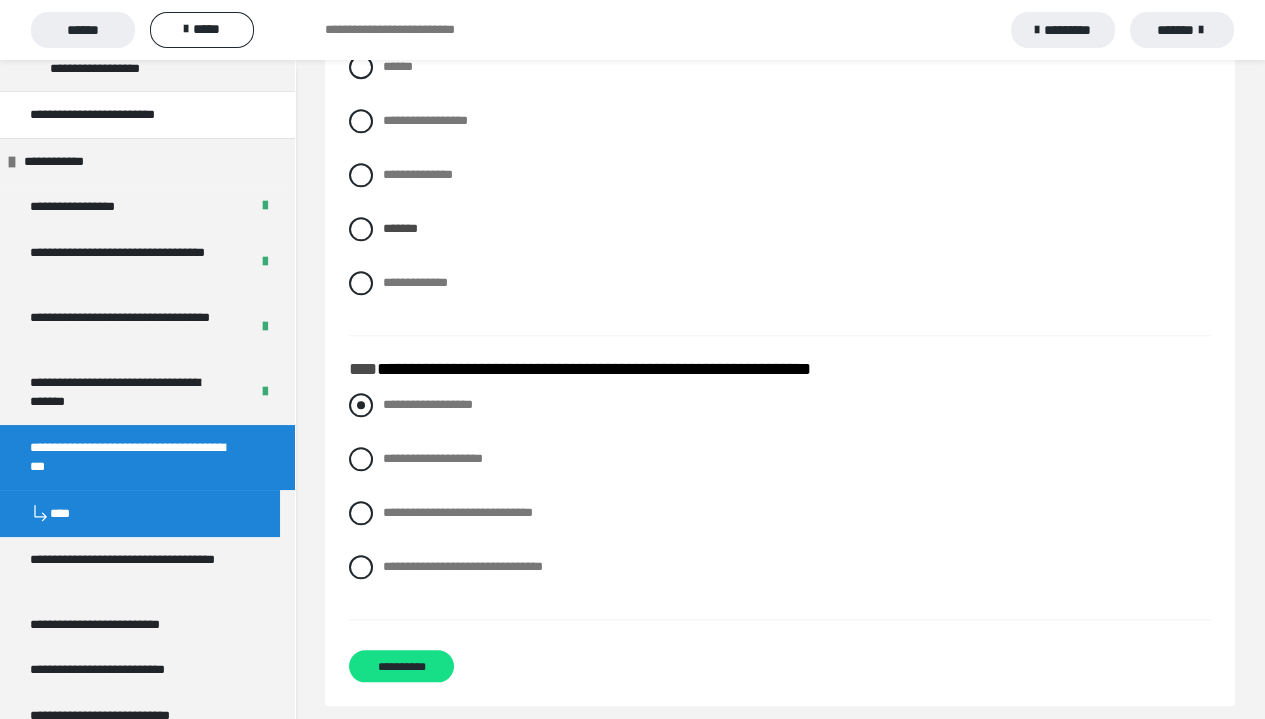 click at bounding box center (361, 405) 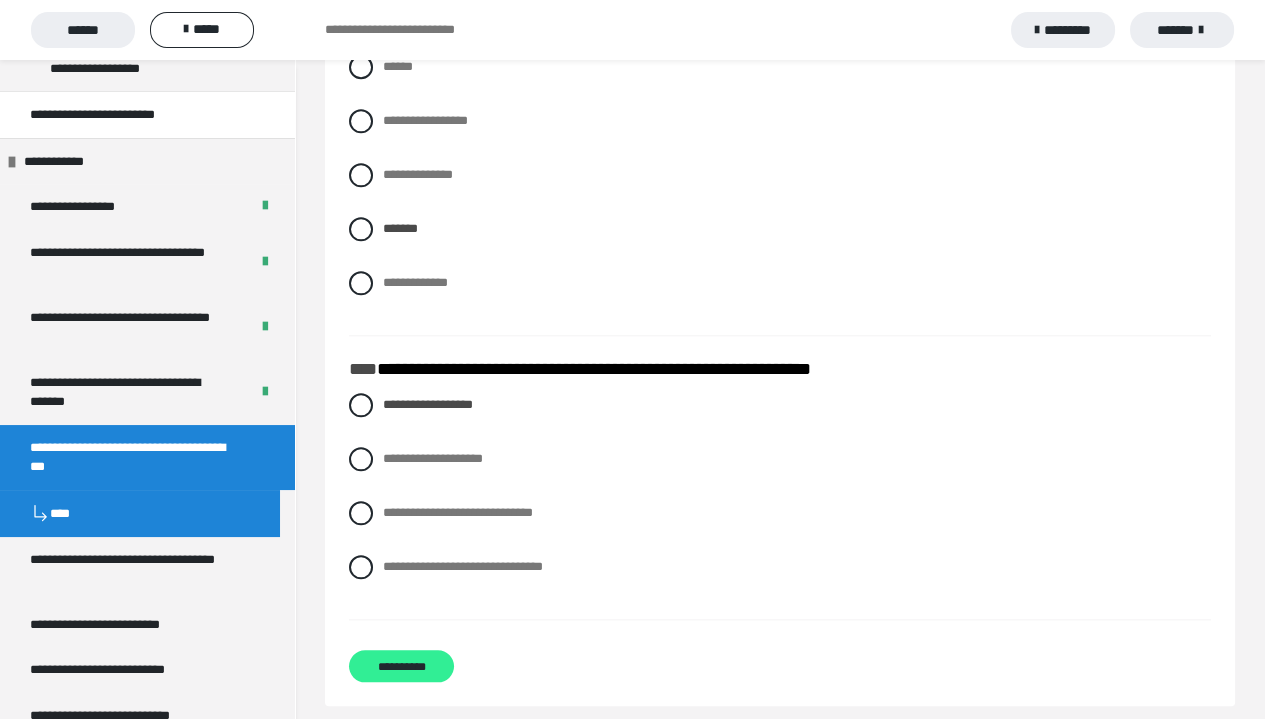 click on "**********" at bounding box center (401, 666) 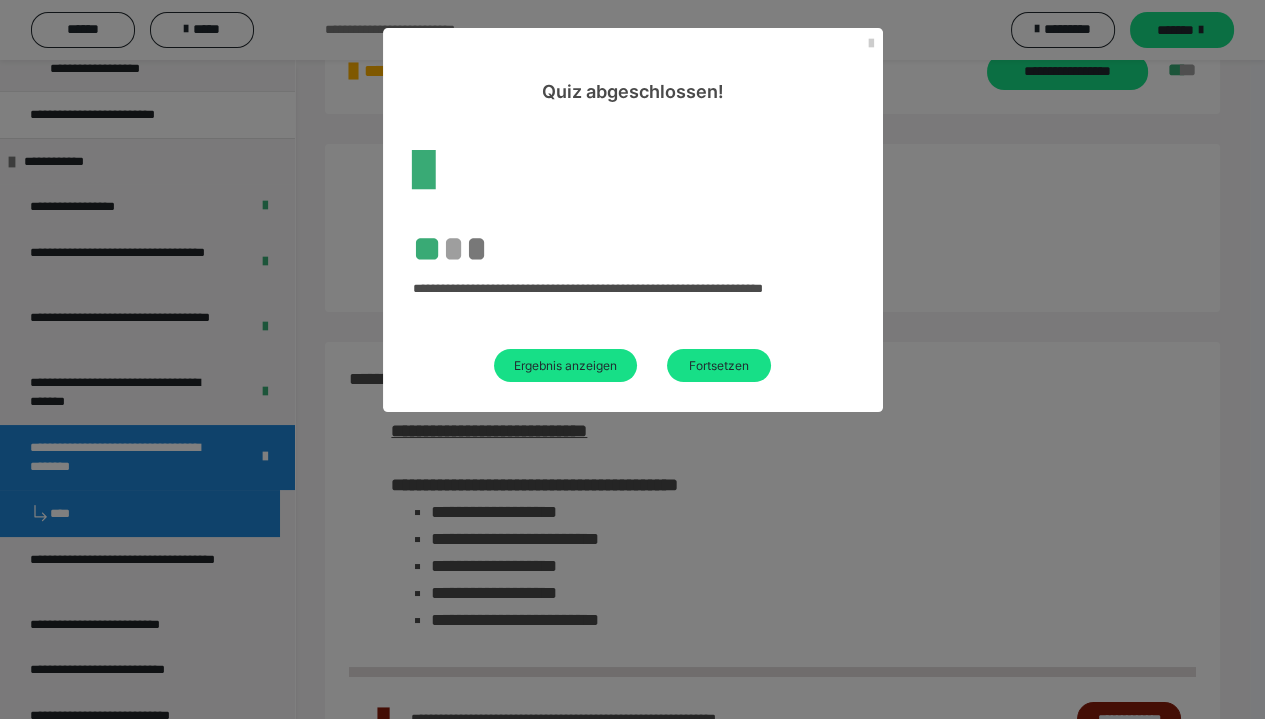 scroll, scrollTop: 745, scrollLeft: 0, axis: vertical 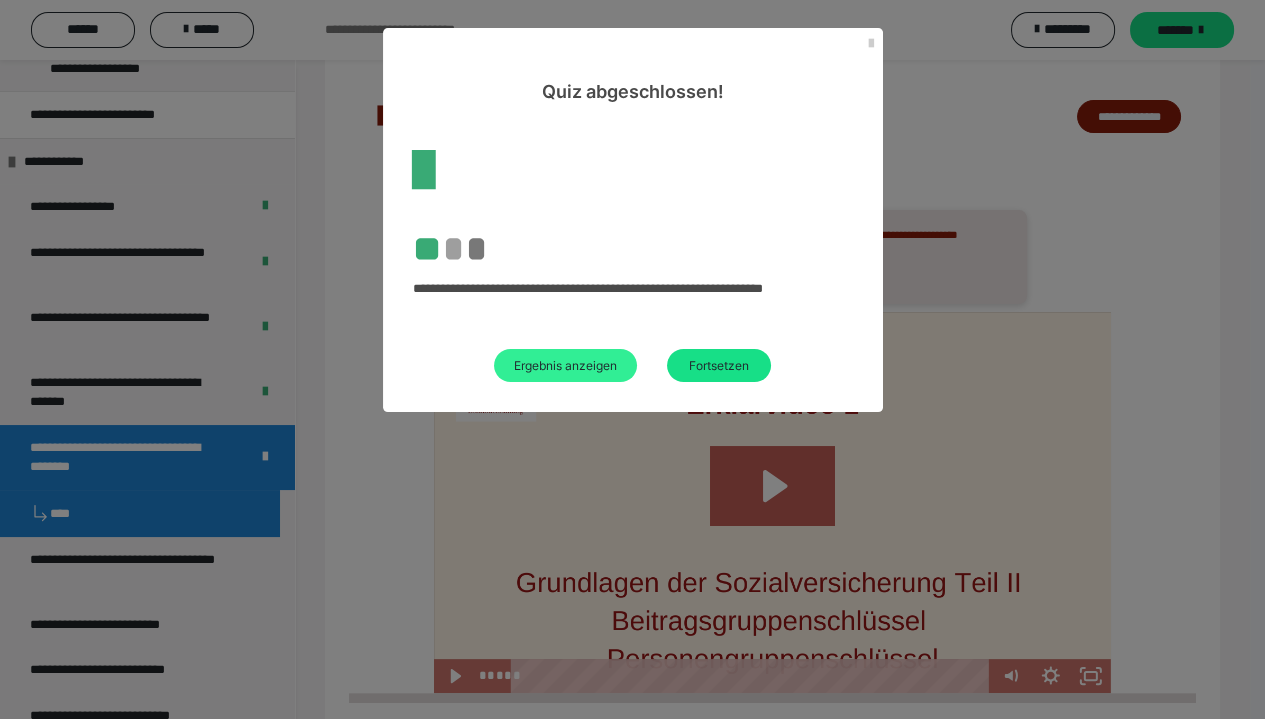 click on "Ergebnis anzeigen" at bounding box center (565, 365) 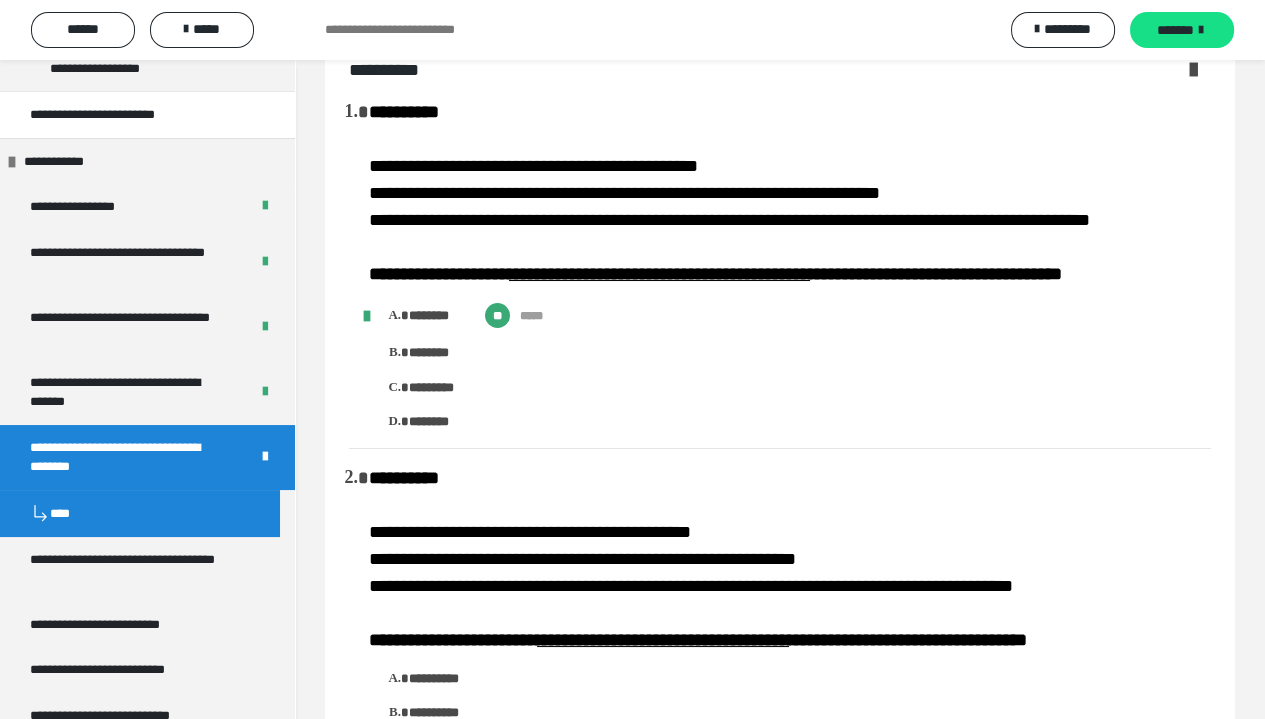 scroll, scrollTop: 0, scrollLeft: 0, axis: both 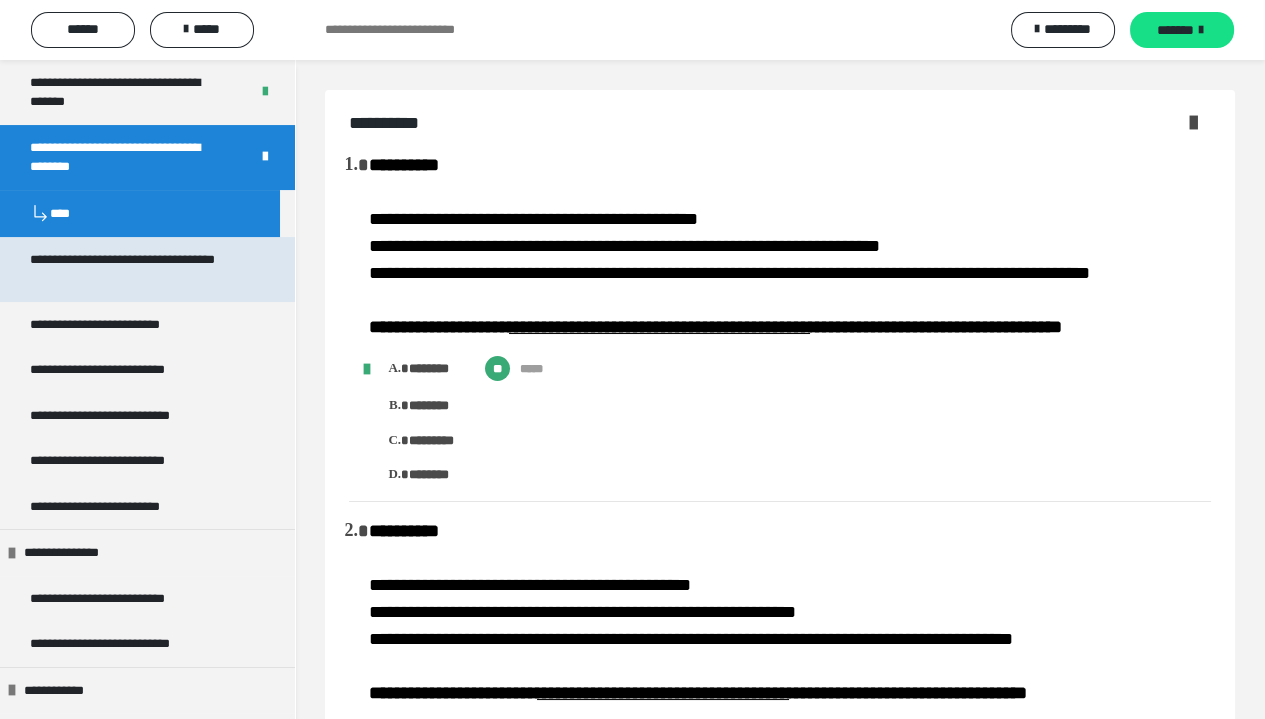 click on "**********" at bounding box center [132, 269] 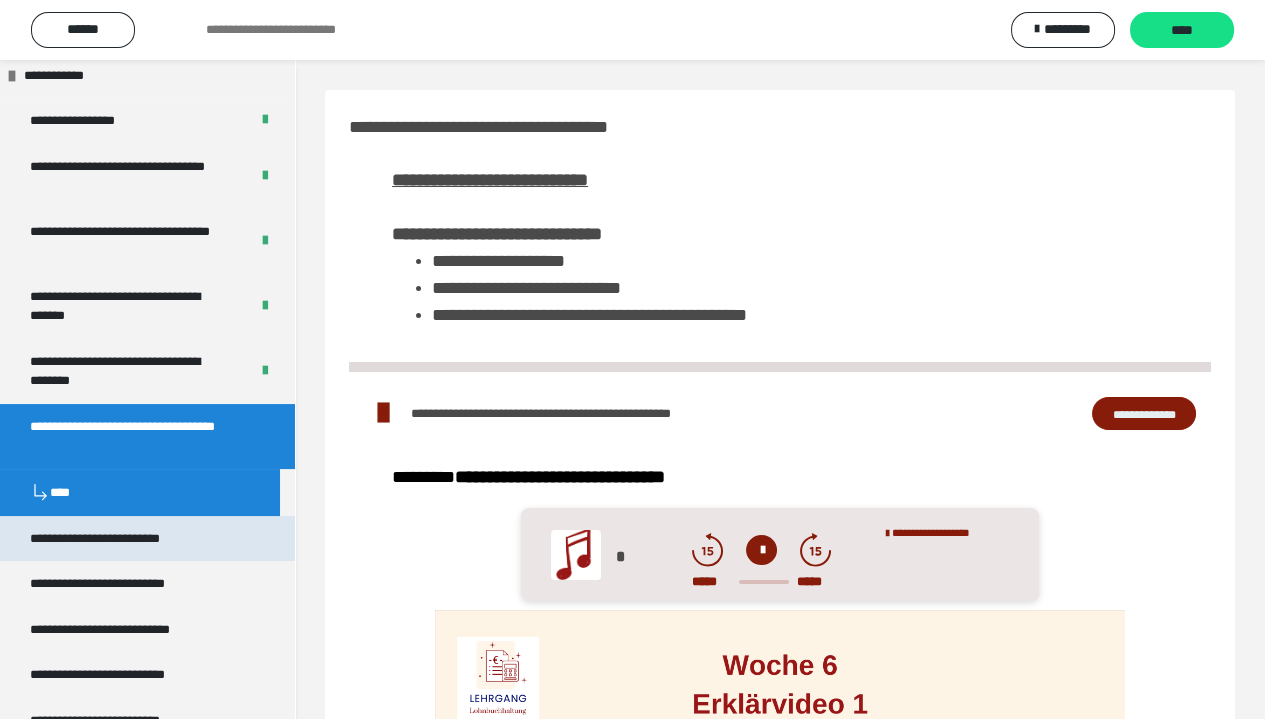 scroll, scrollTop: 600, scrollLeft: 0, axis: vertical 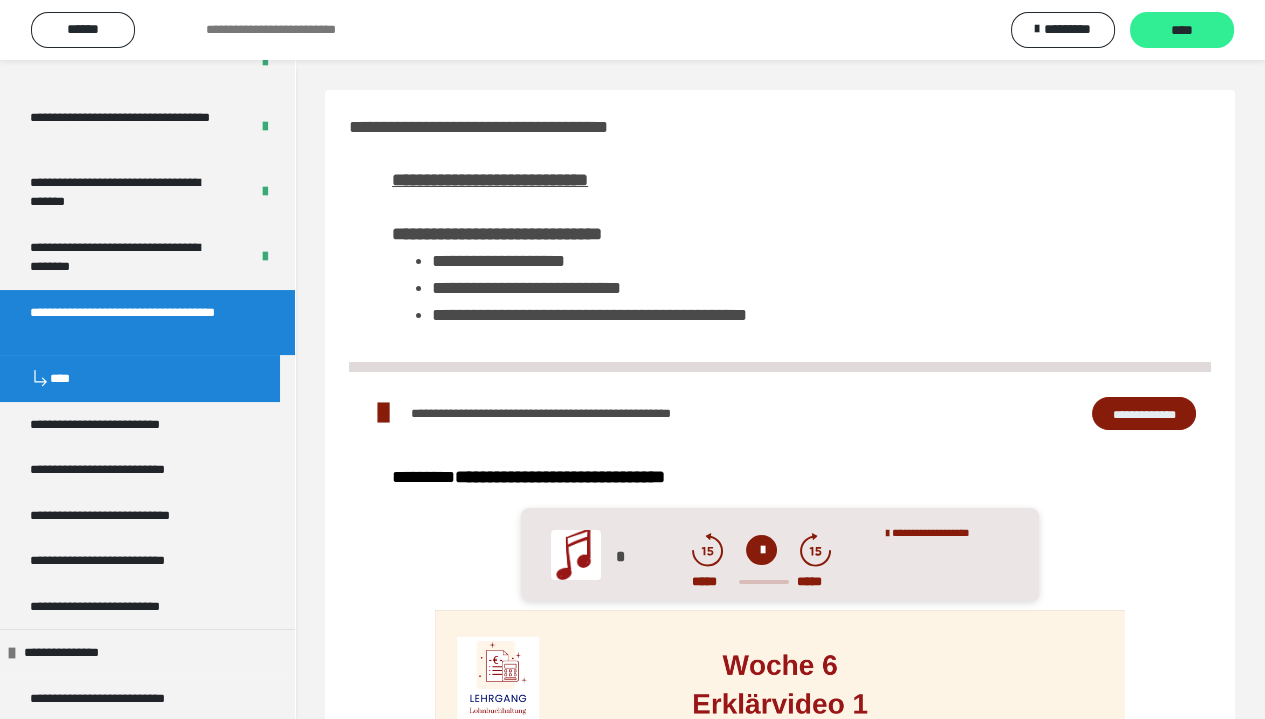click on "****" at bounding box center [1182, 31] 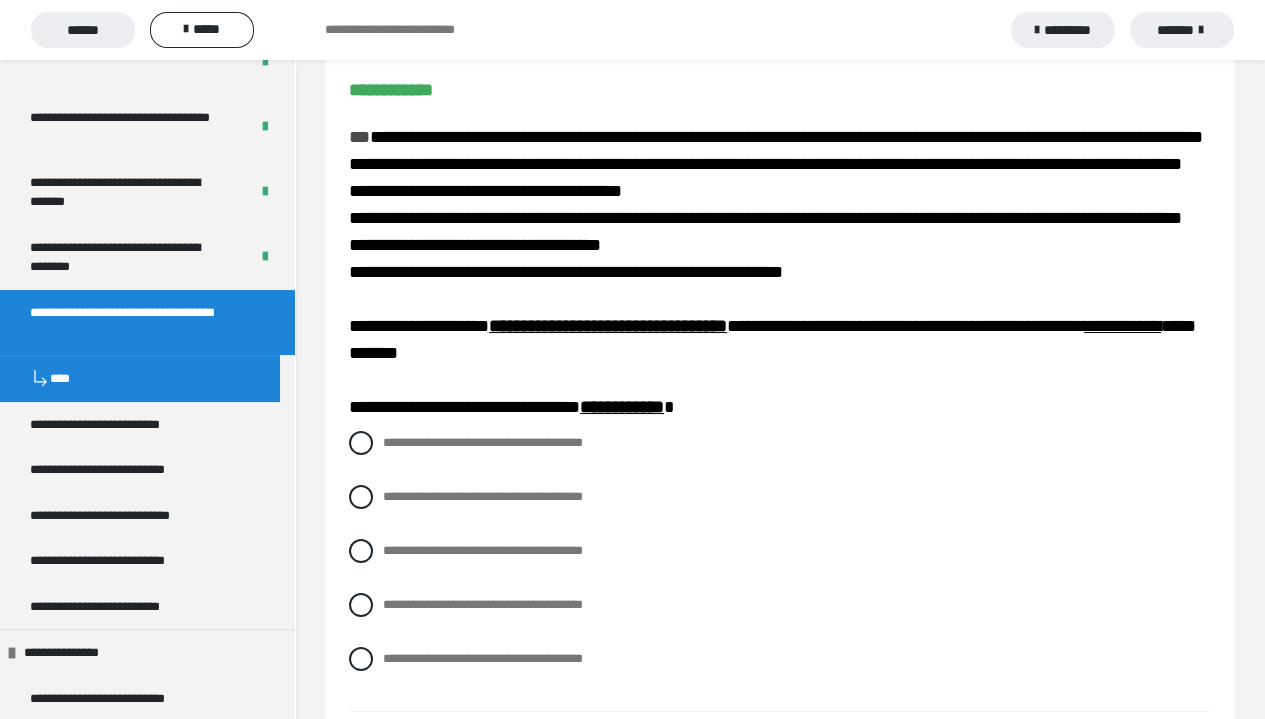 scroll, scrollTop: 200, scrollLeft: 0, axis: vertical 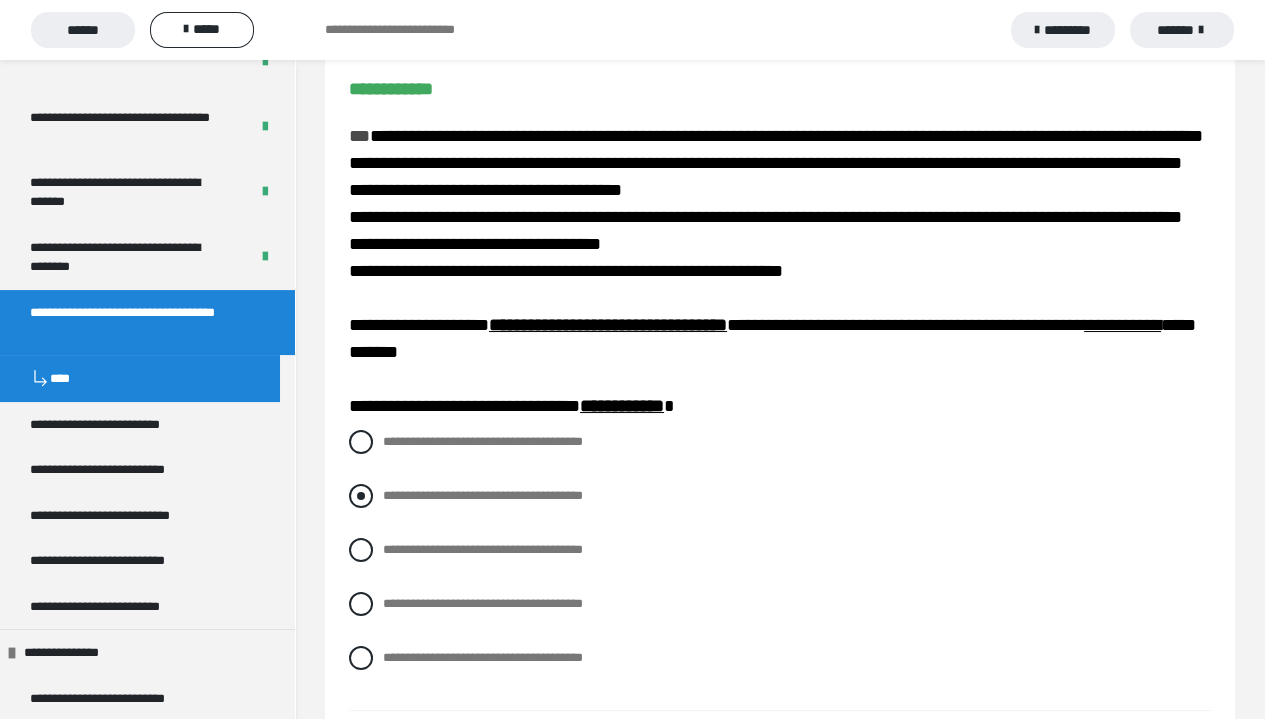 click on "**********" at bounding box center [780, 496] 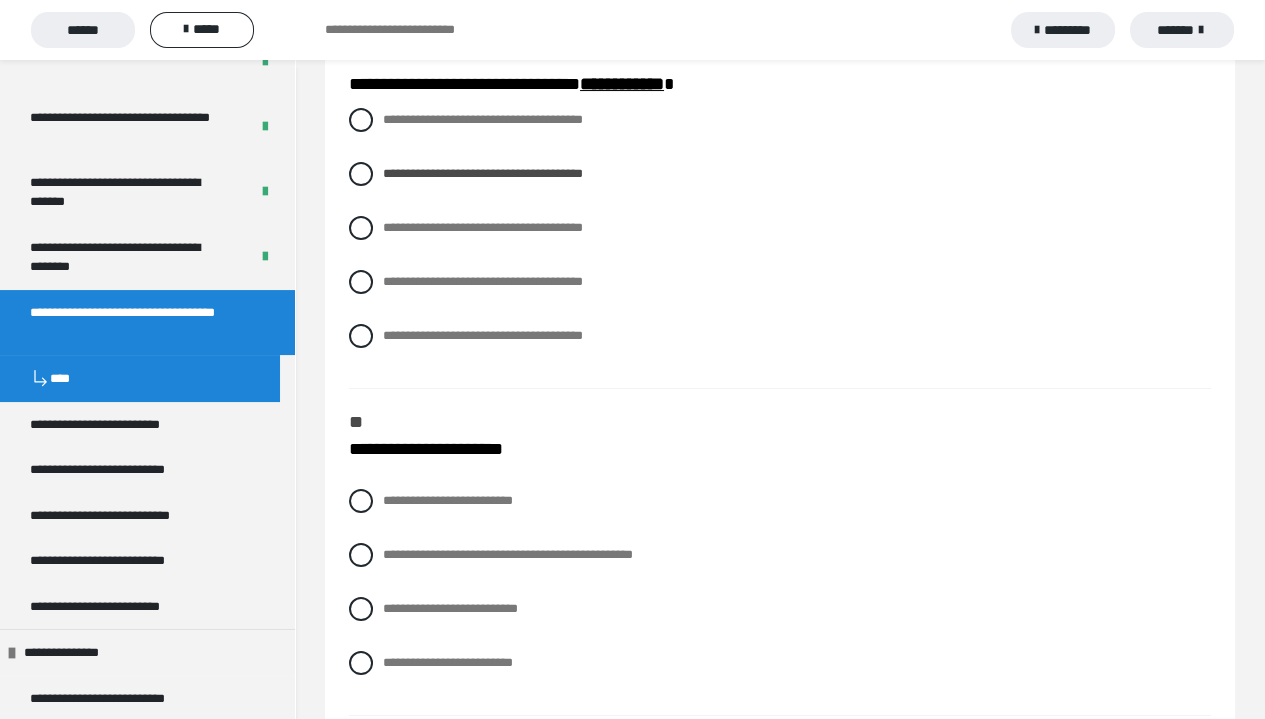 scroll, scrollTop: 700, scrollLeft: 0, axis: vertical 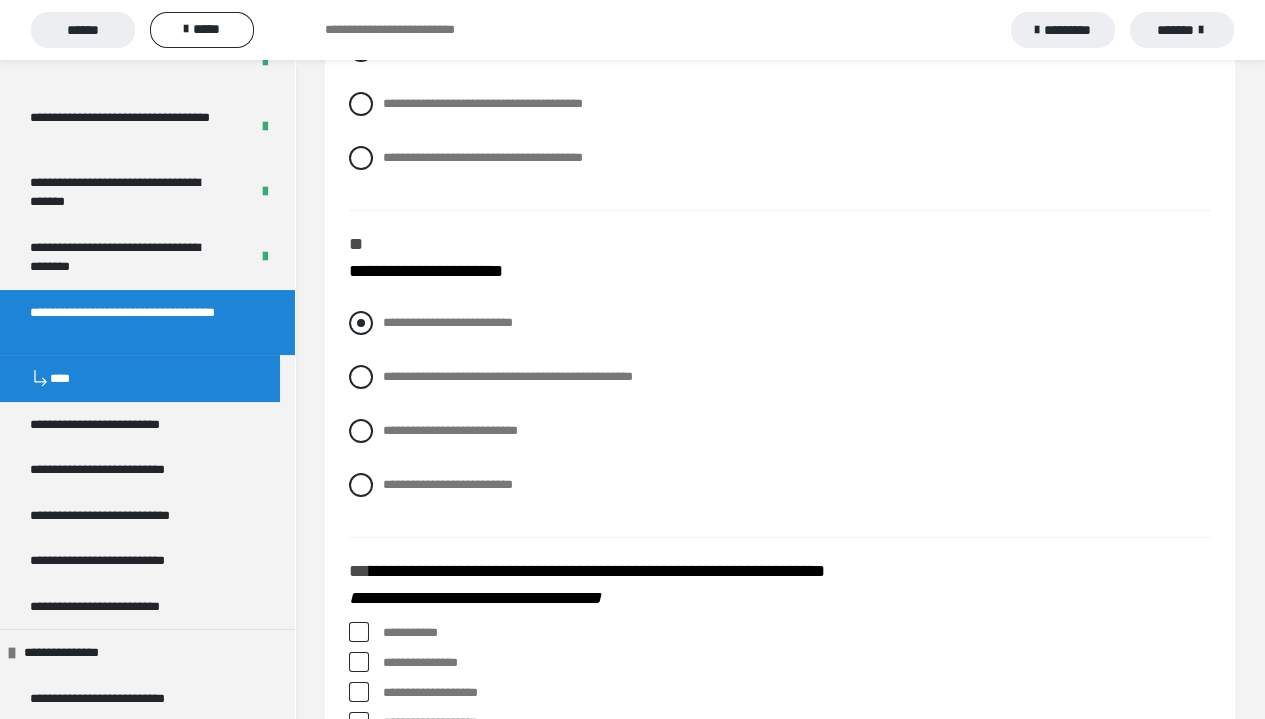 click at bounding box center (361, 323) 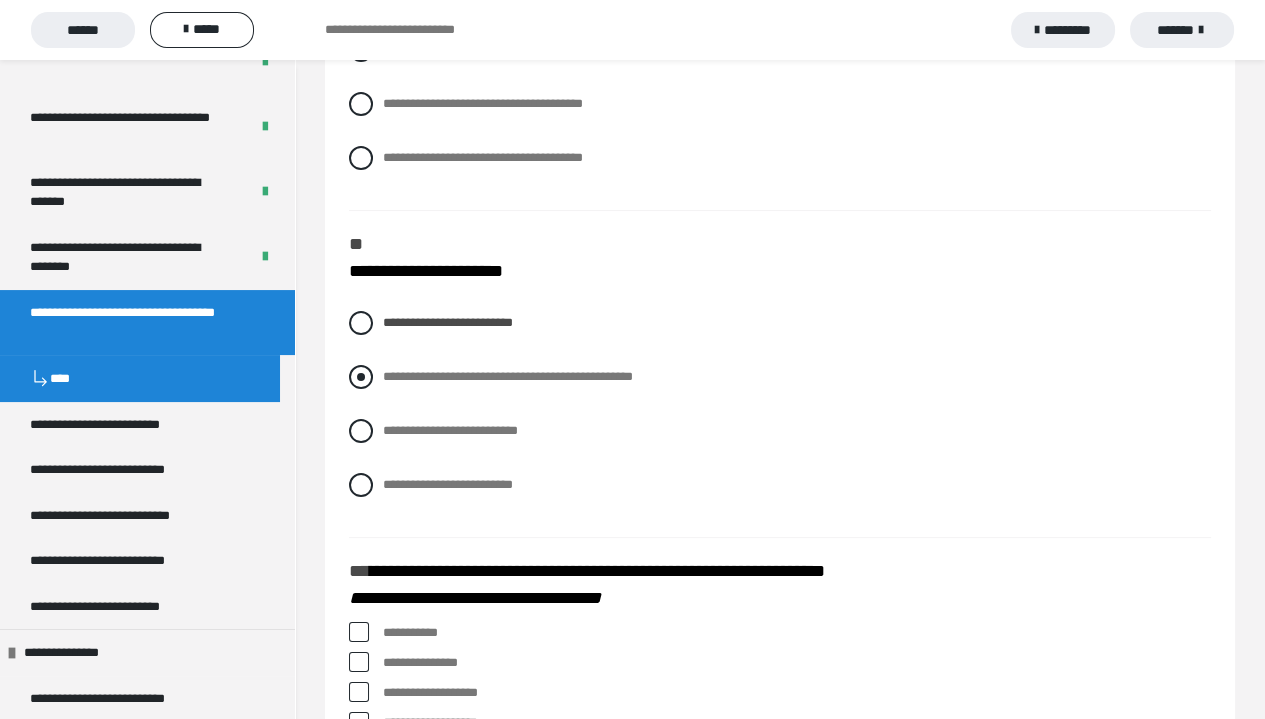 click at bounding box center (361, 377) 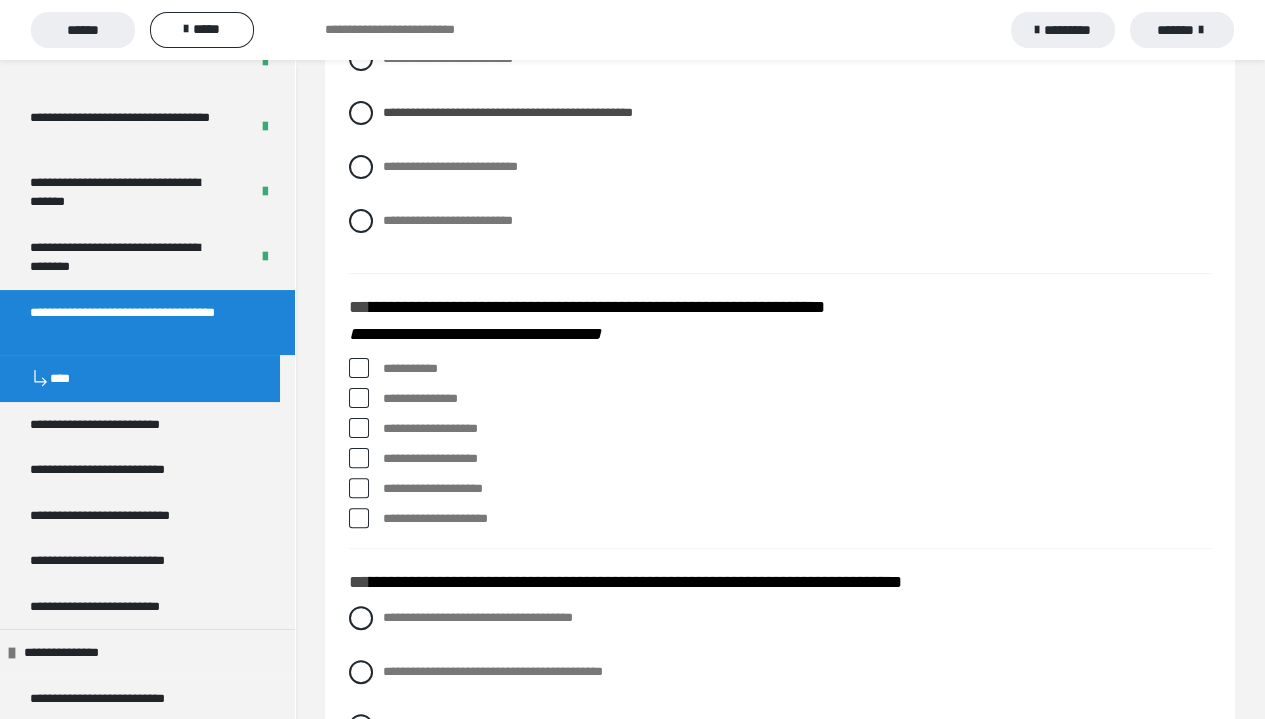 scroll, scrollTop: 1000, scrollLeft: 0, axis: vertical 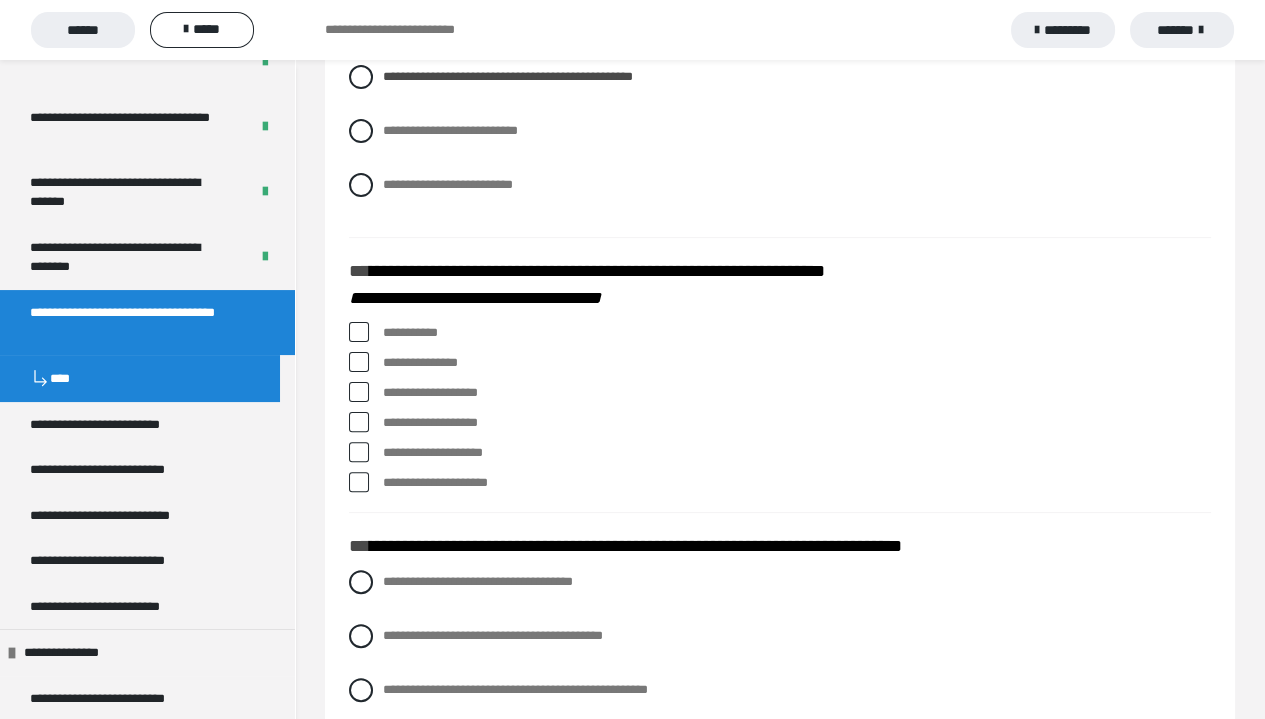 click at bounding box center [359, 392] 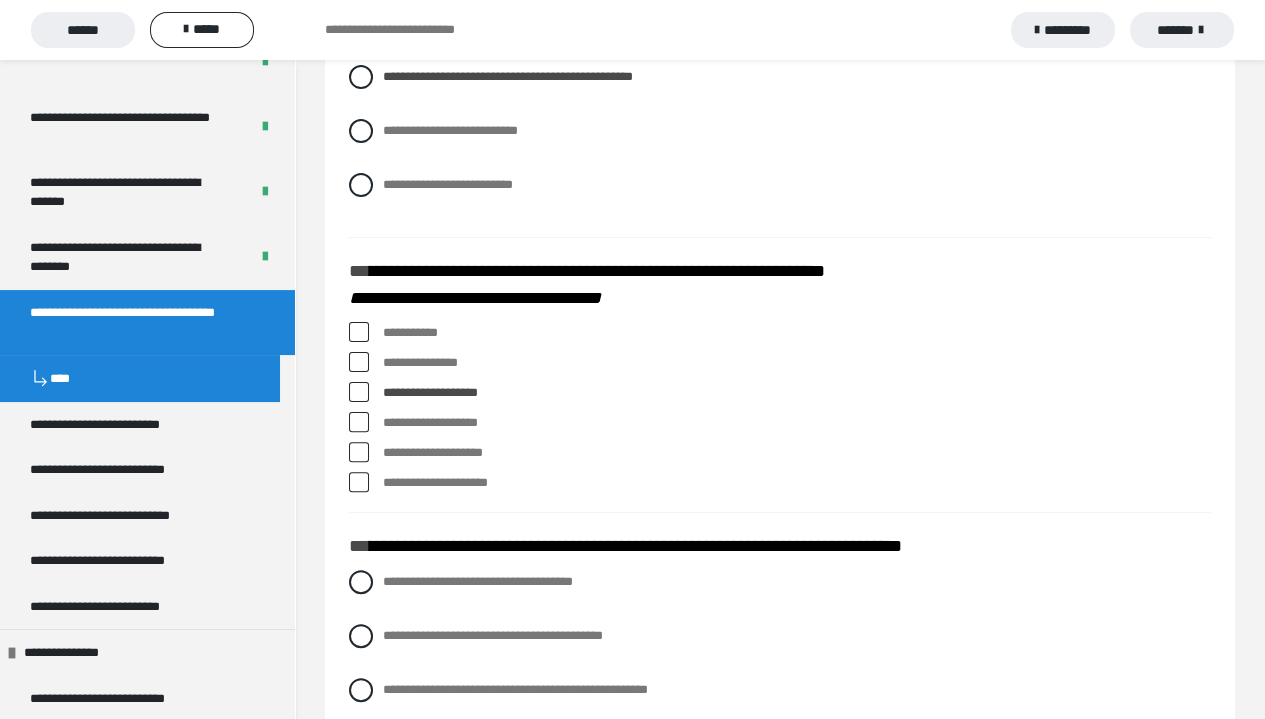 click at bounding box center (359, 392) 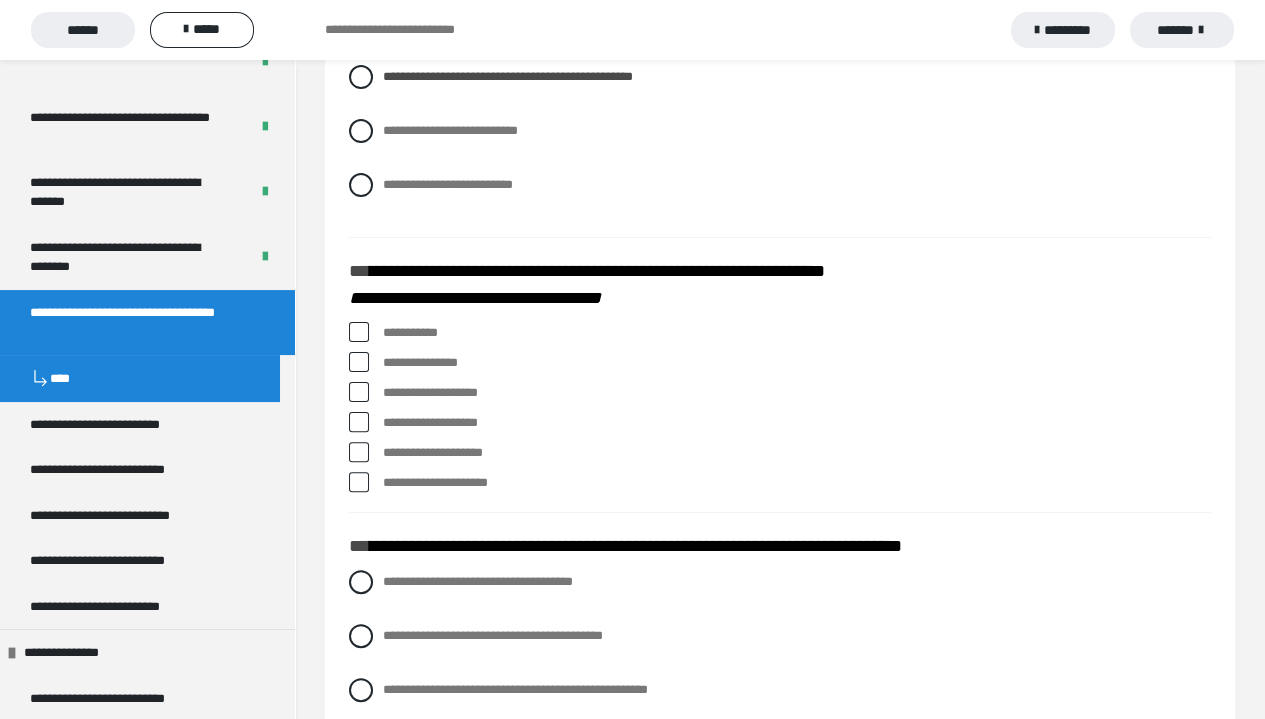 click on "**********" at bounding box center (780, 412) 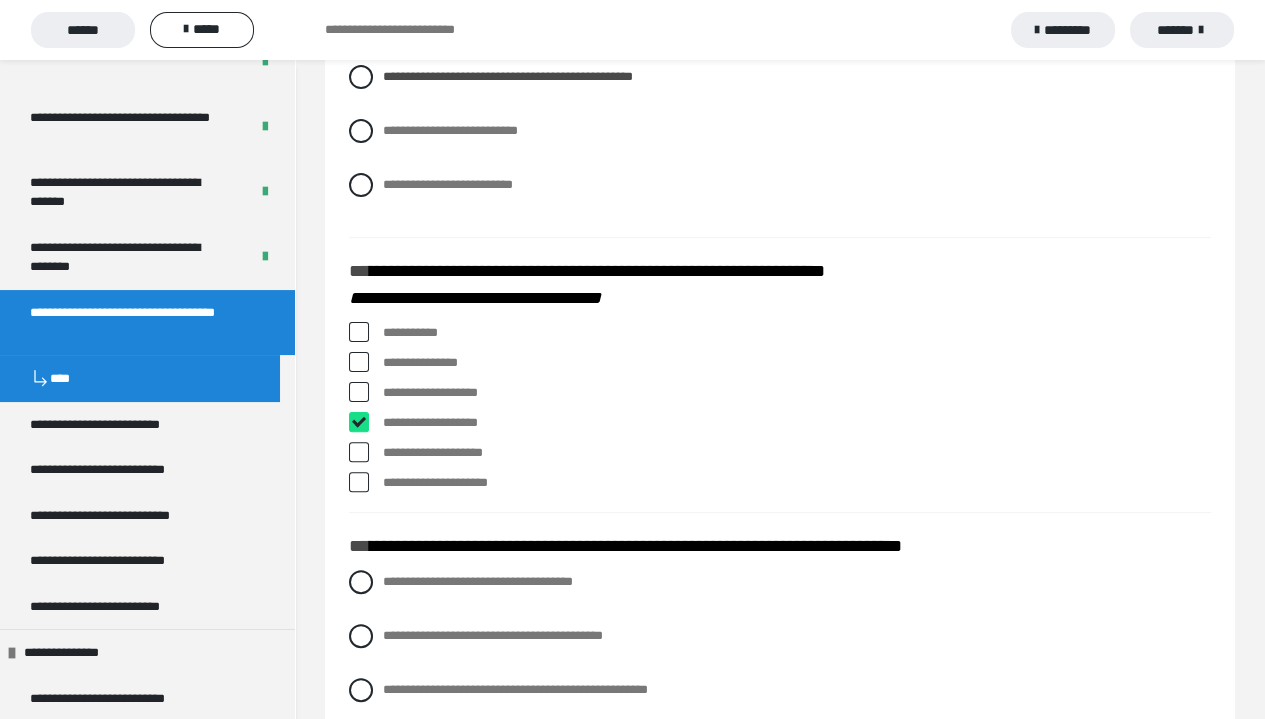 checkbox on "****" 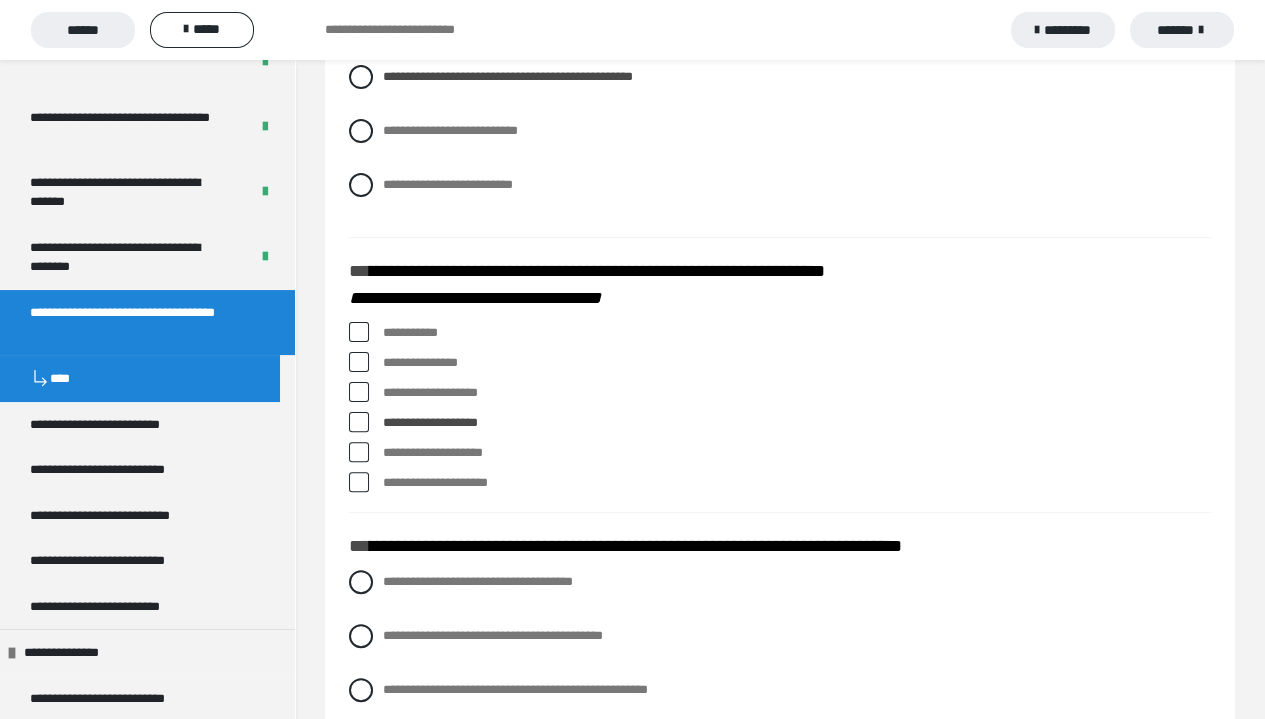 click at bounding box center [359, 452] 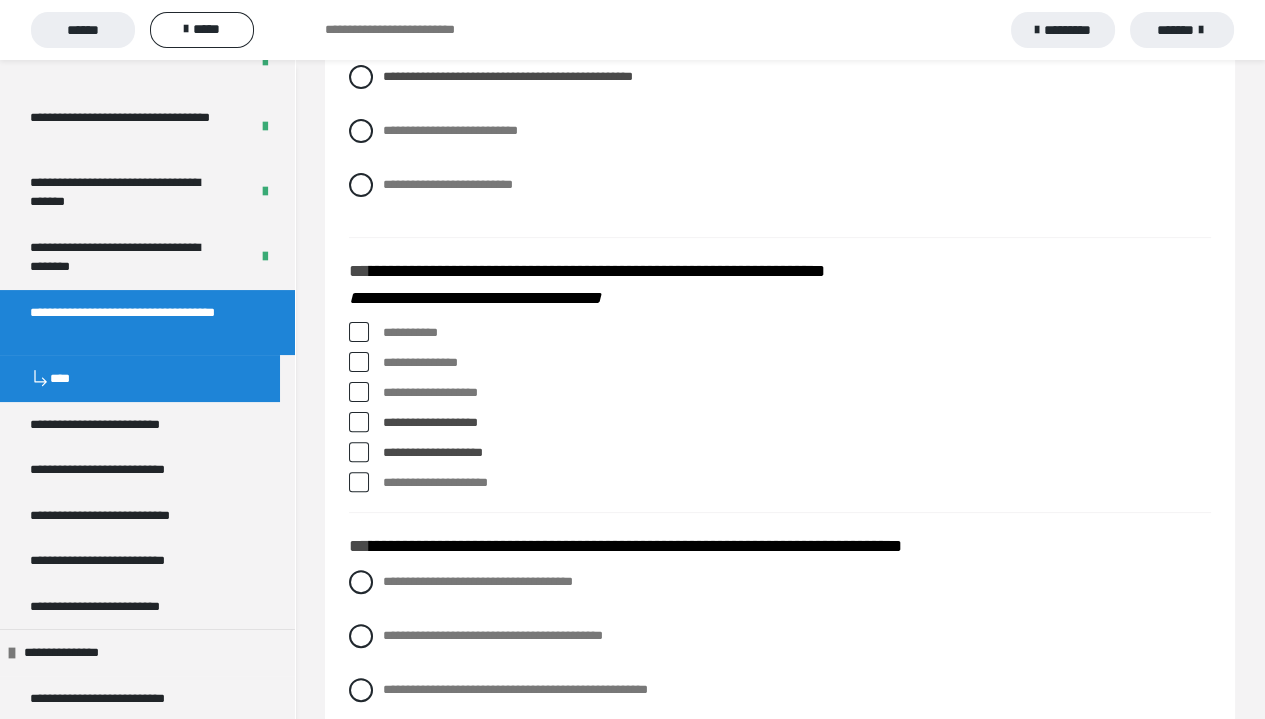 click at bounding box center [359, 452] 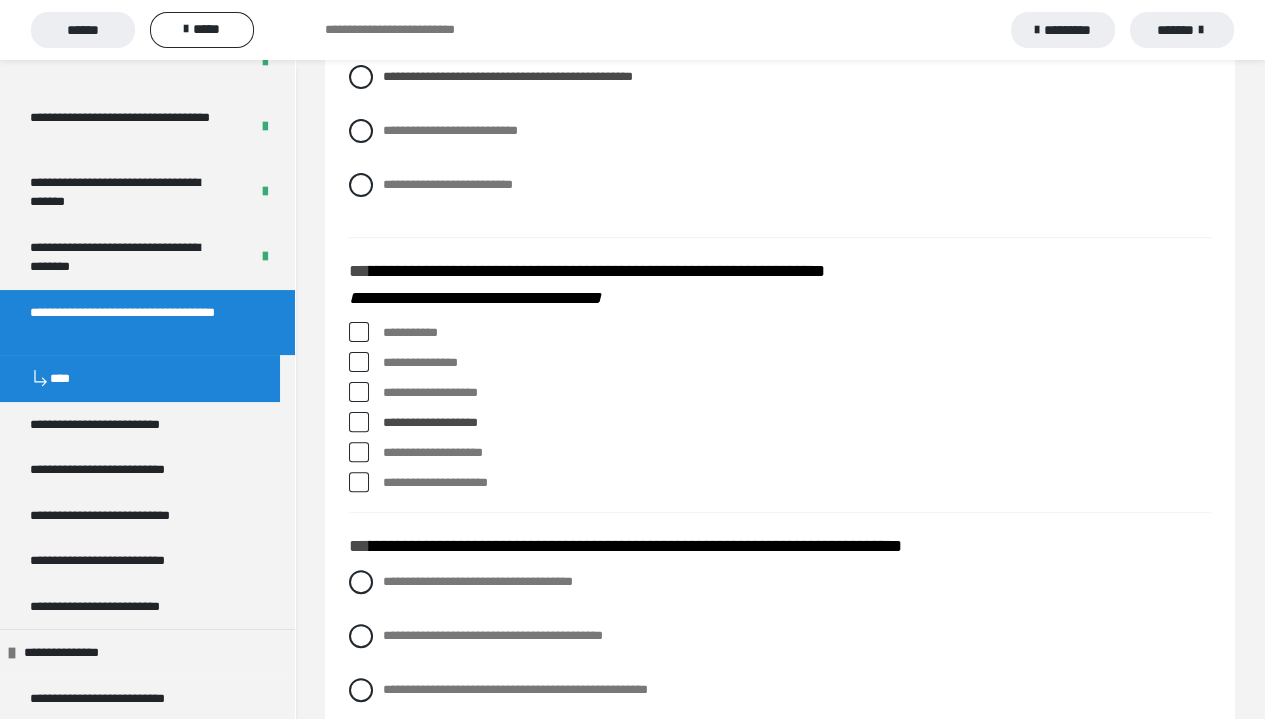 click at bounding box center (359, 482) 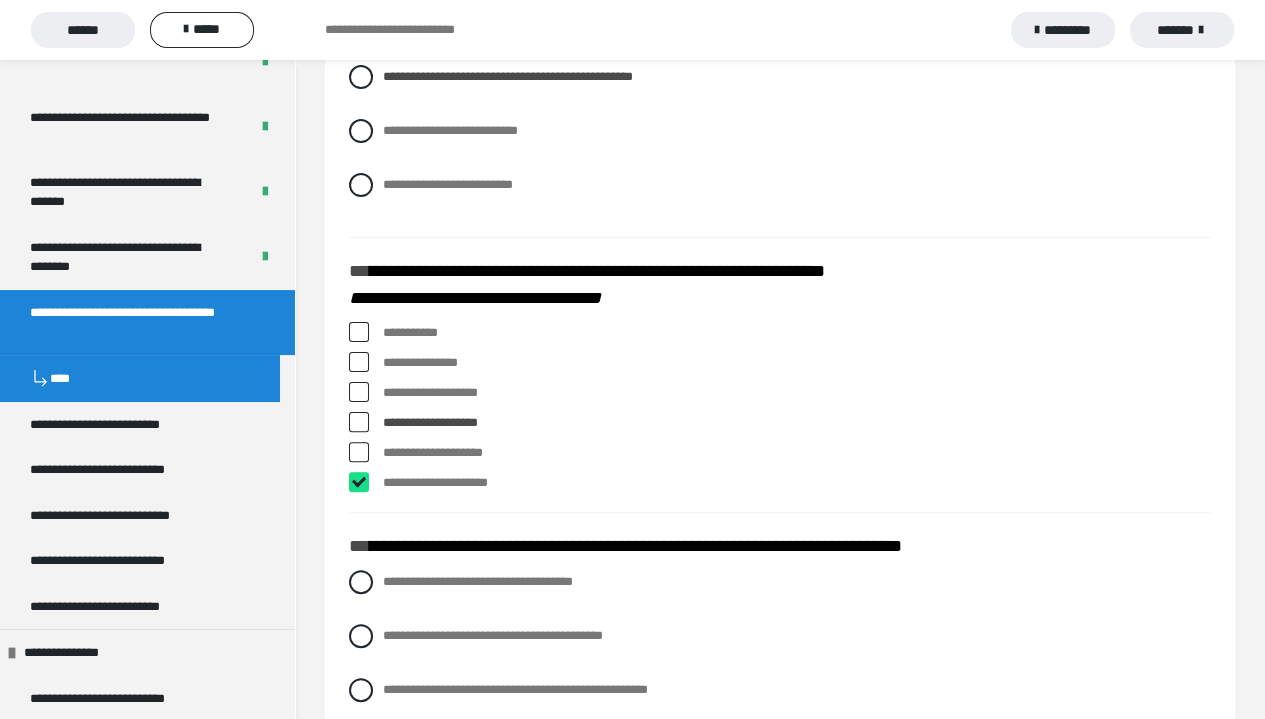 checkbox on "****" 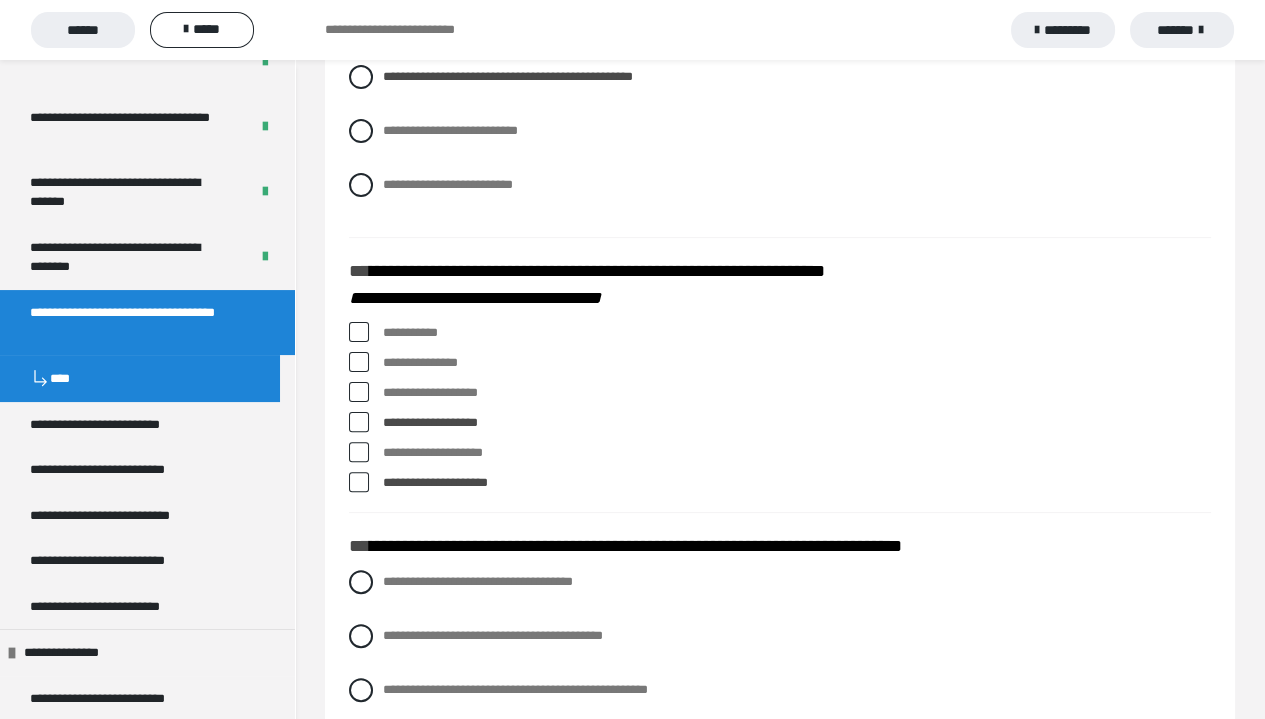click at bounding box center (359, 422) 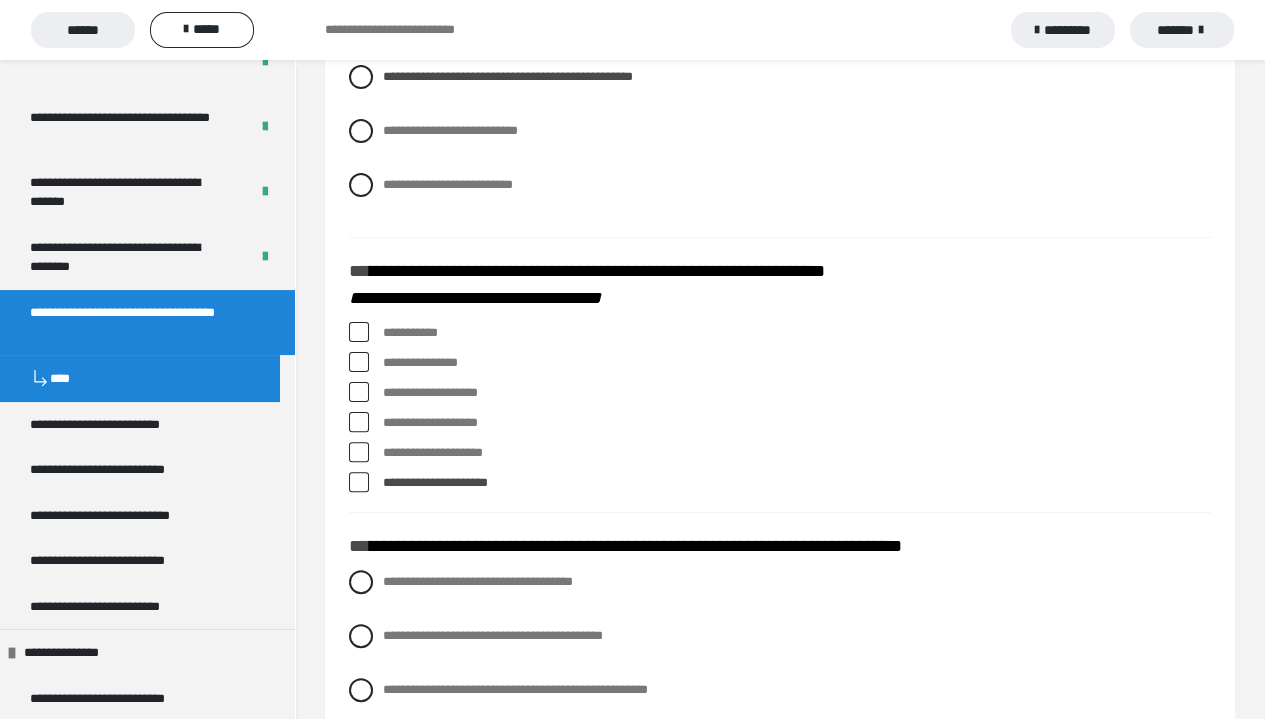 click at bounding box center [359, 392] 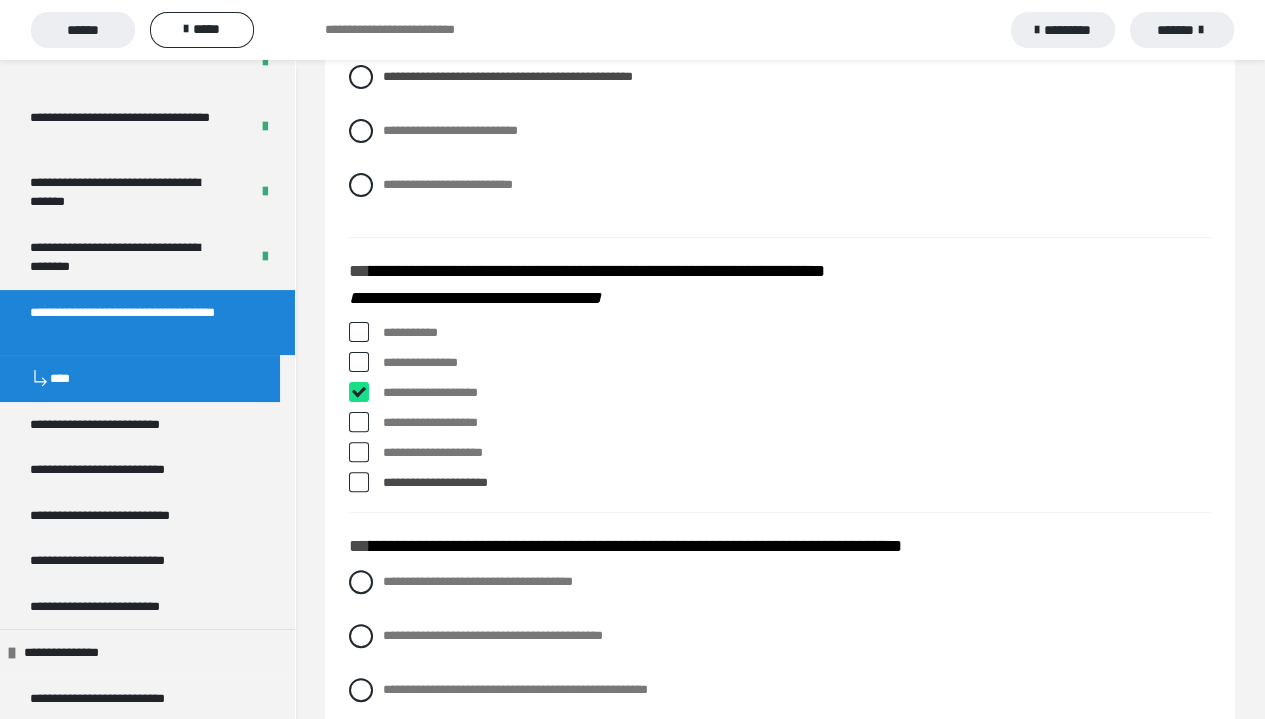 checkbox on "****" 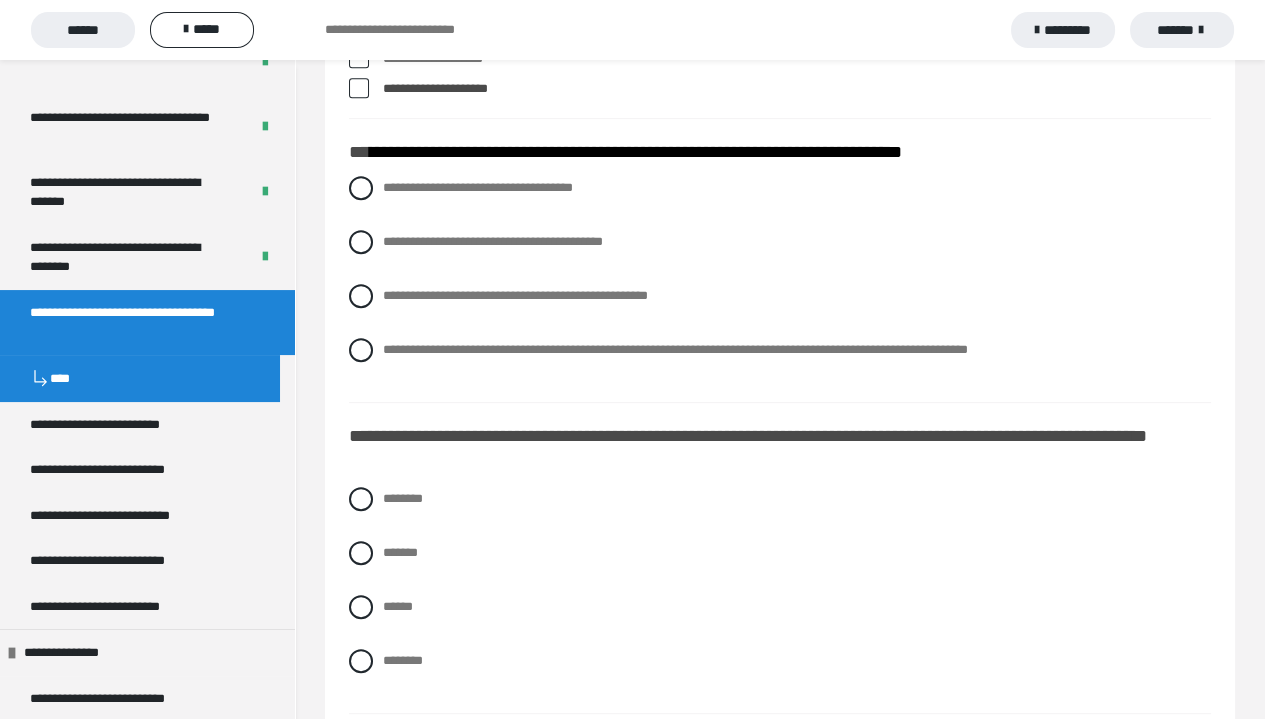 scroll, scrollTop: 1400, scrollLeft: 0, axis: vertical 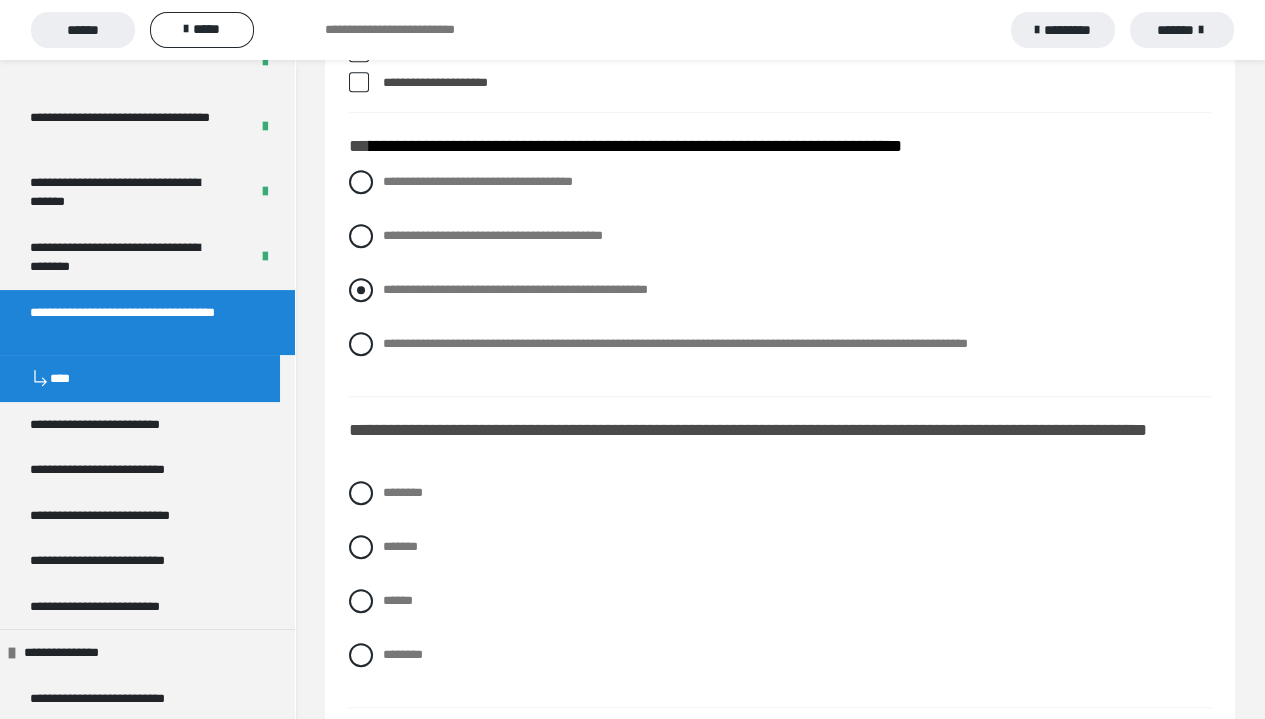 click at bounding box center (361, 290) 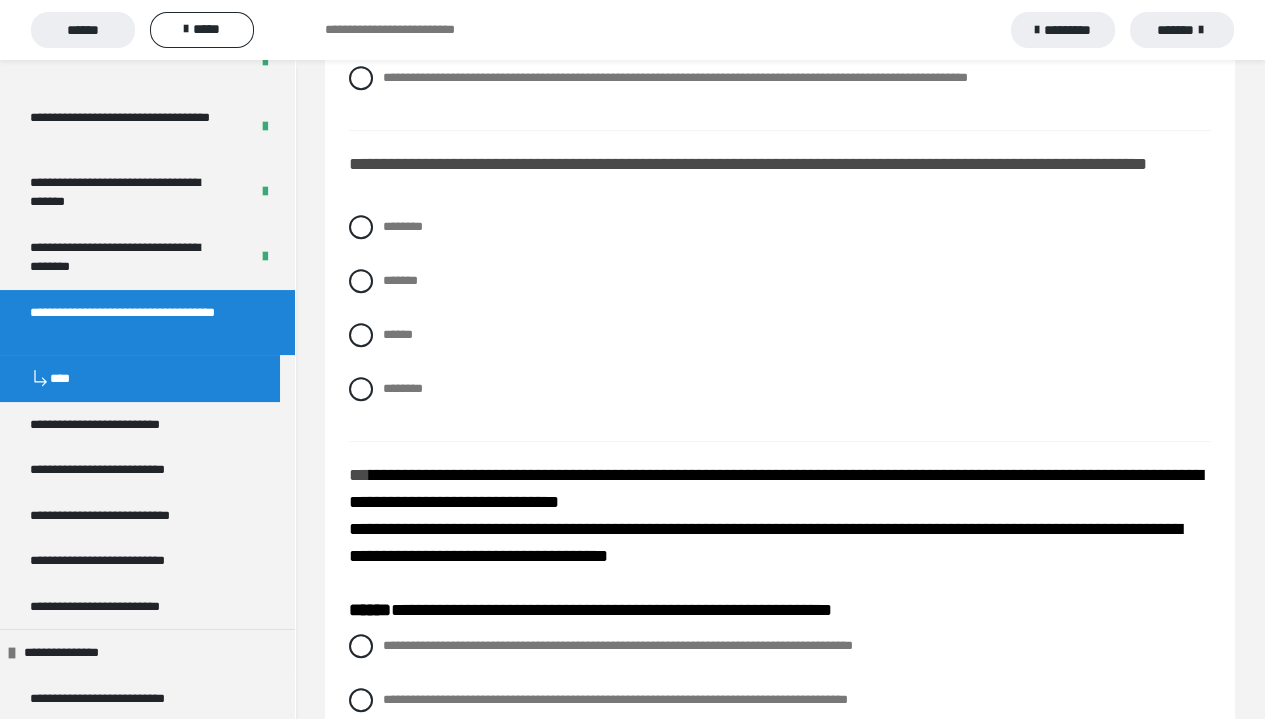 scroll, scrollTop: 1700, scrollLeft: 0, axis: vertical 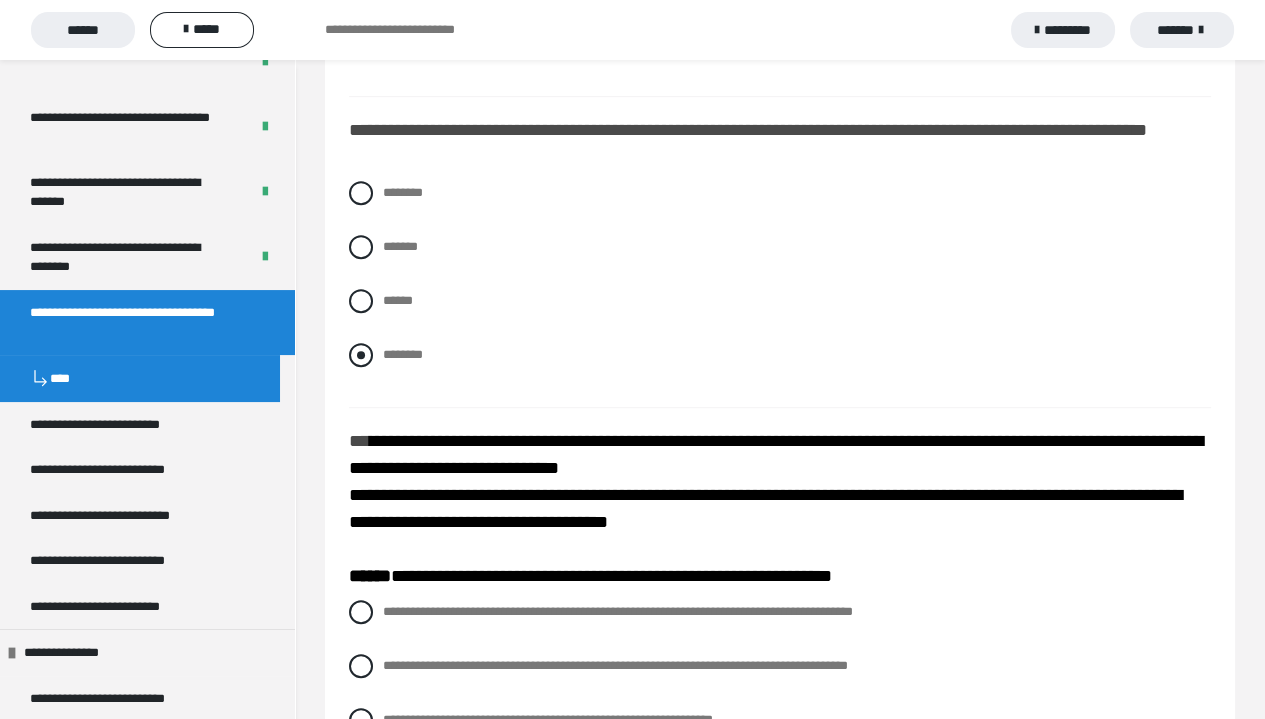 click at bounding box center (361, 355) 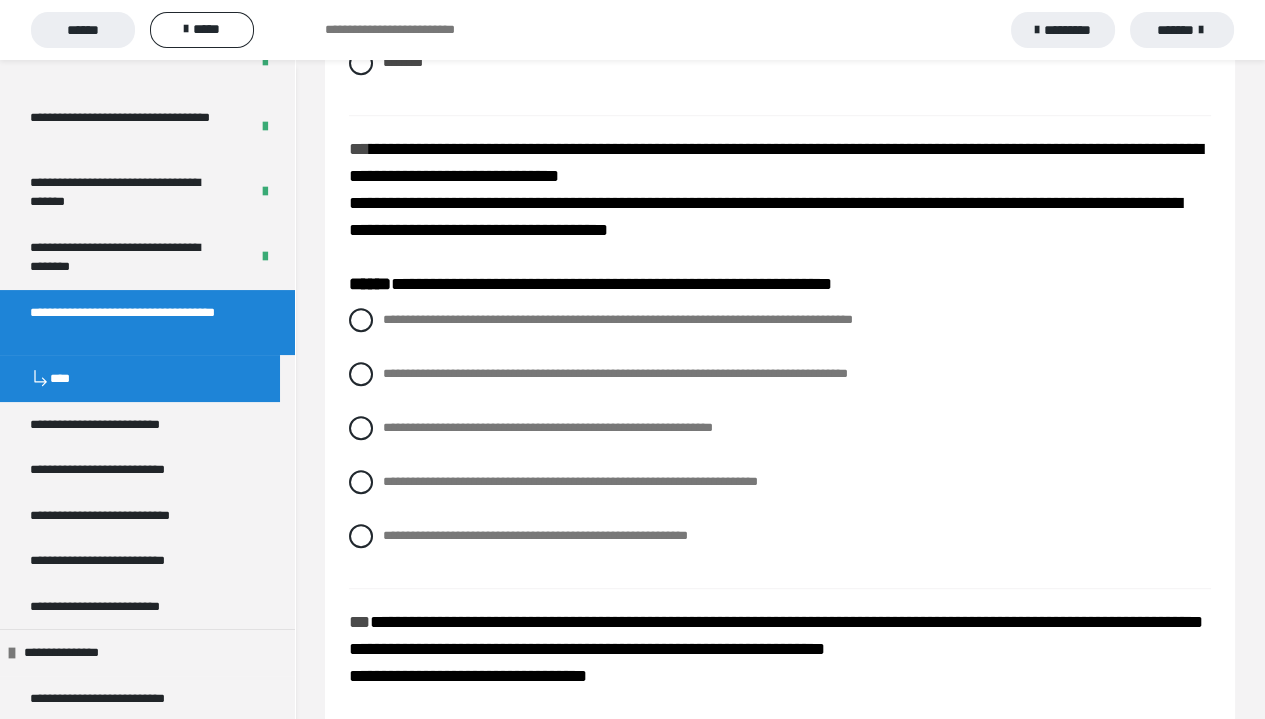 scroll, scrollTop: 2000, scrollLeft: 0, axis: vertical 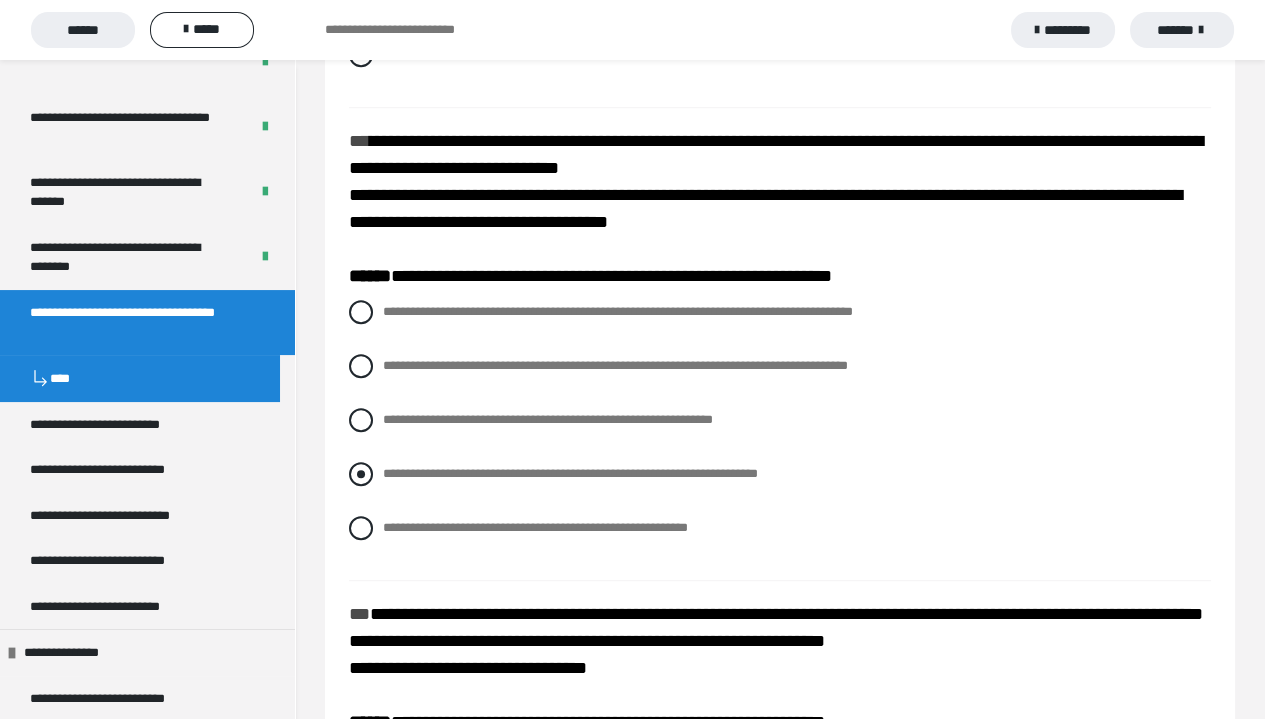click at bounding box center [361, 474] 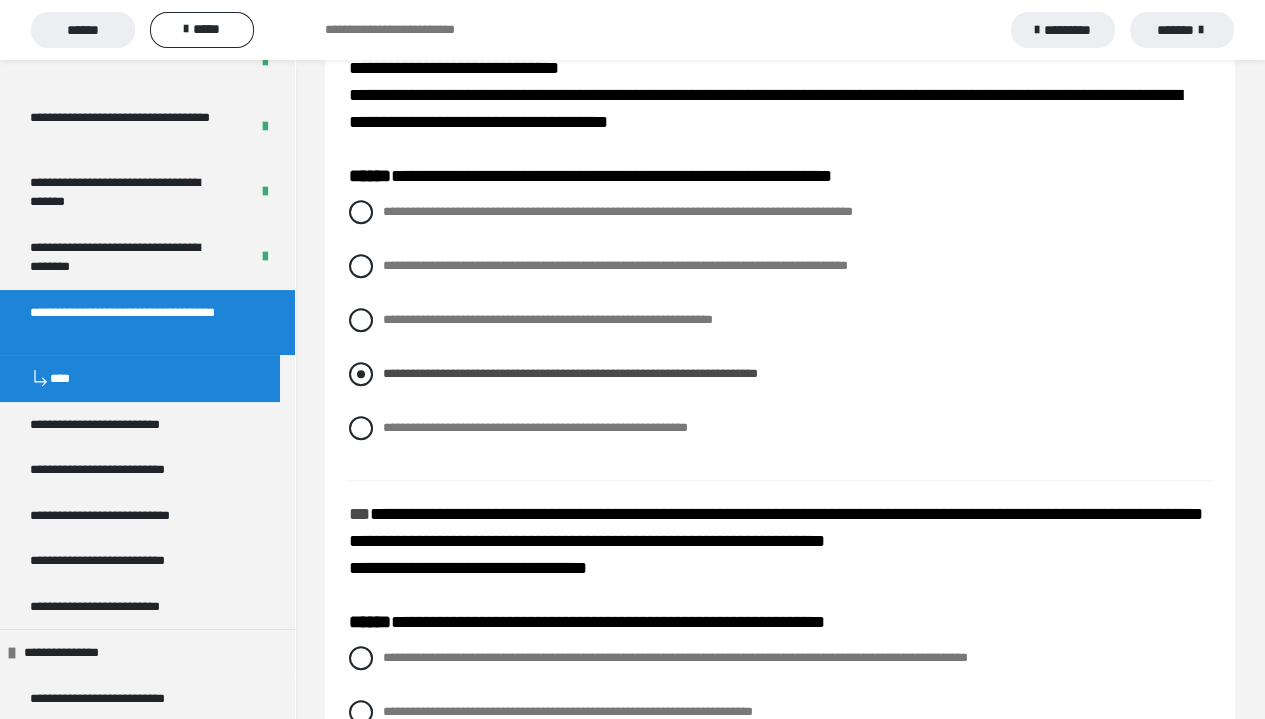 scroll, scrollTop: 2400, scrollLeft: 0, axis: vertical 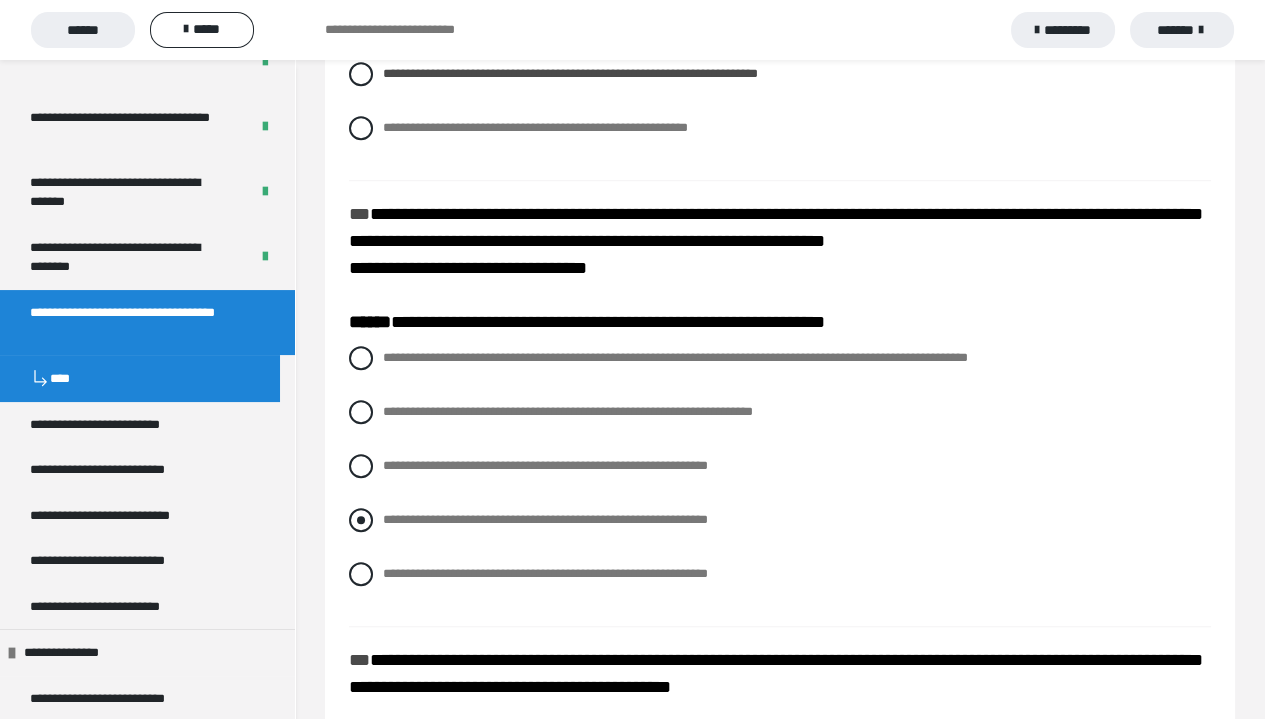 drag, startPoint x: 579, startPoint y: 520, endPoint x: 629, endPoint y: 520, distance: 50 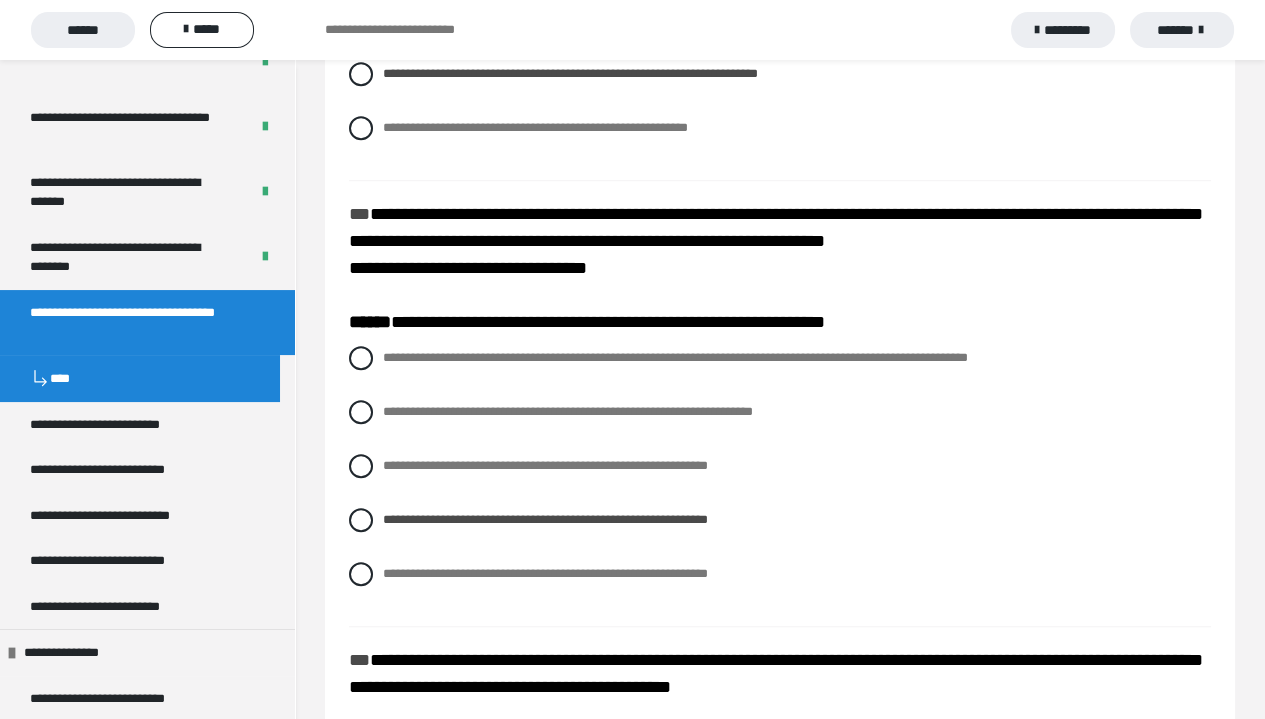 drag, startPoint x: 793, startPoint y: 511, endPoint x: 529, endPoint y: 538, distance: 265.37708 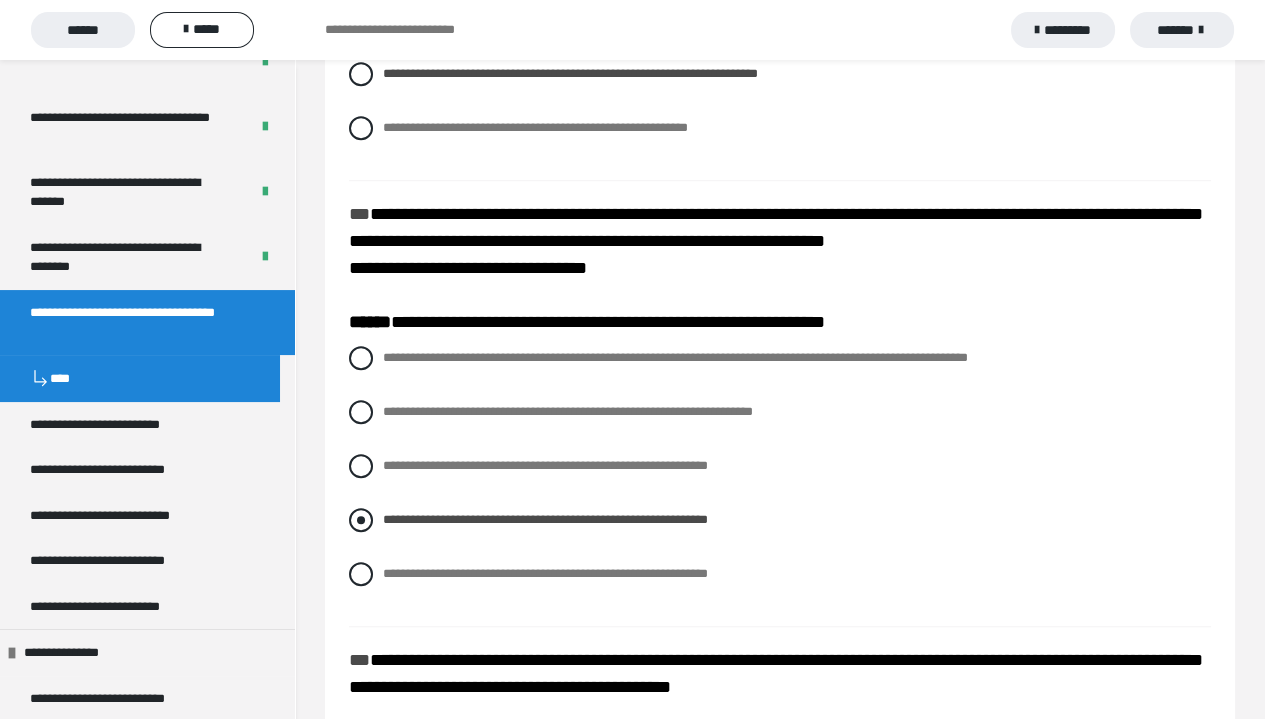 click on "**********" at bounding box center (389, 514) 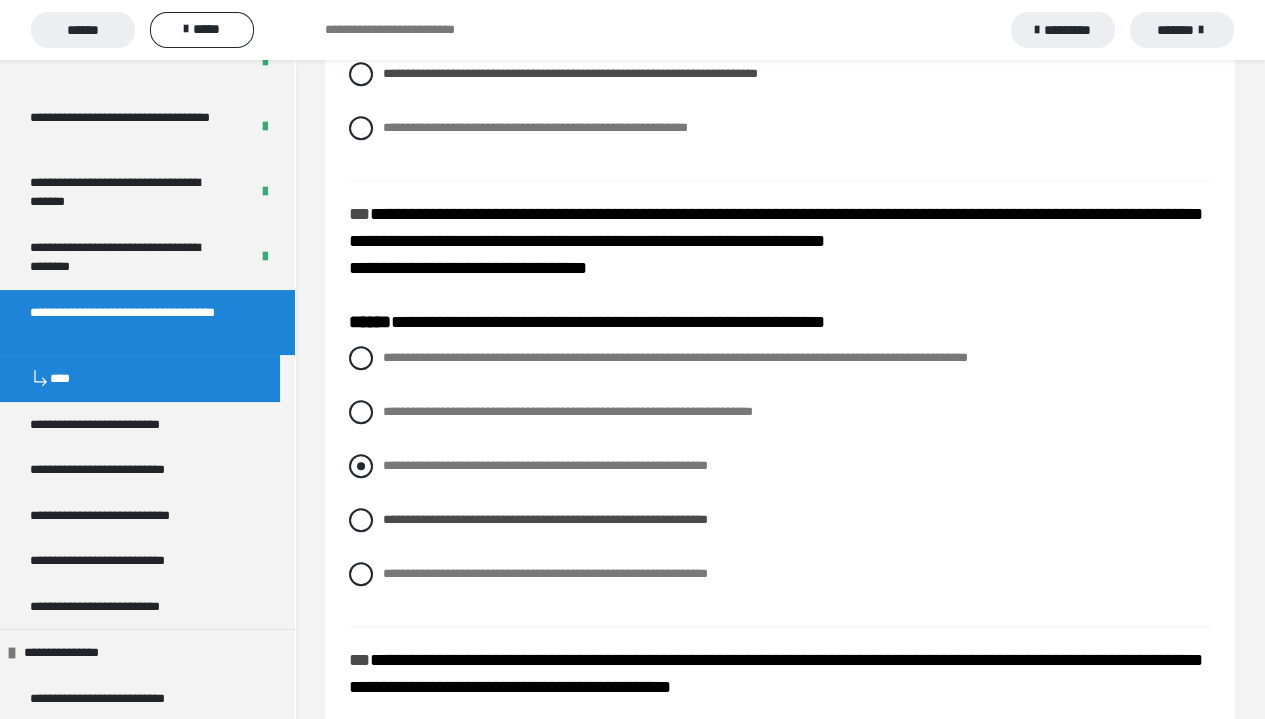 click at bounding box center [361, 466] 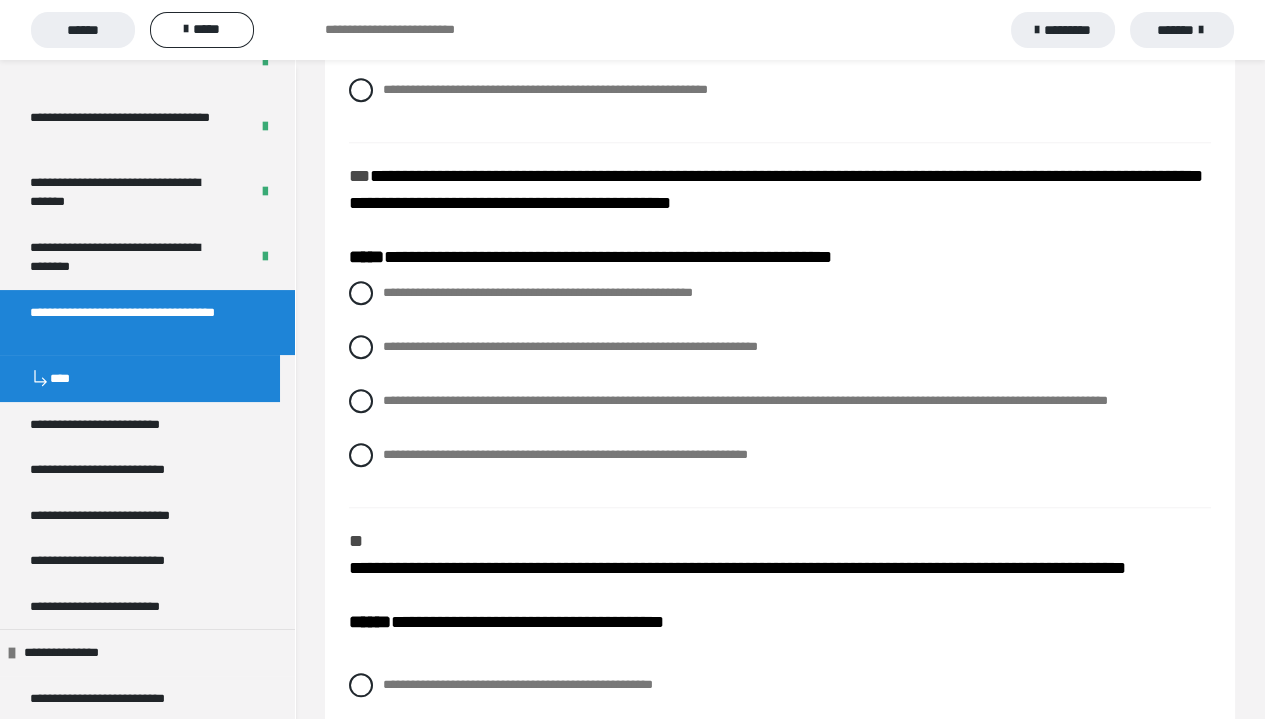 scroll, scrollTop: 2900, scrollLeft: 0, axis: vertical 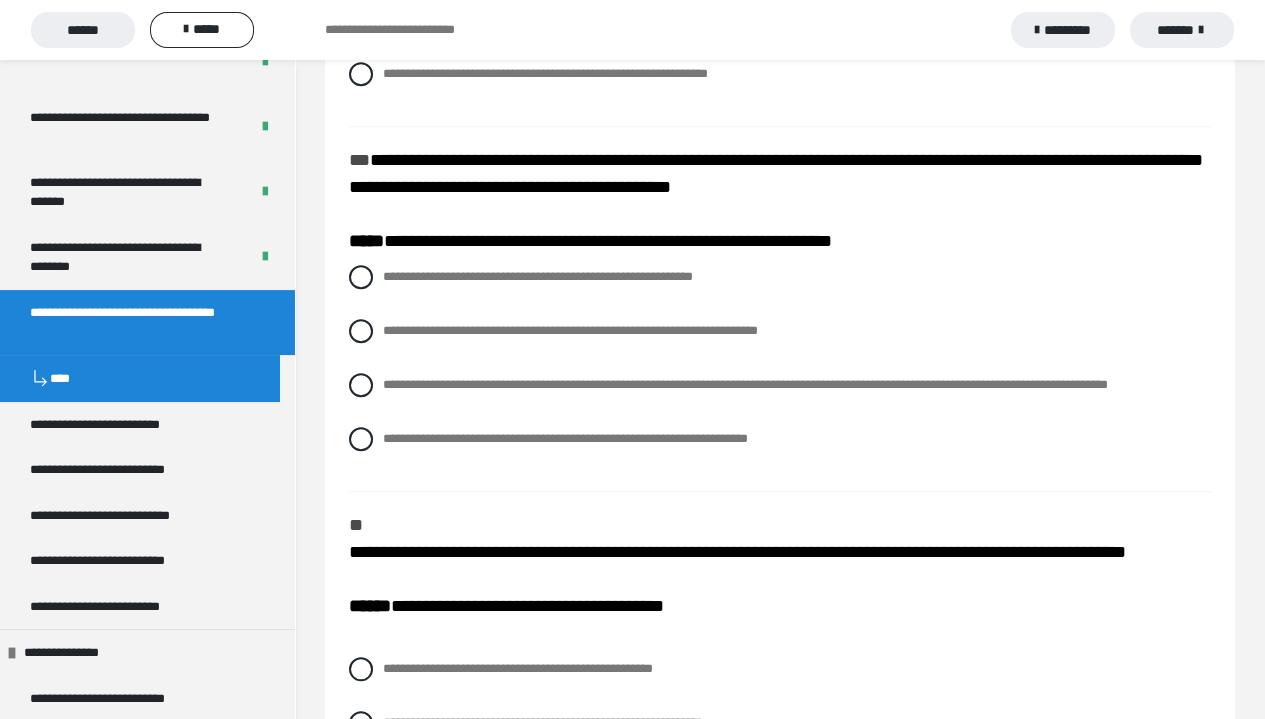 drag, startPoint x: 375, startPoint y: 335, endPoint x: 378, endPoint y: 345, distance: 10.440307 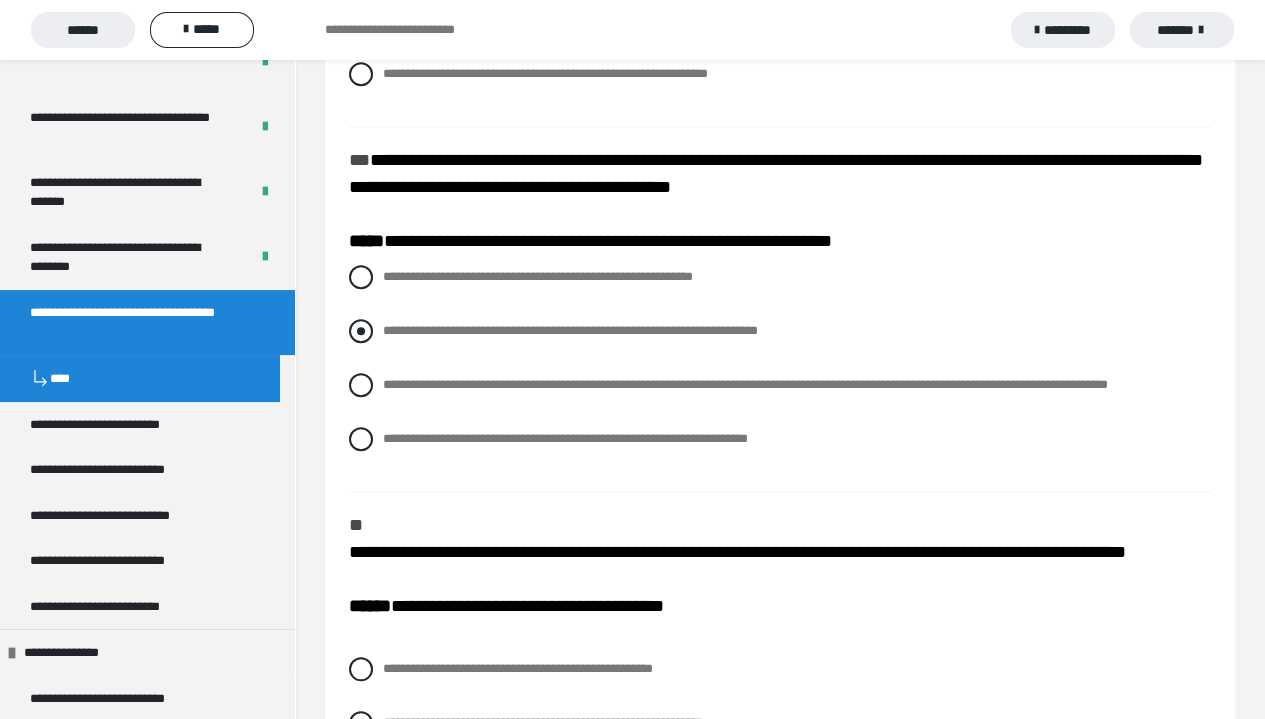 click on "**********" at bounding box center (780, 331) 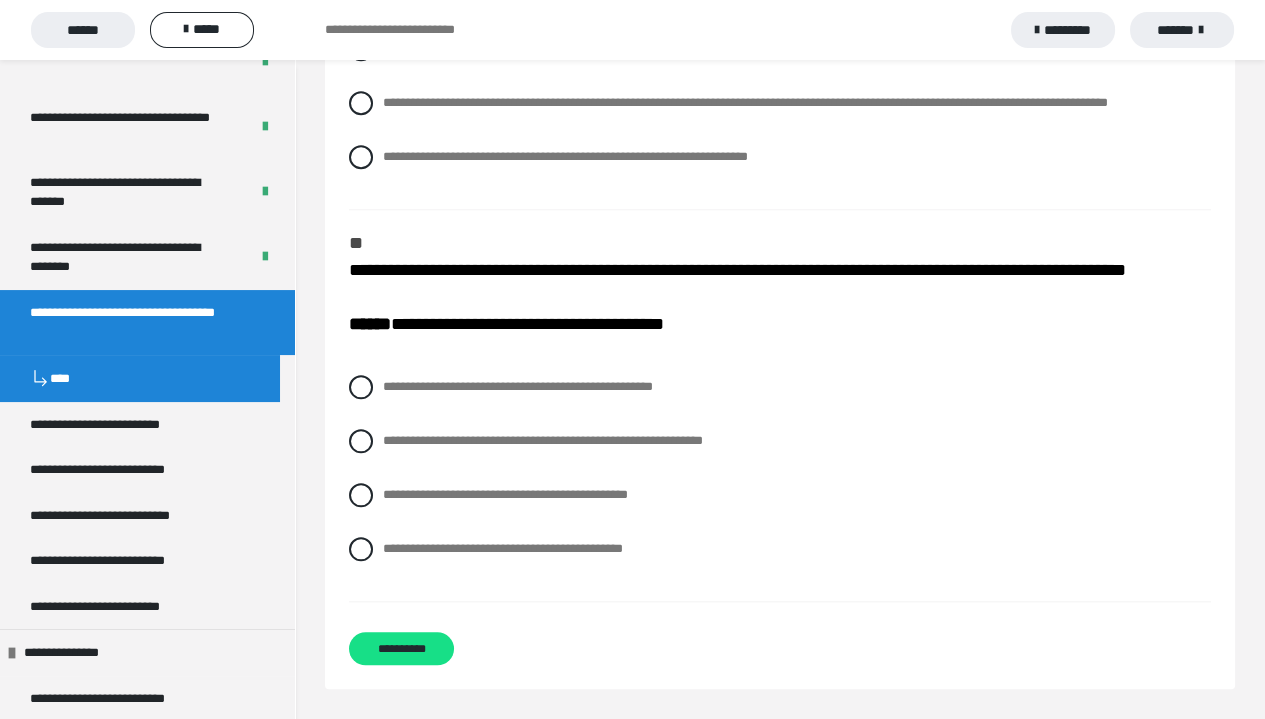 scroll, scrollTop: 3220, scrollLeft: 0, axis: vertical 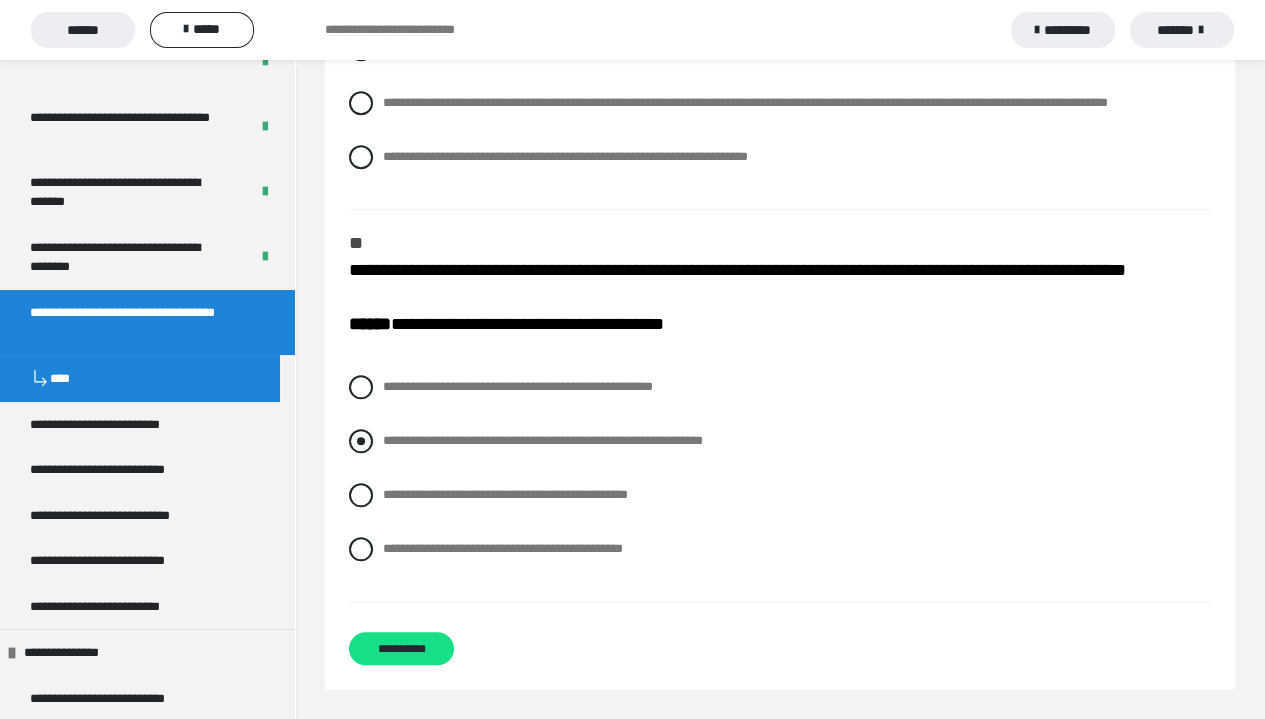 click at bounding box center (361, 441) 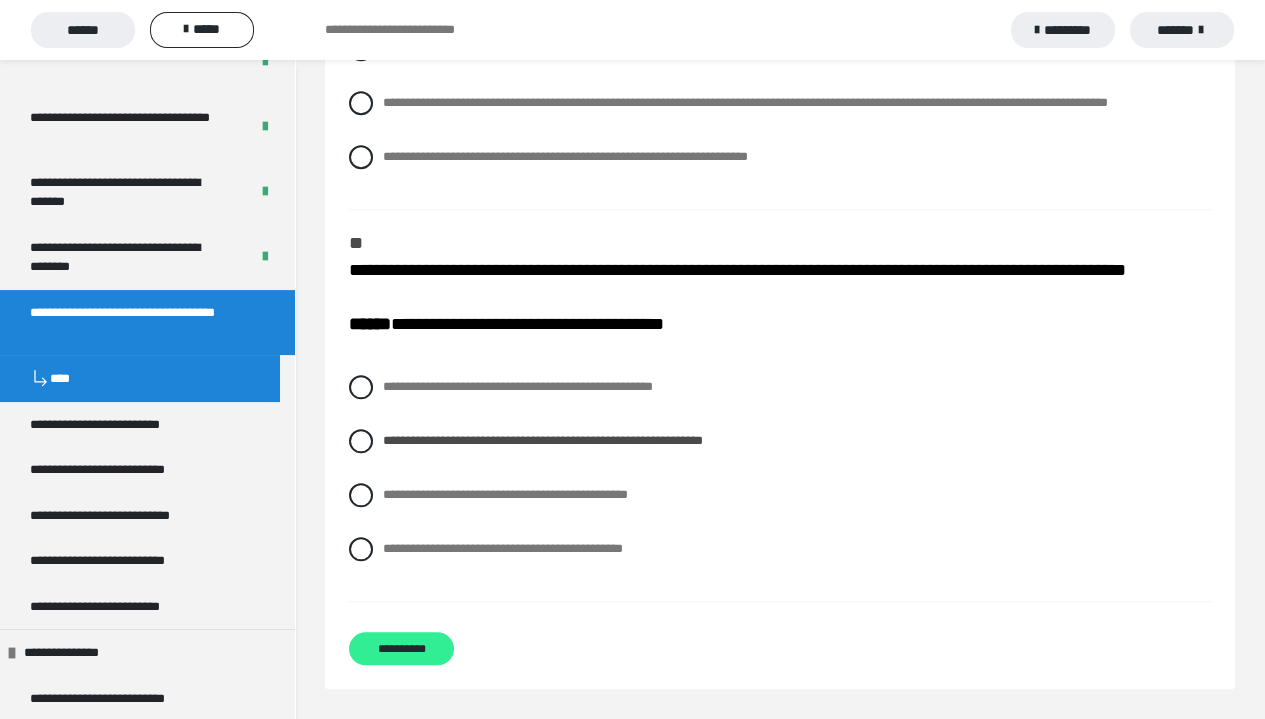 click on "**********" at bounding box center [401, 648] 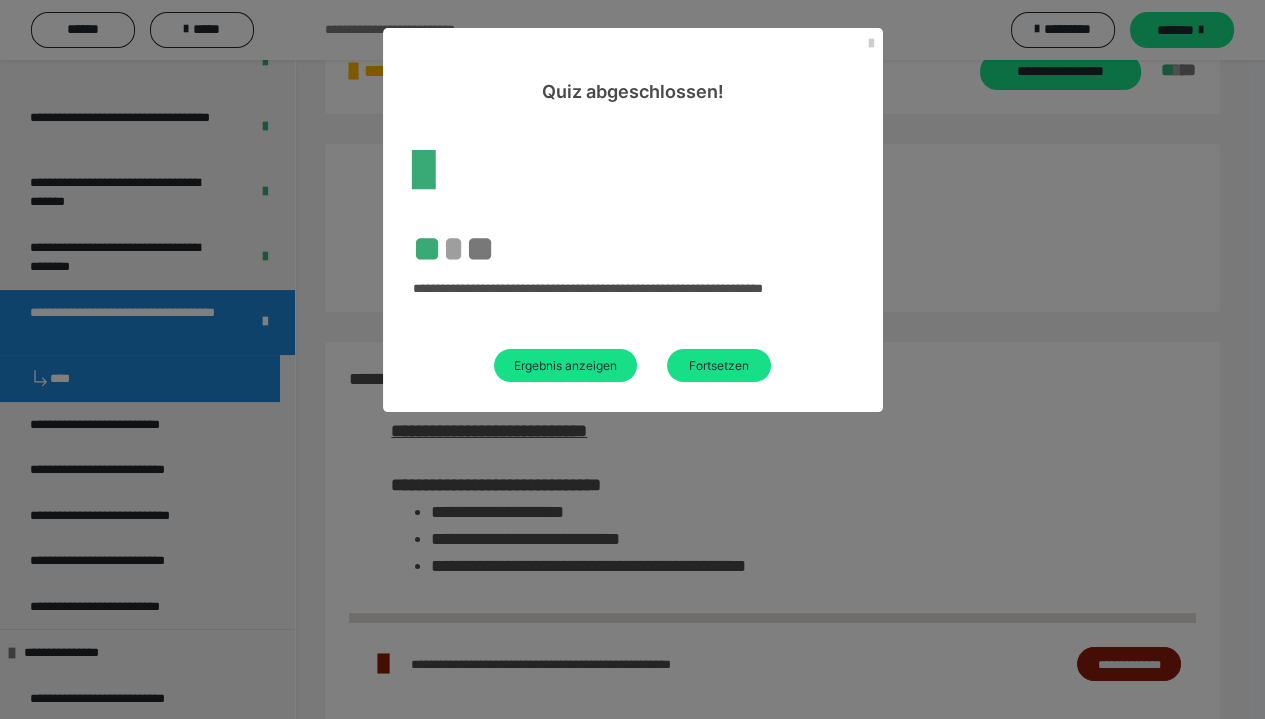 scroll, scrollTop: 589, scrollLeft: 0, axis: vertical 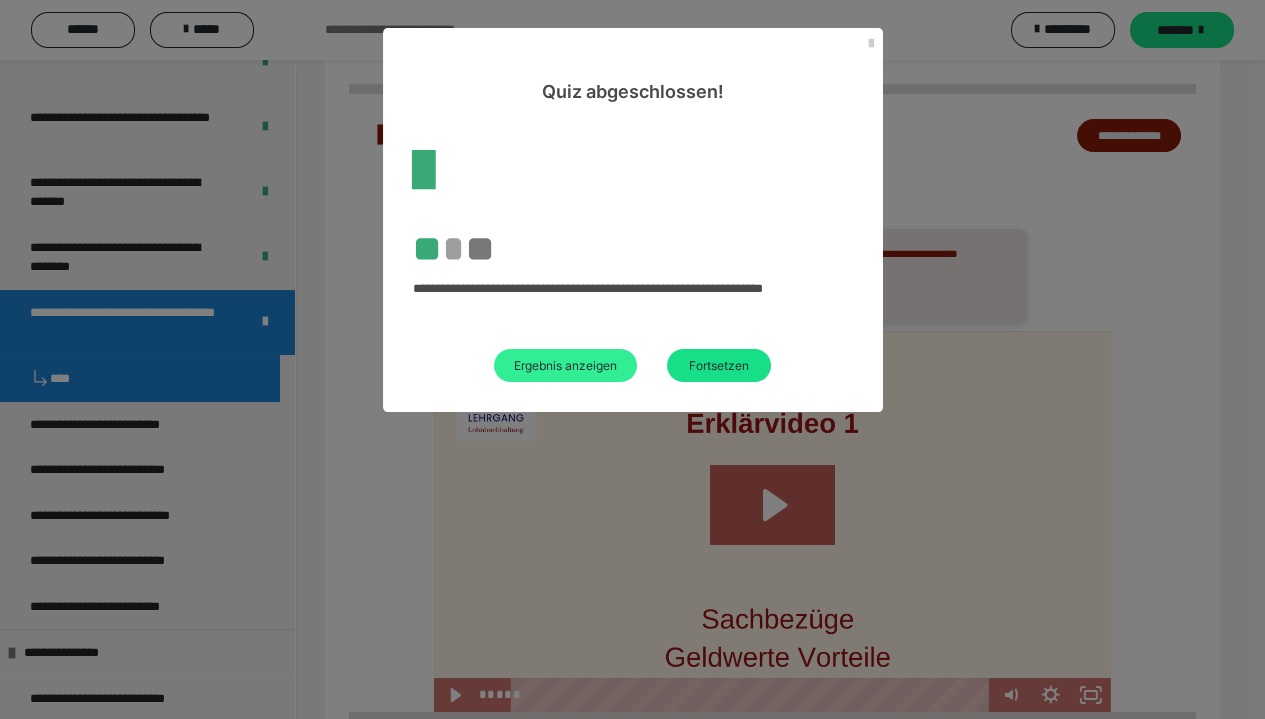 click on "Ergebnis anzeigen" at bounding box center [565, 365] 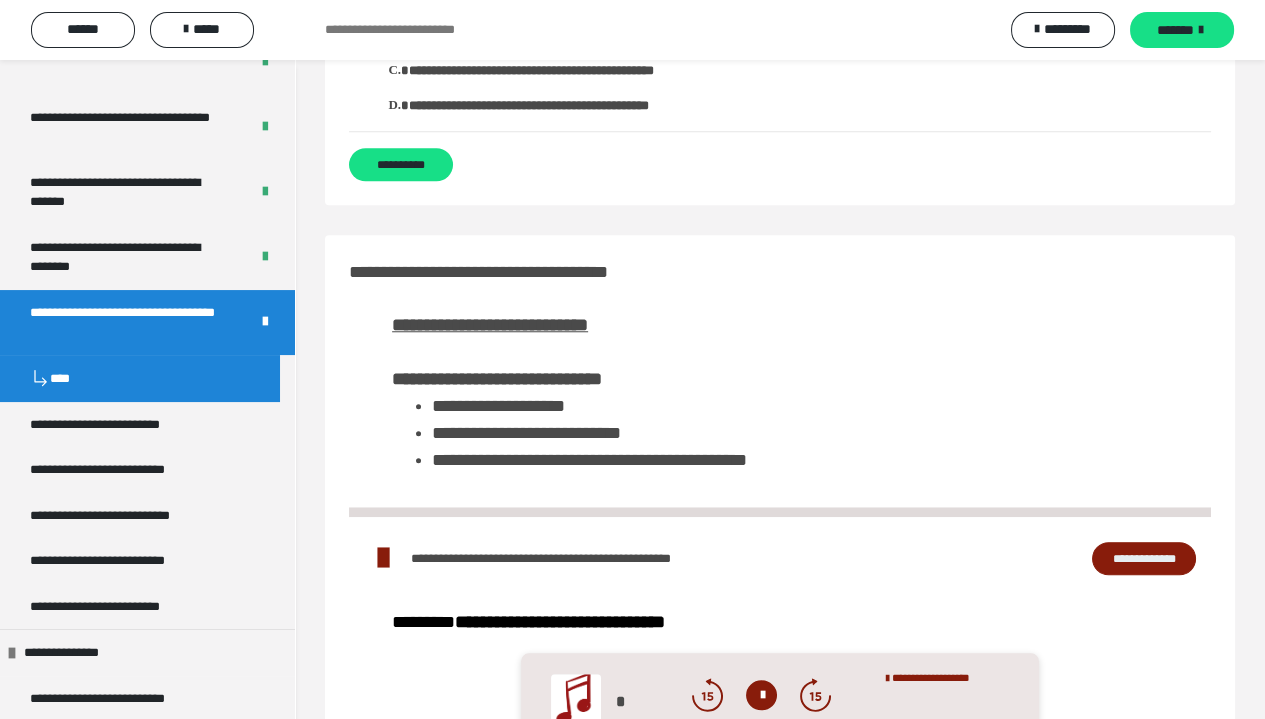 scroll, scrollTop: 2889, scrollLeft: 0, axis: vertical 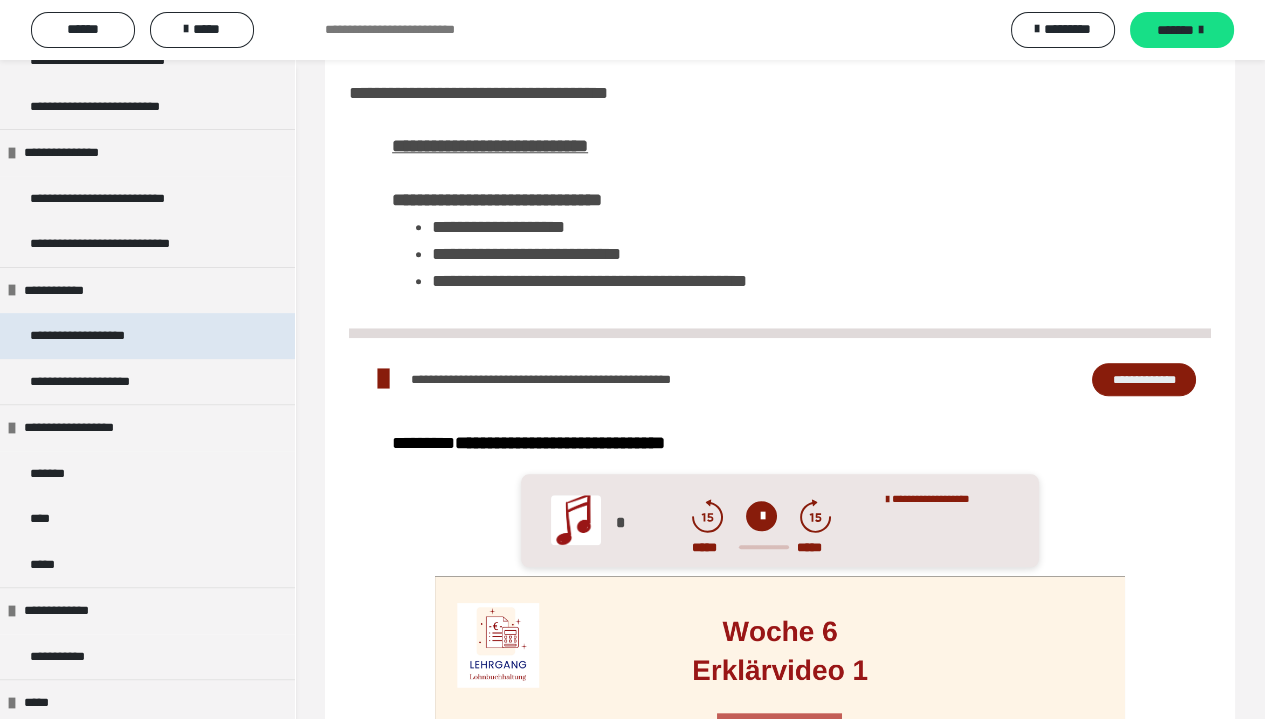 click on "**********" at bounding box center [89, 336] 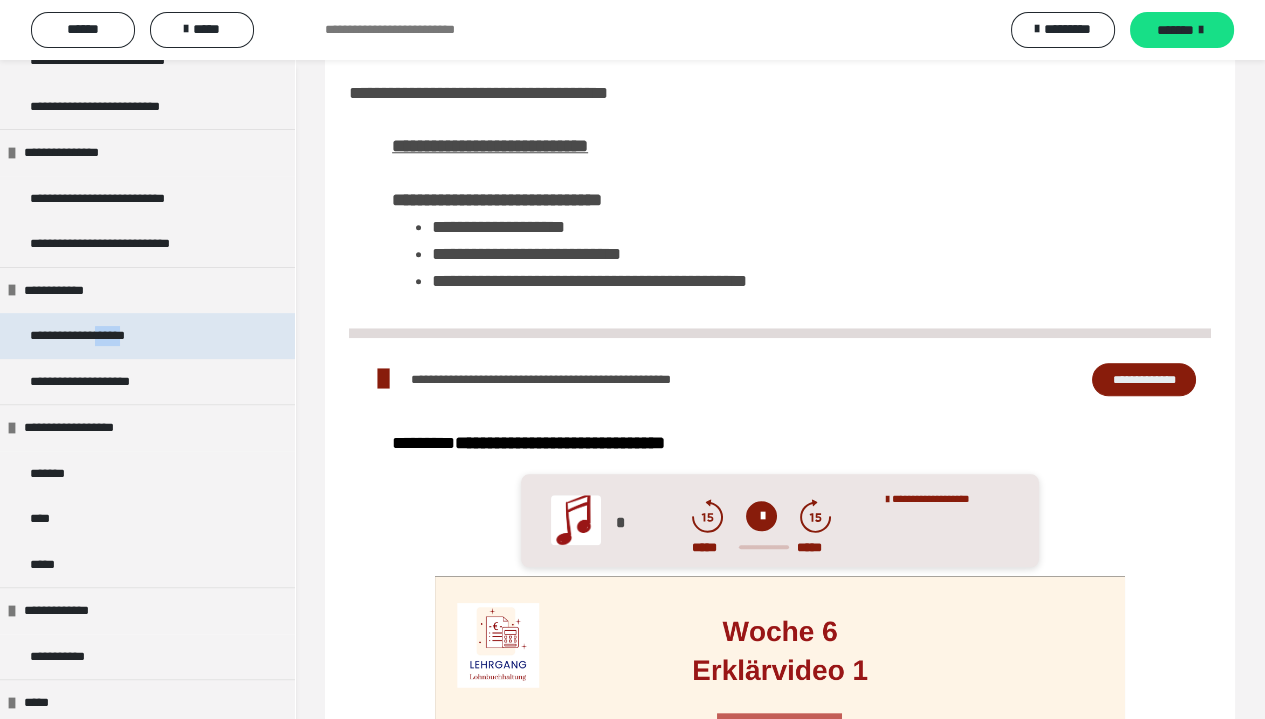 click on "**********" at bounding box center [89, 336] 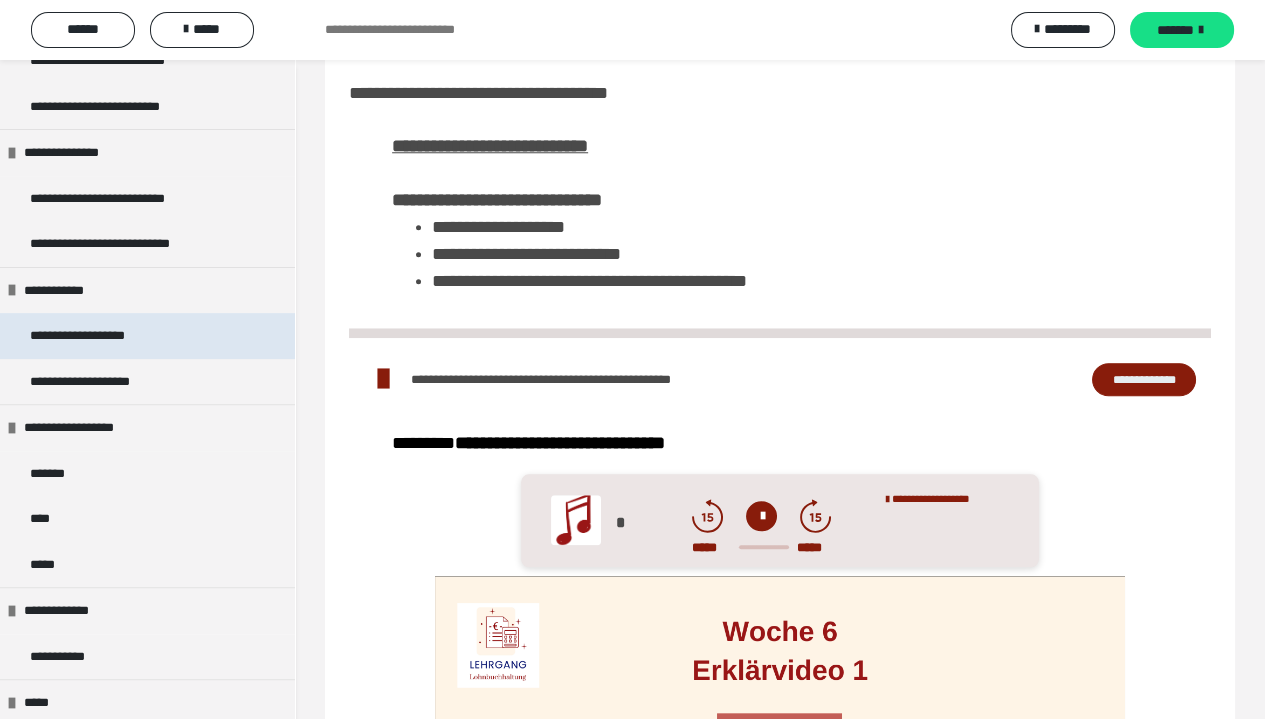 click on "**********" at bounding box center (89, 336) 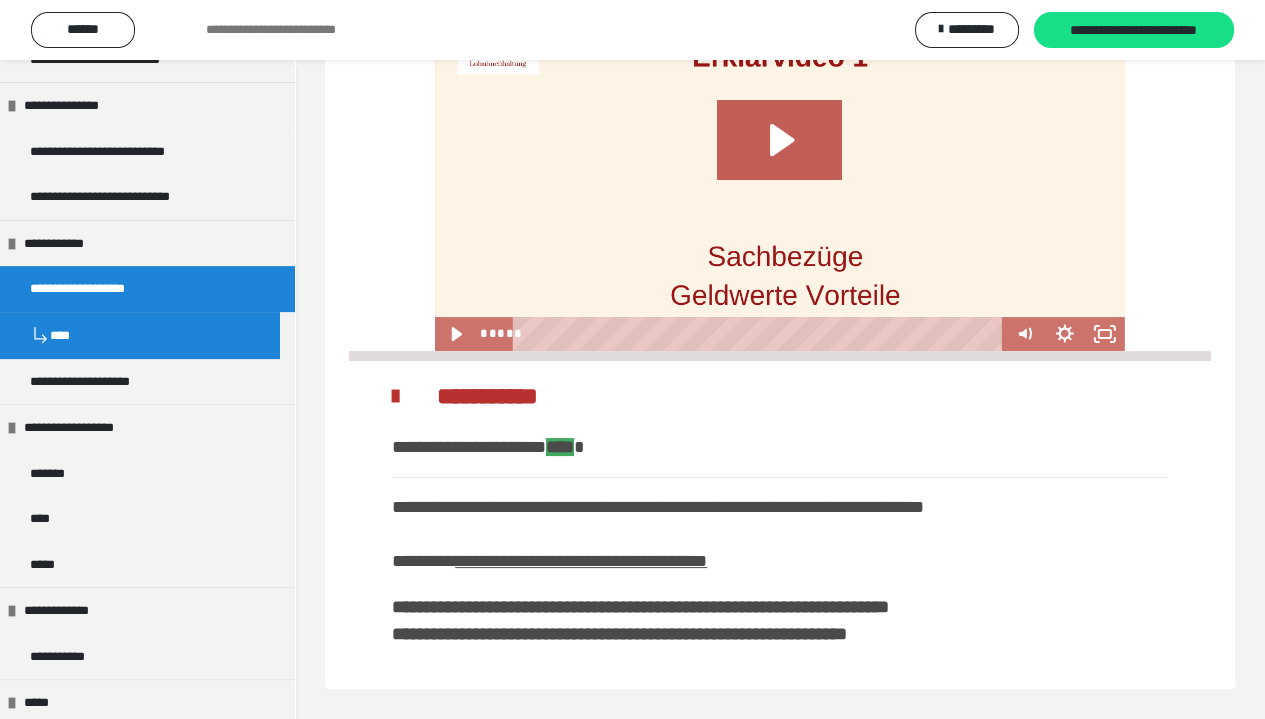 scroll, scrollTop: 0, scrollLeft: 0, axis: both 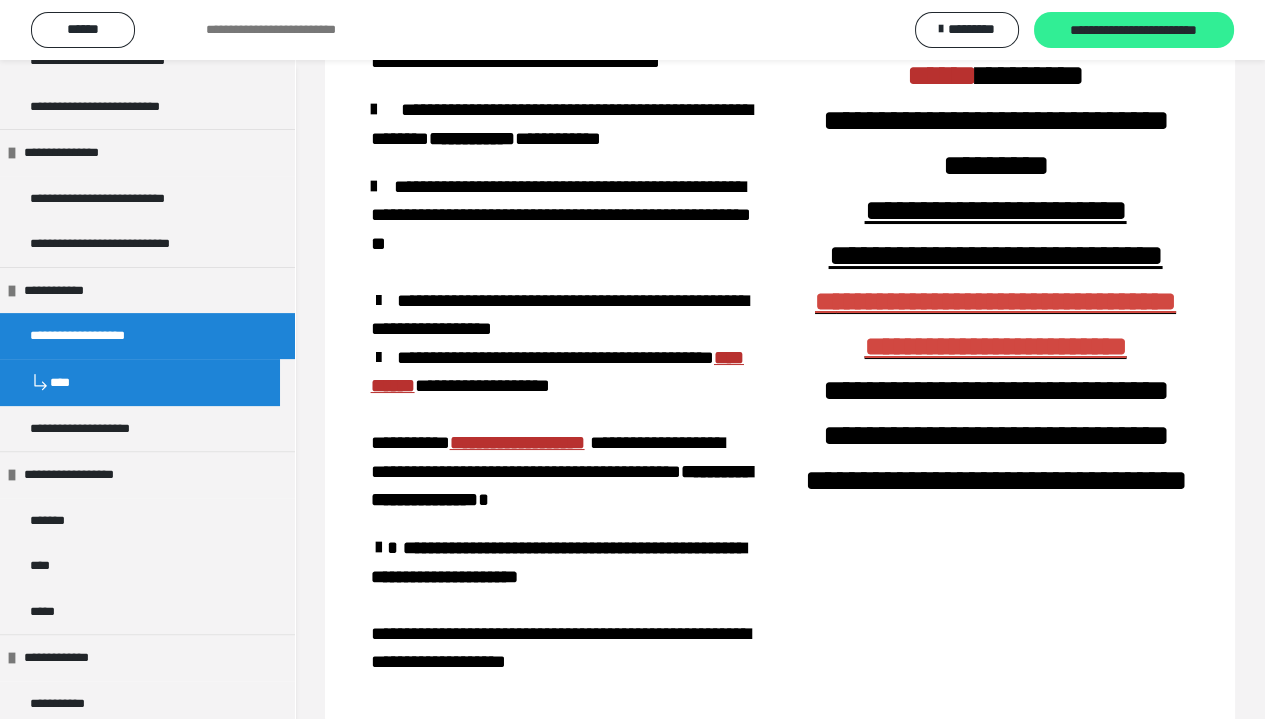 click on "**********" at bounding box center [1134, 31] 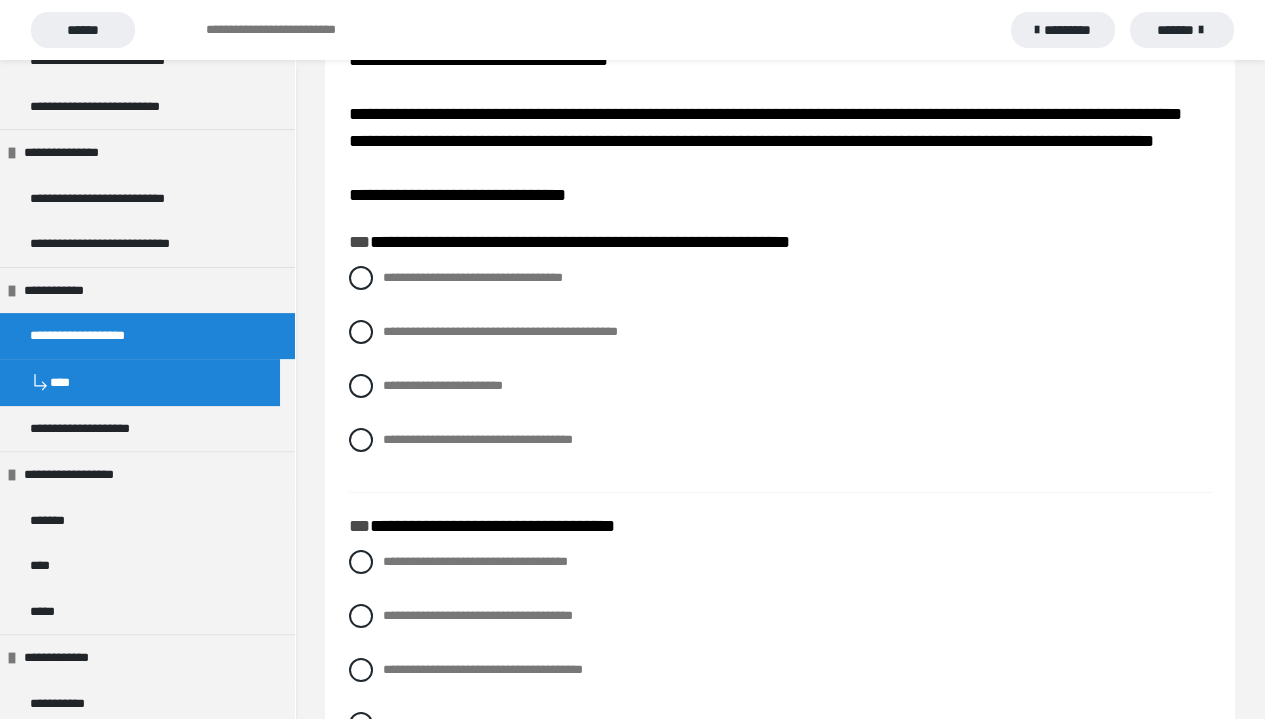 scroll, scrollTop: 0, scrollLeft: 0, axis: both 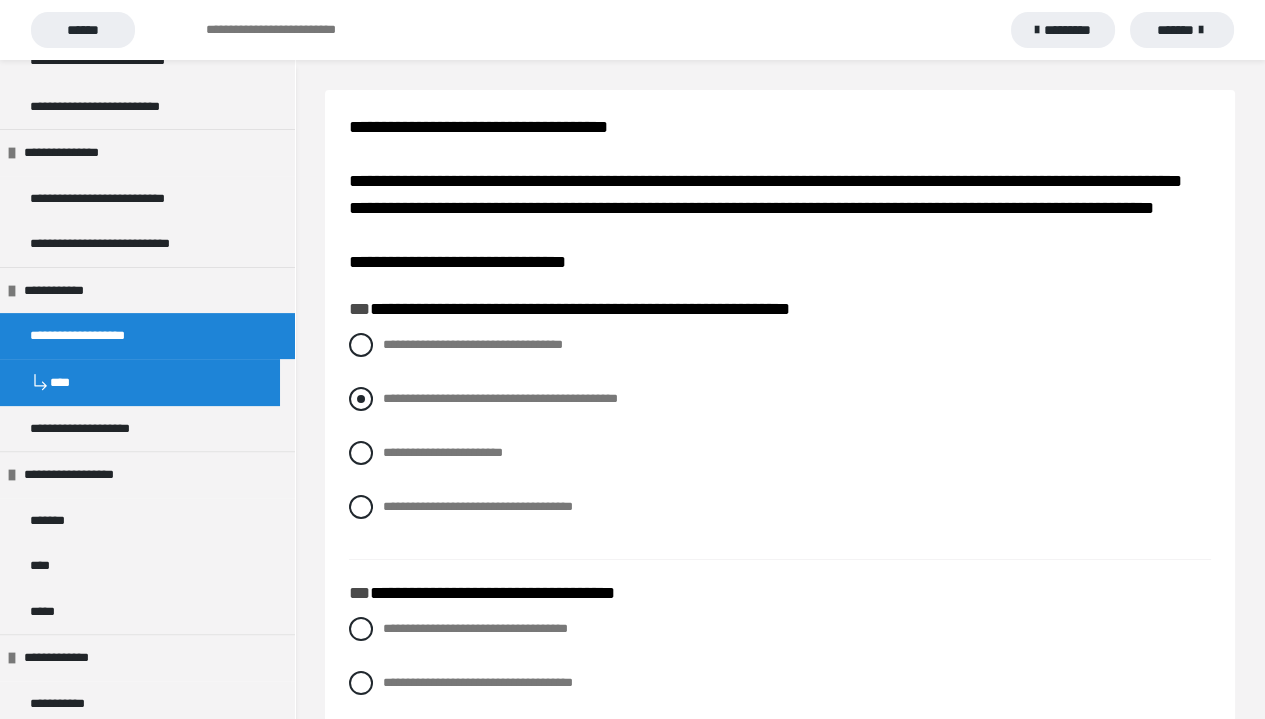 click at bounding box center [361, 399] 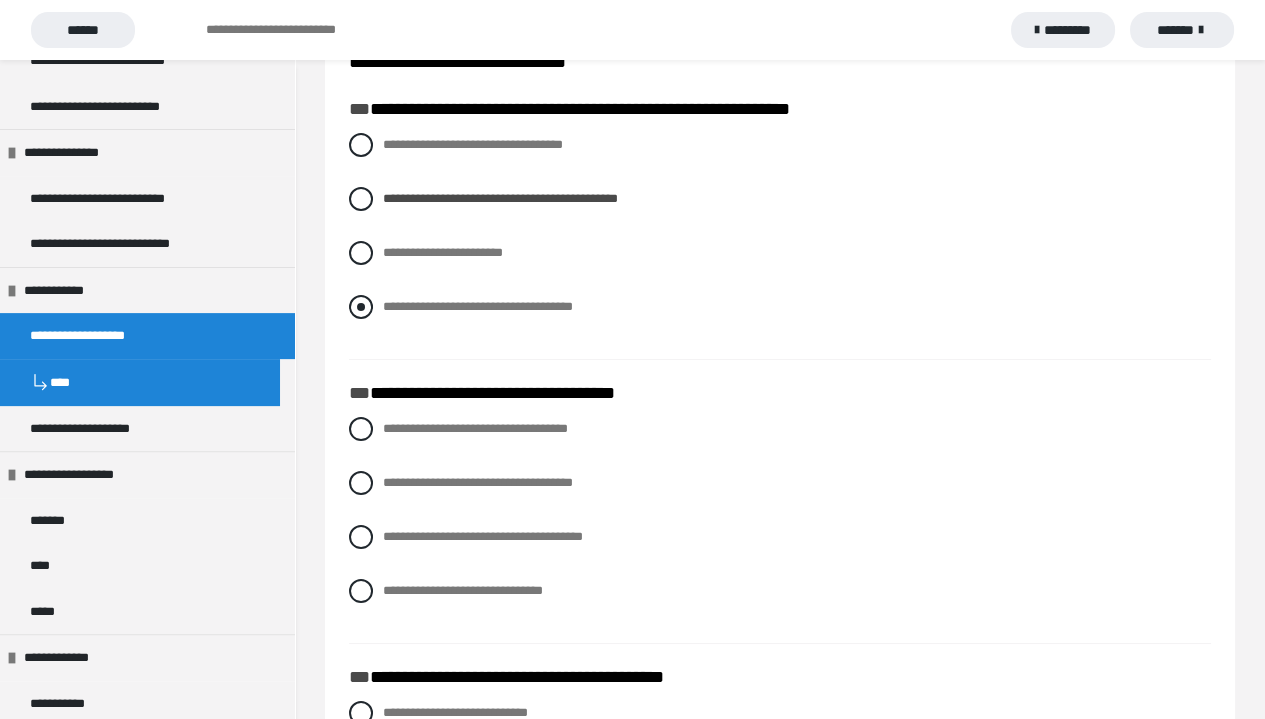 scroll, scrollTop: 300, scrollLeft: 0, axis: vertical 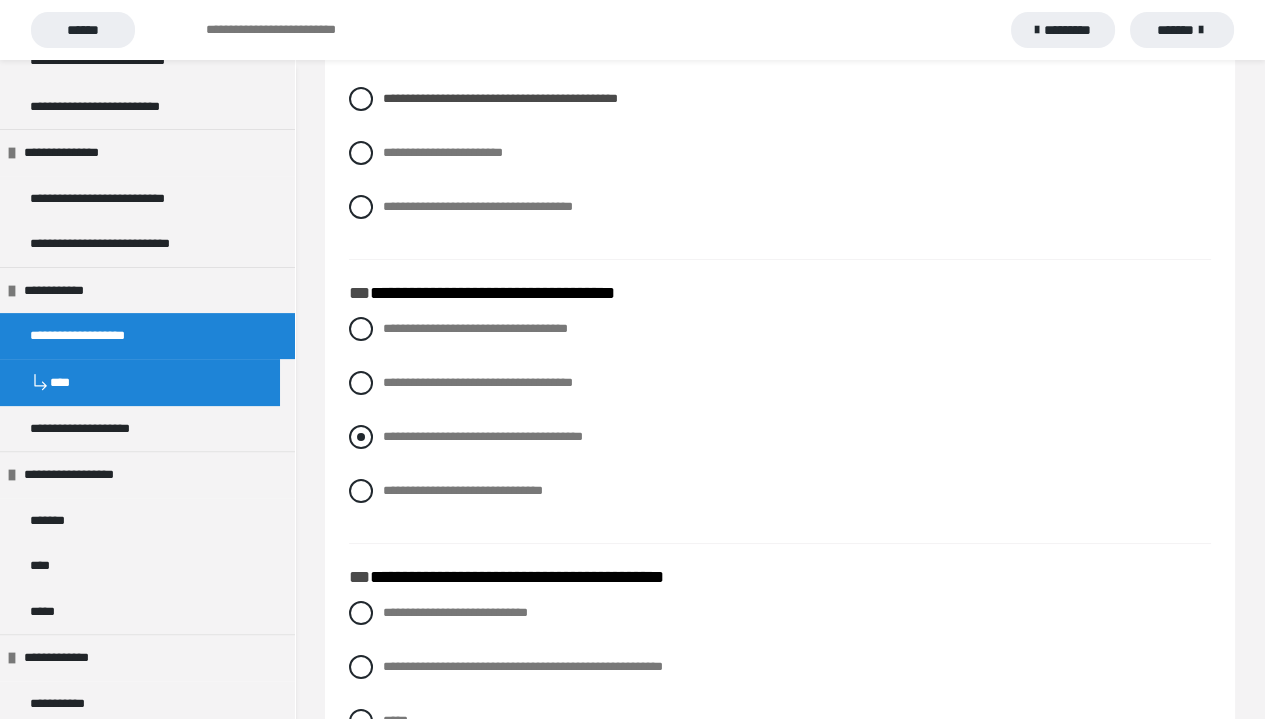 click at bounding box center (361, 437) 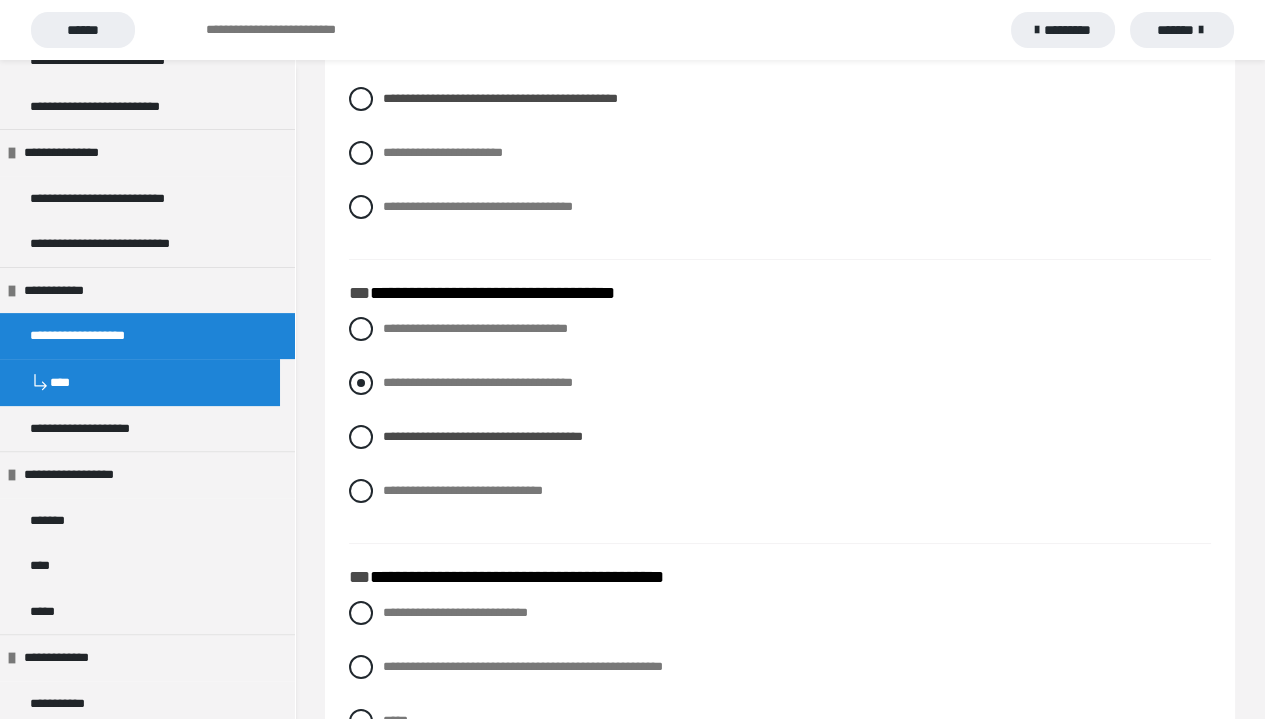 click at bounding box center (361, 383) 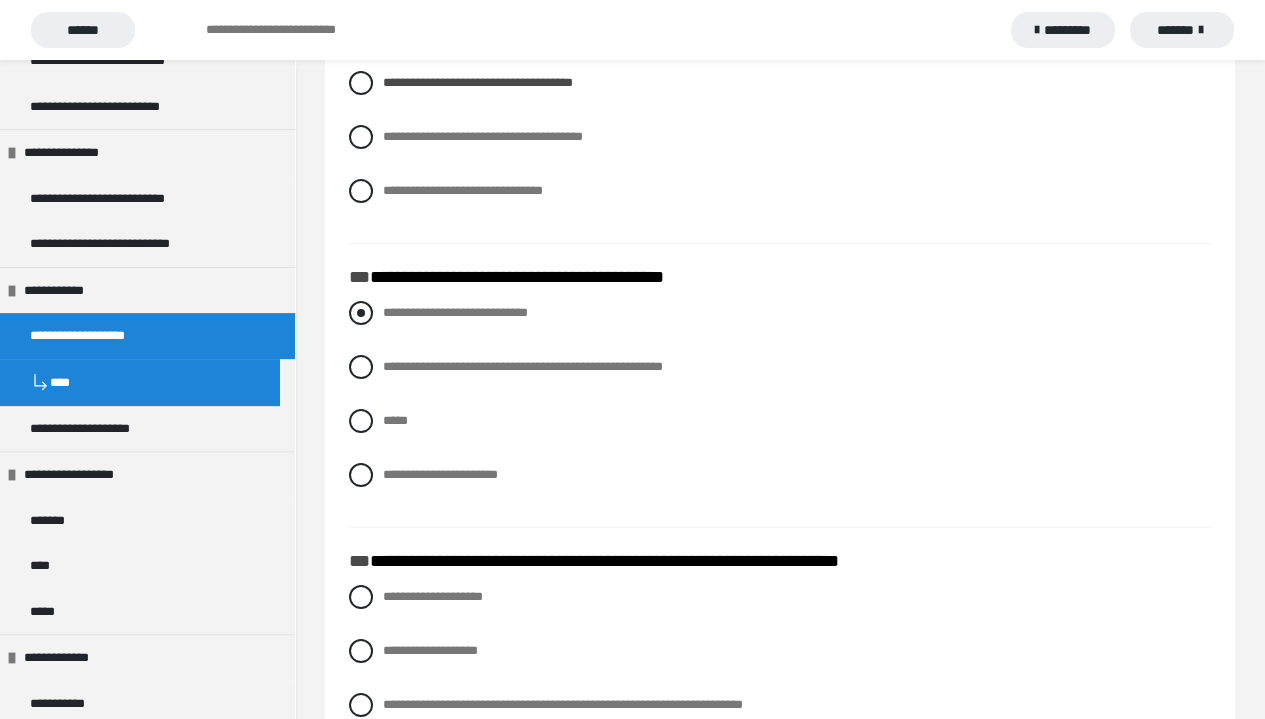 scroll, scrollTop: 500, scrollLeft: 0, axis: vertical 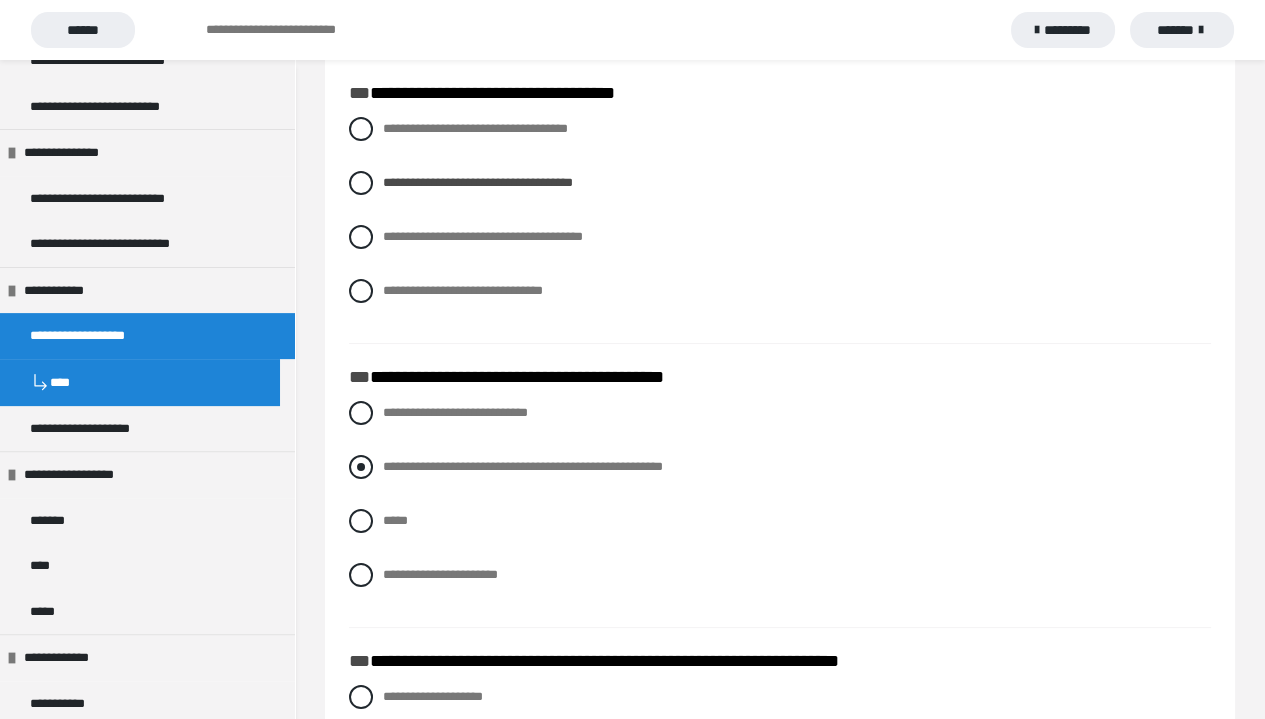 click at bounding box center [361, 467] 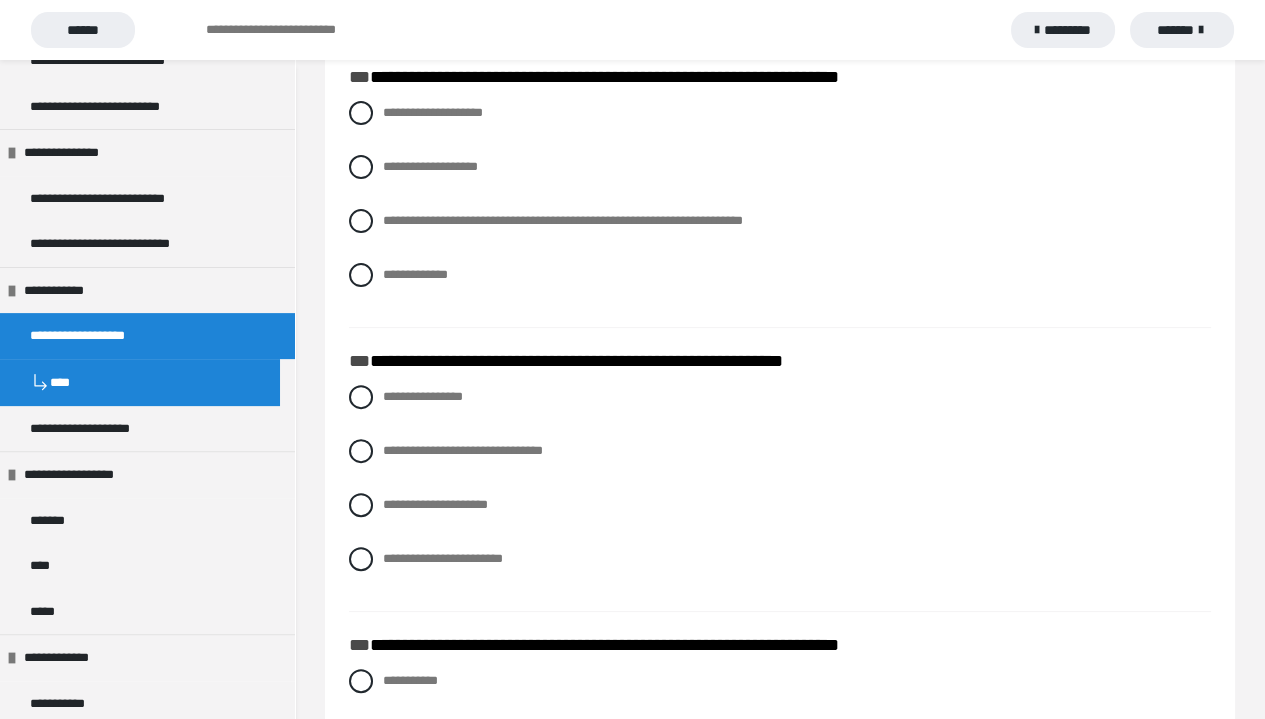 scroll, scrollTop: 1100, scrollLeft: 0, axis: vertical 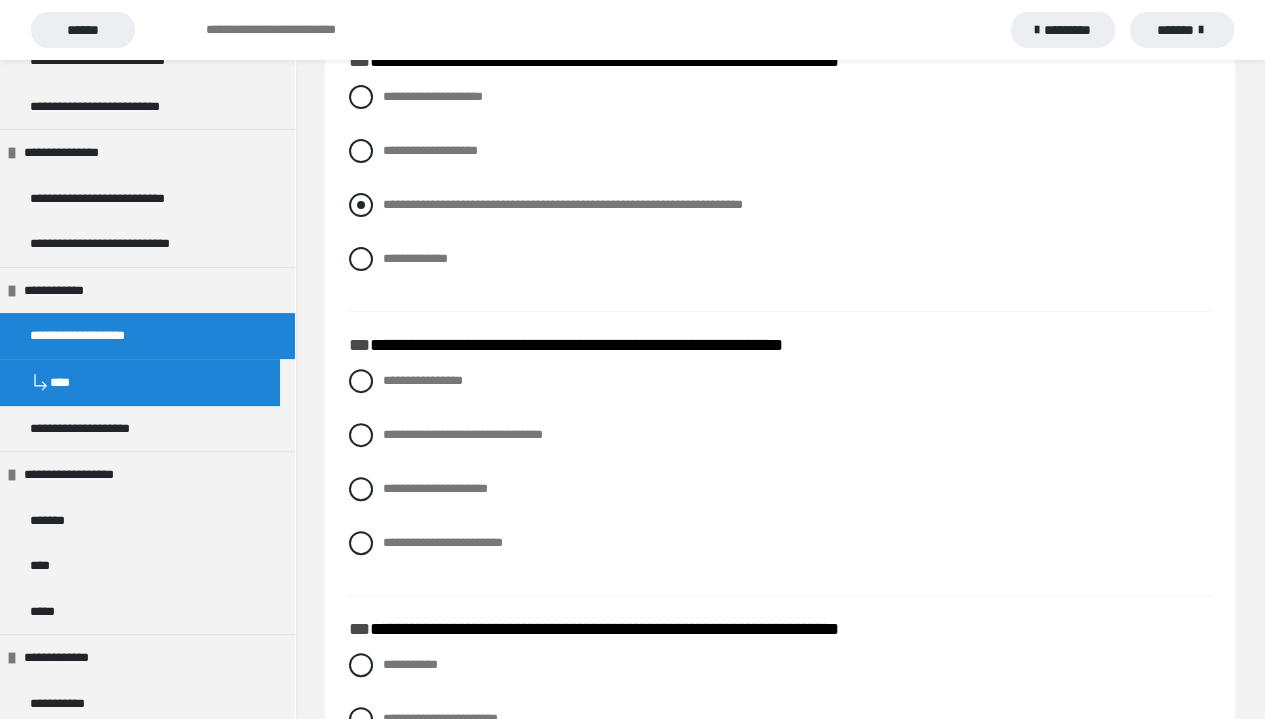 click at bounding box center [361, 205] 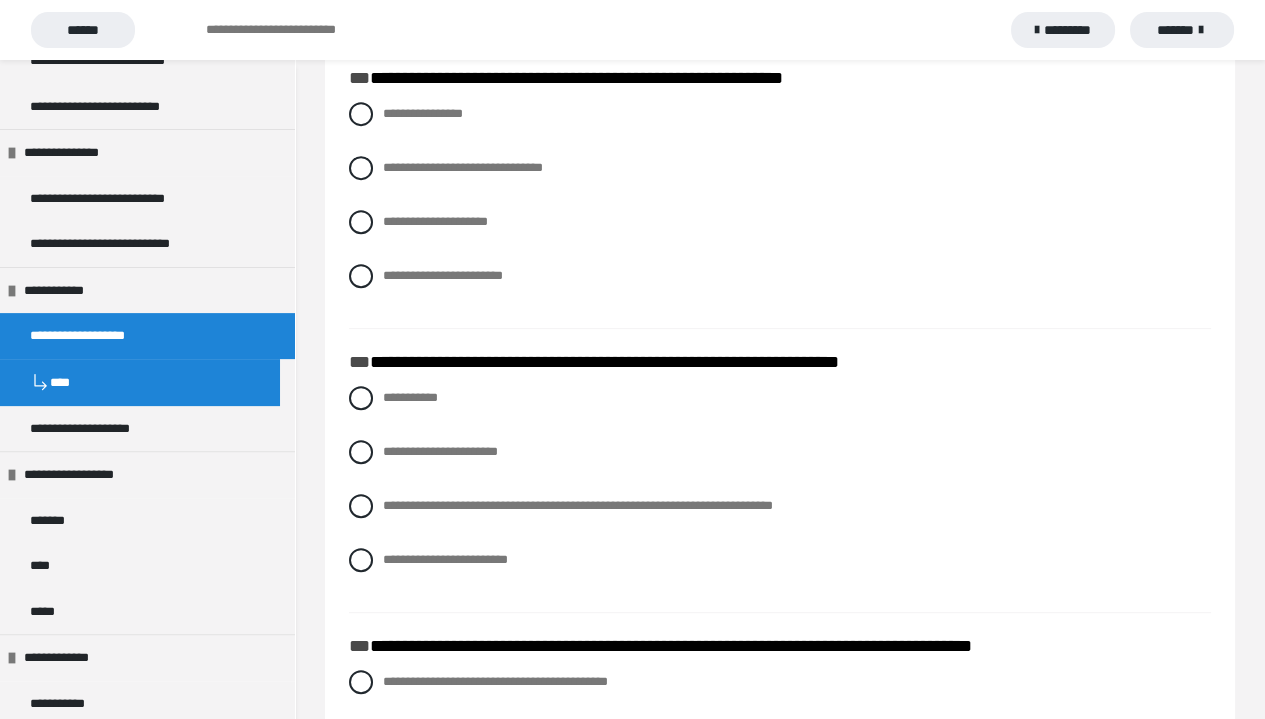scroll, scrollTop: 1400, scrollLeft: 0, axis: vertical 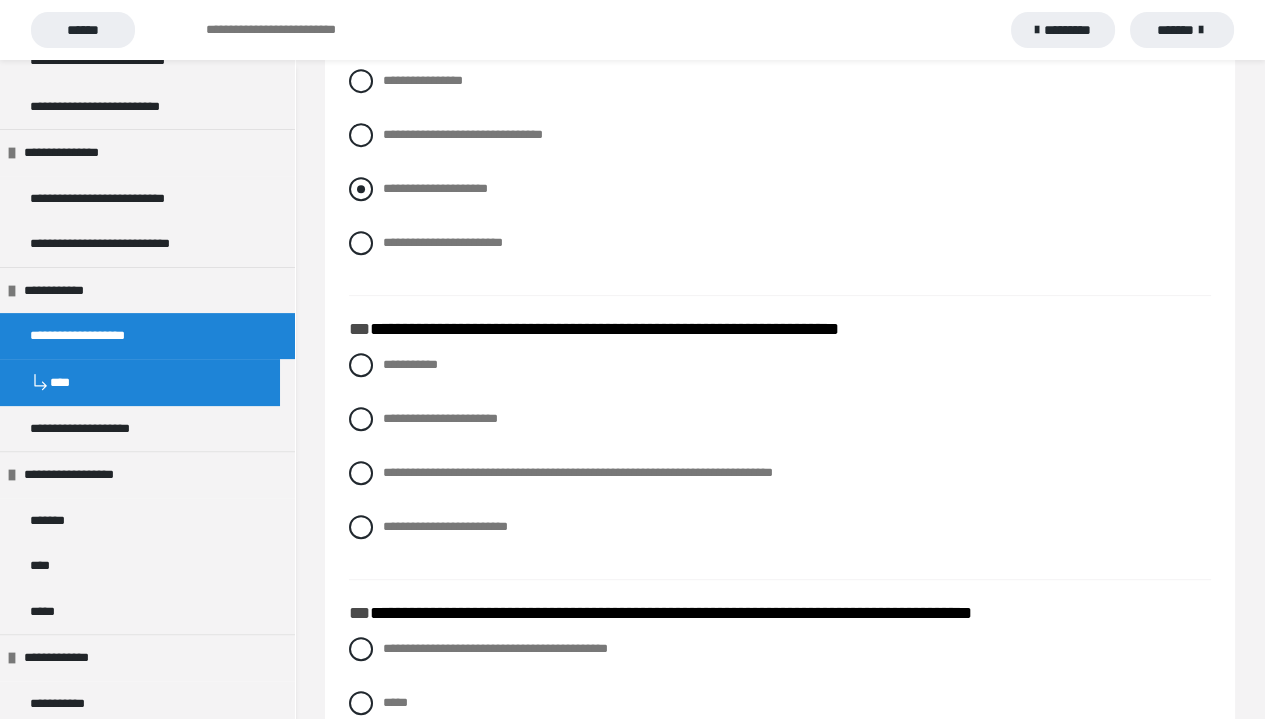 click at bounding box center (361, 189) 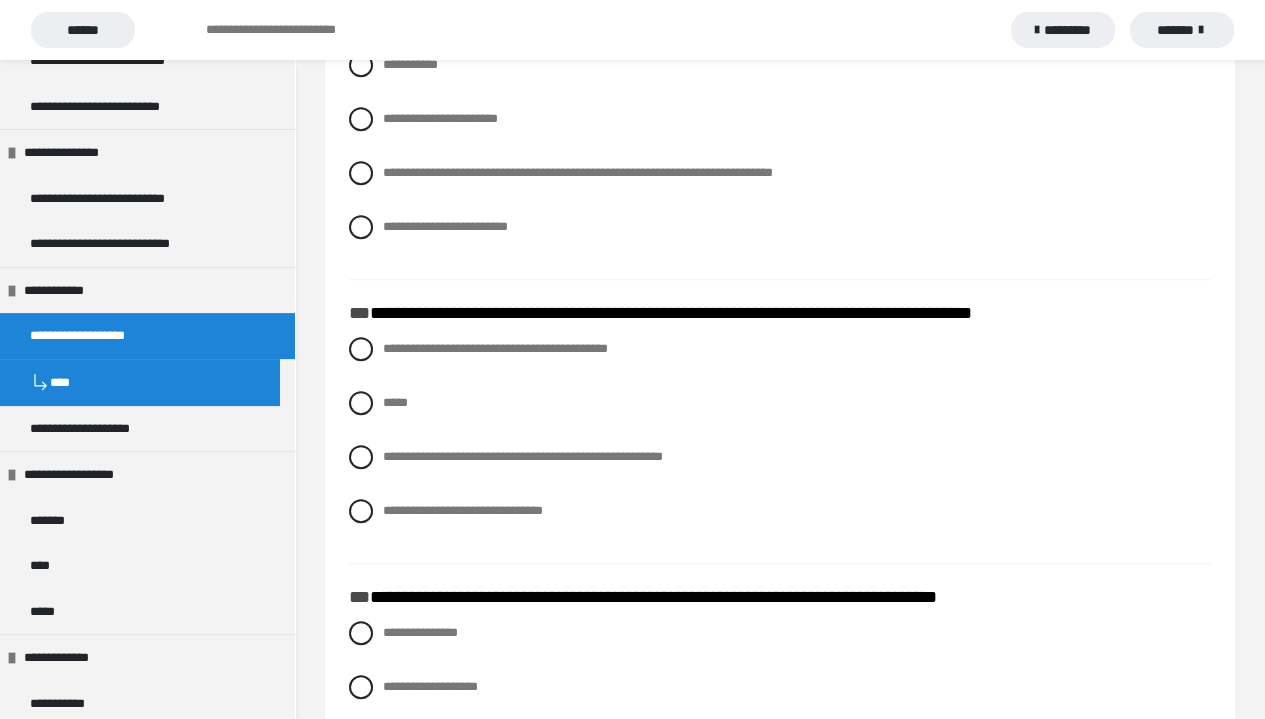 scroll, scrollTop: 1600, scrollLeft: 0, axis: vertical 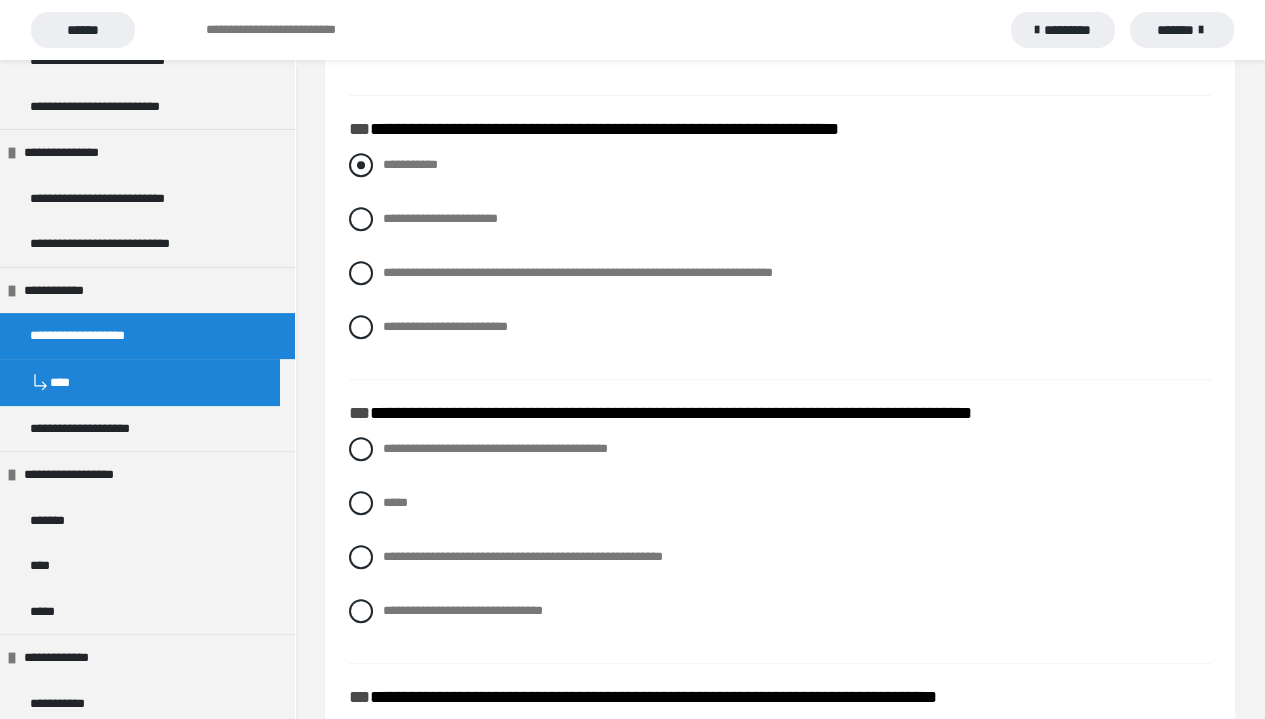 click at bounding box center [361, 165] 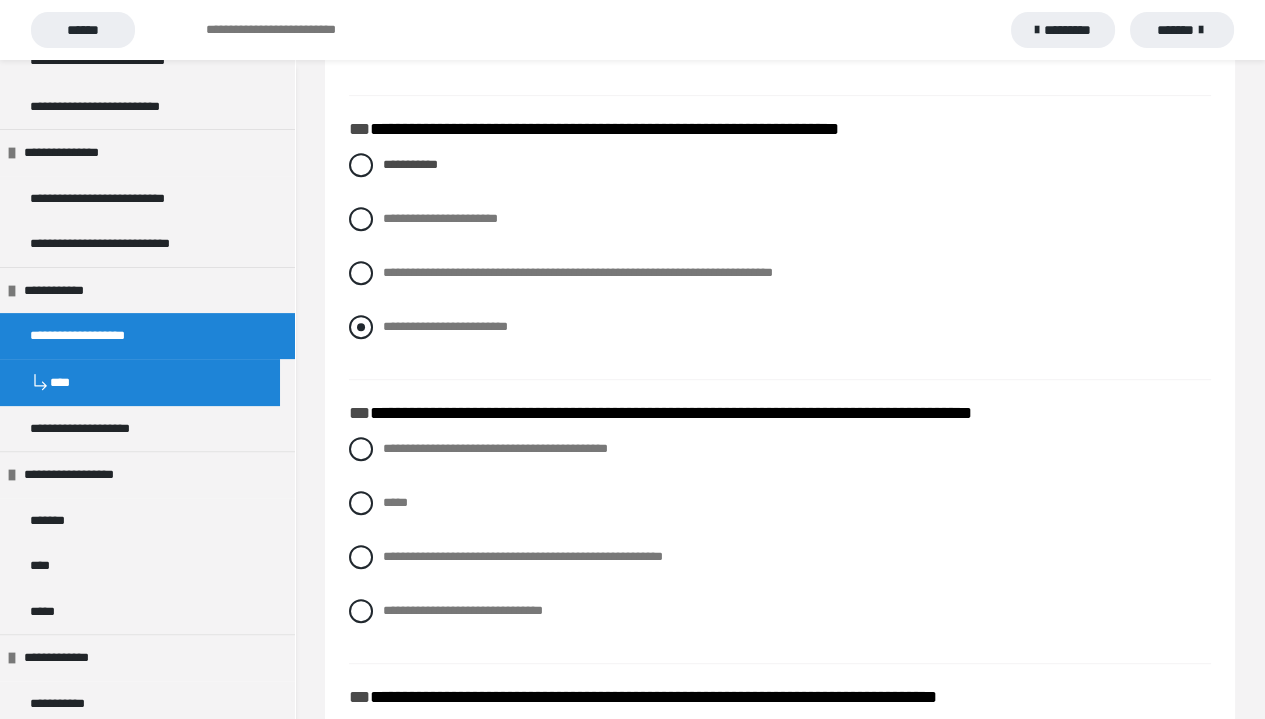 click at bounding box center [361, 327] 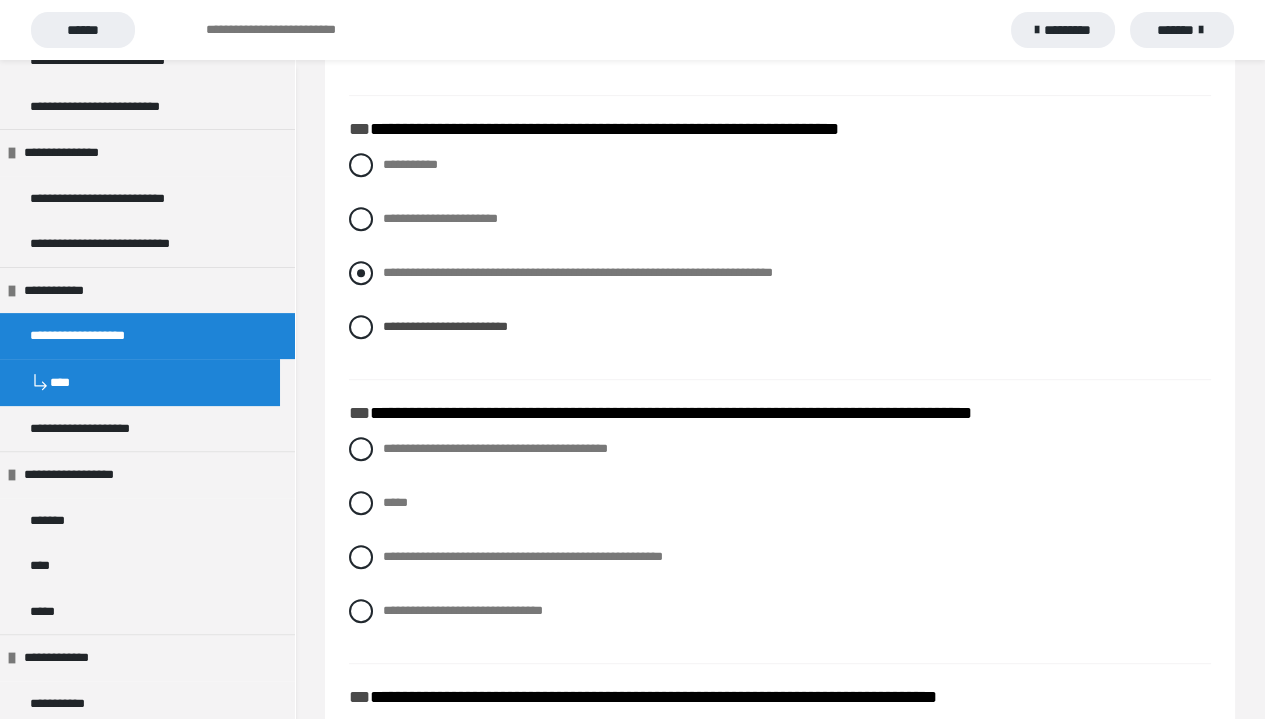 click at bounding box center [361, 273] 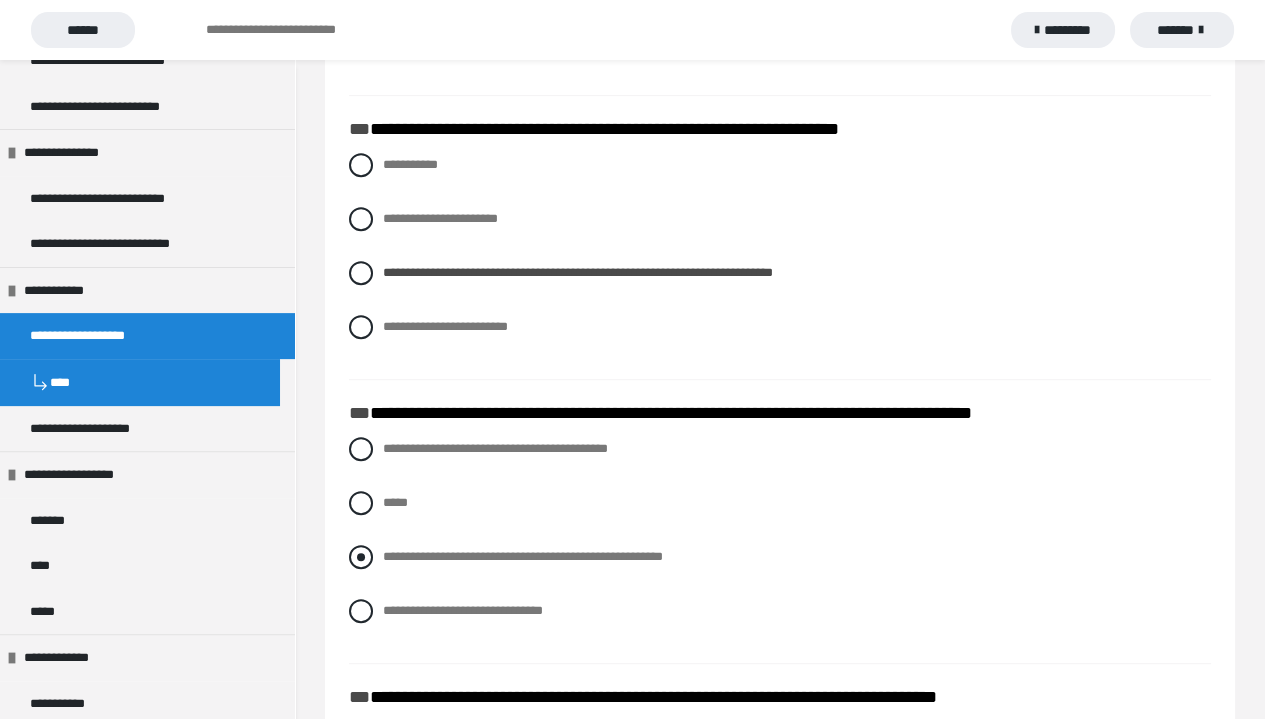 click at bounding box center [361, 557] 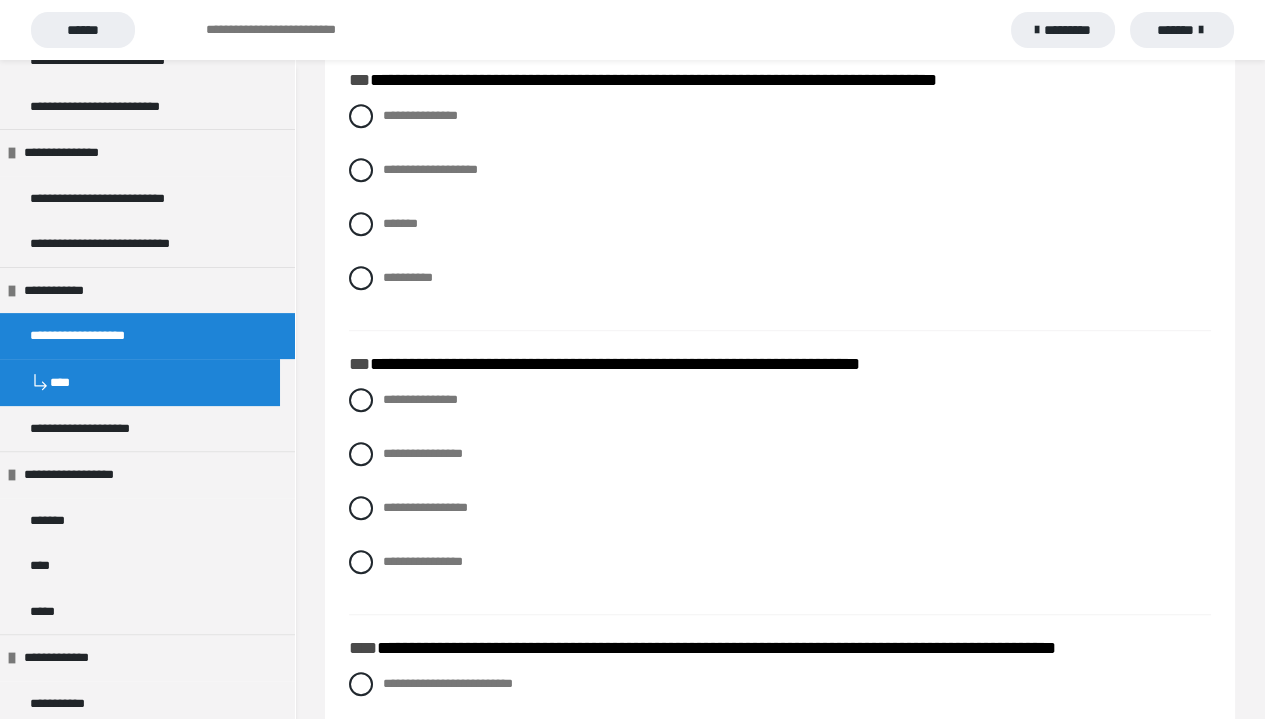 scroll, scrollTop: 2200, scrollLeft: 0, axis: vertical 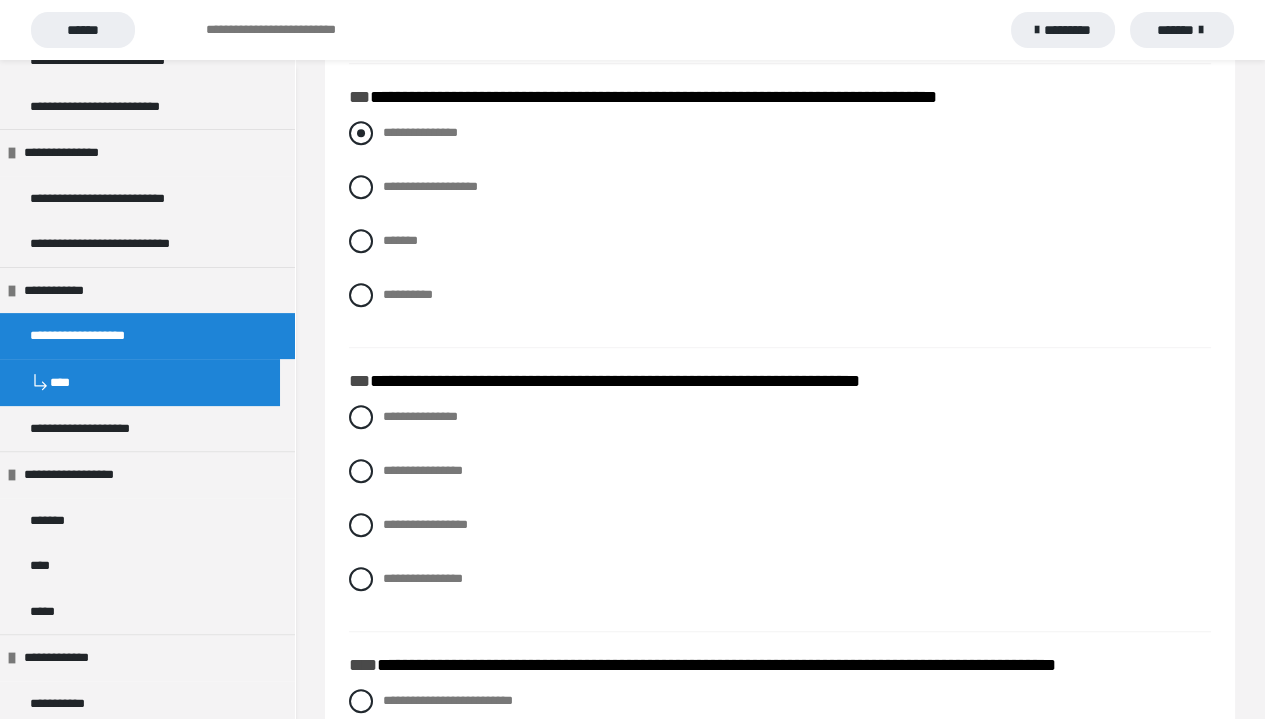 click at bounding box center (361, 133) 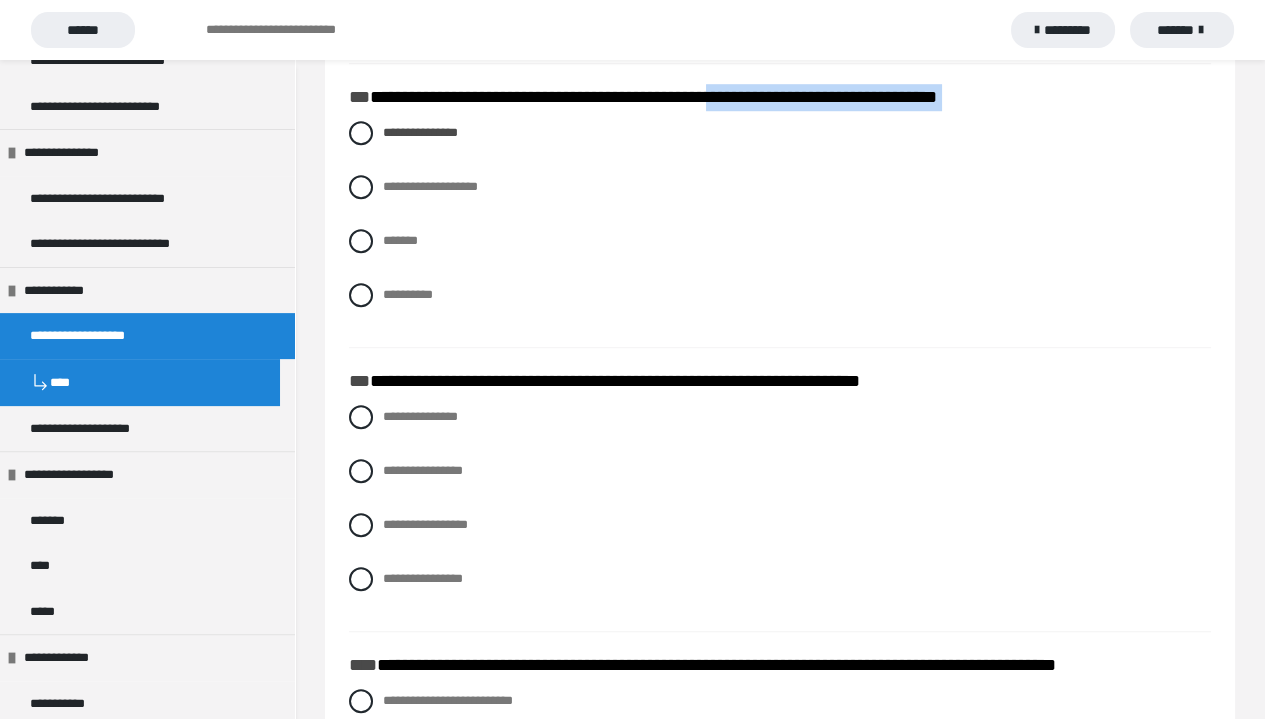 drag, startPoint x: 783, startPoint y: 124, endPoint x: 893, endPoint y: 140, distance: 111.15755 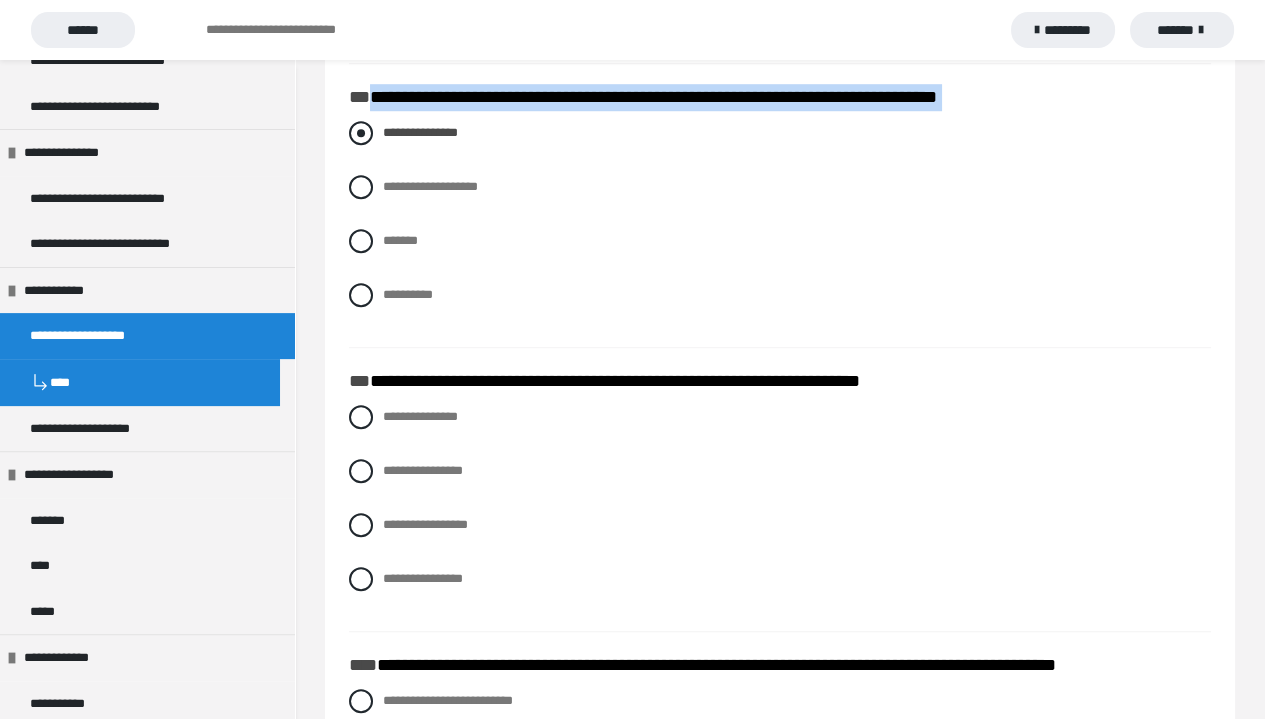 drag, startPoint x: 371, startPoint y: 125, endPoint x: 929, endPoint y: 163, distance: 559.2924 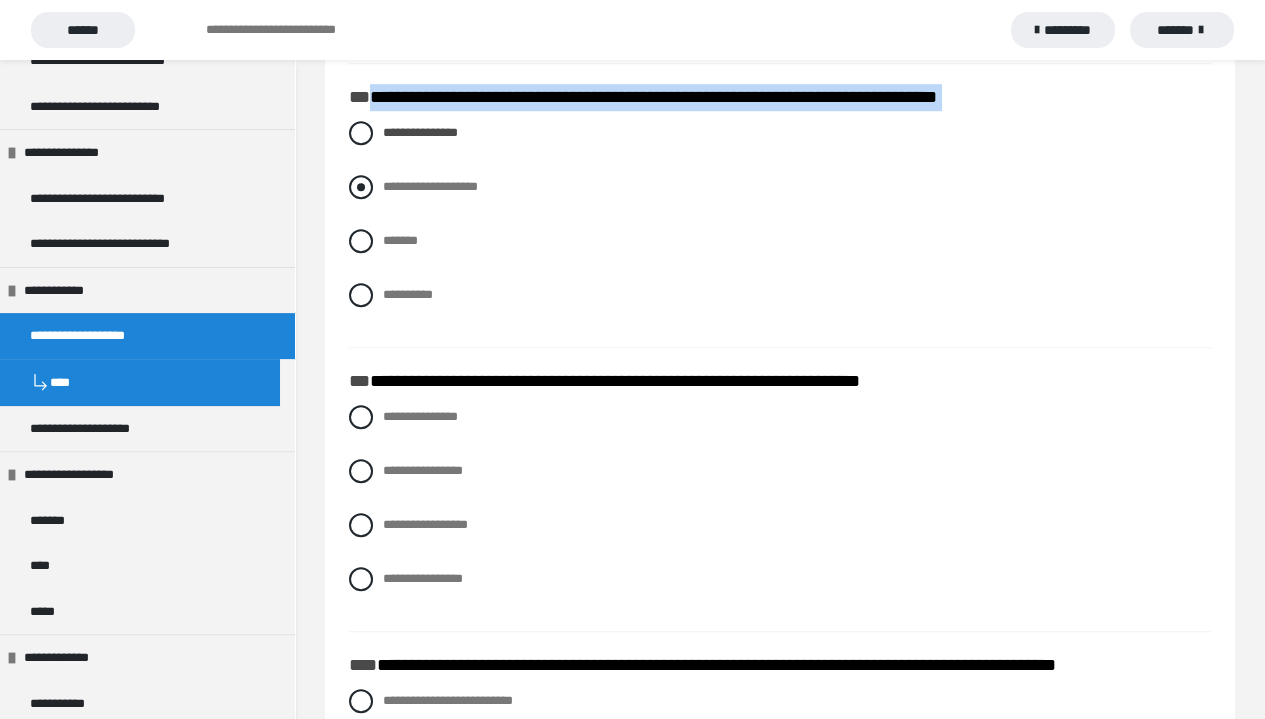 click at bounding box center (361, 187) 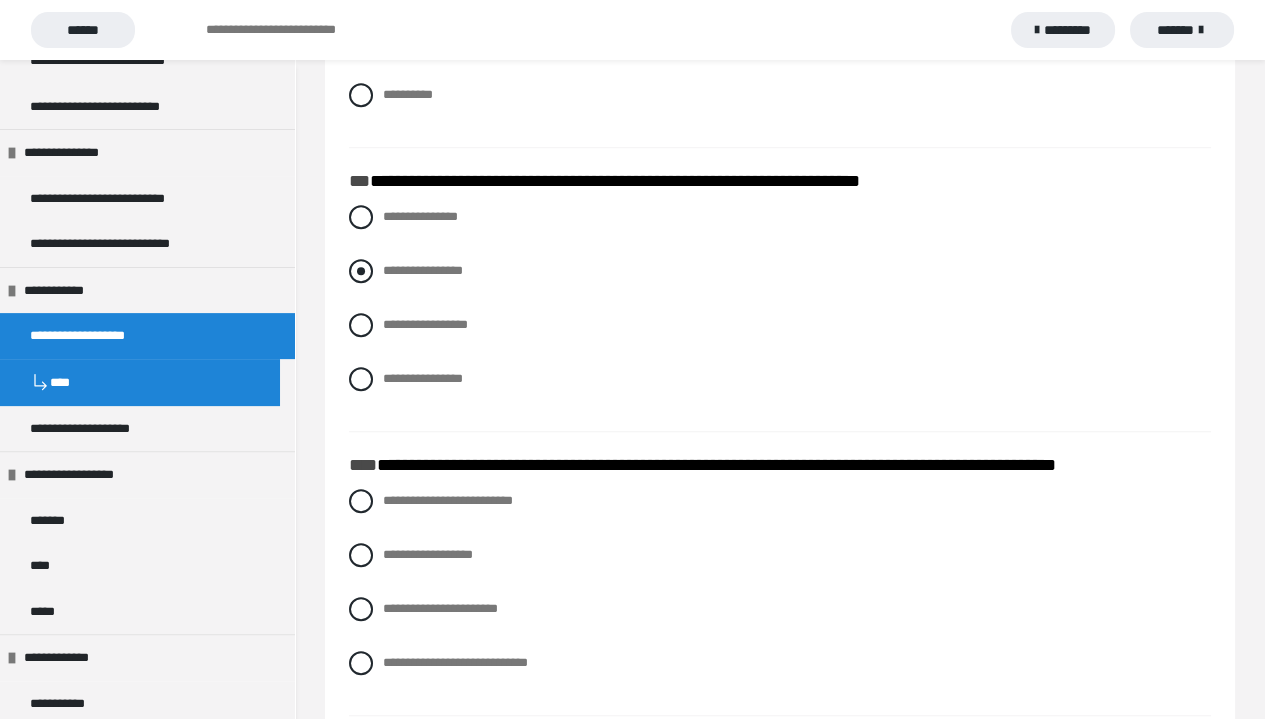 scroll, scrollTop: 2500, scrollLeft: 0, axis: vertical 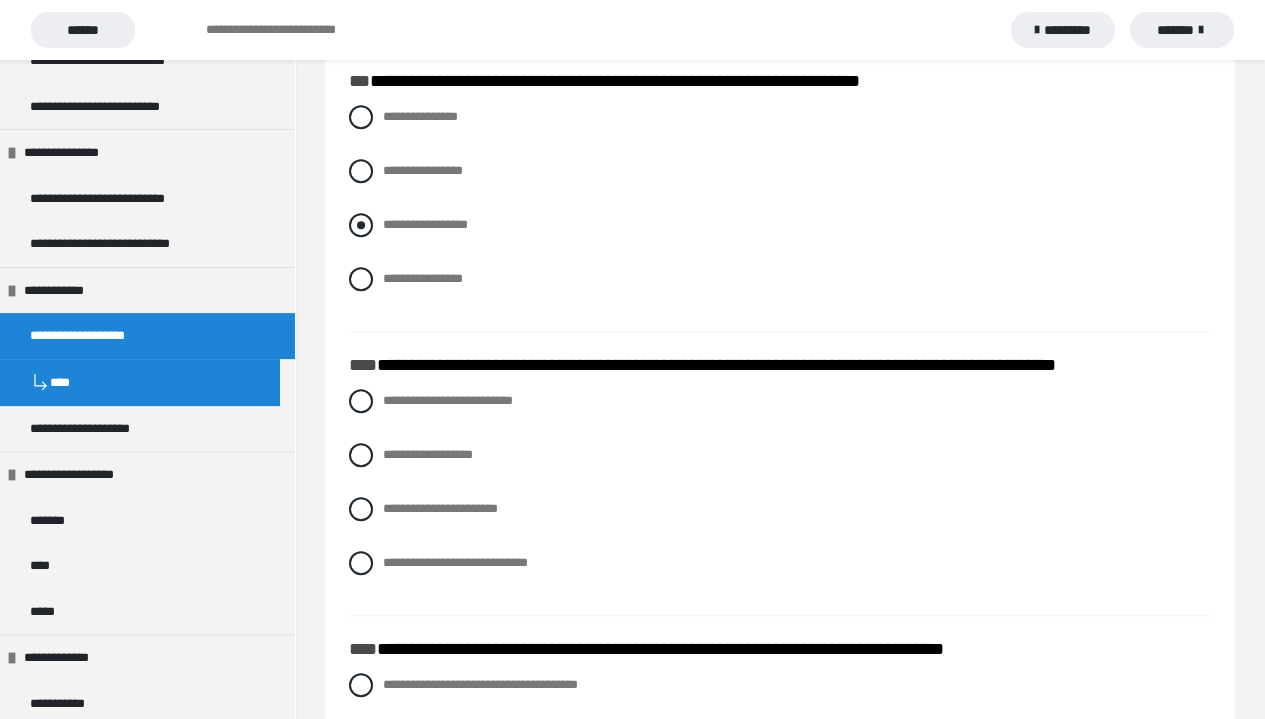 click on "**********" at bounding box center (780, 225) 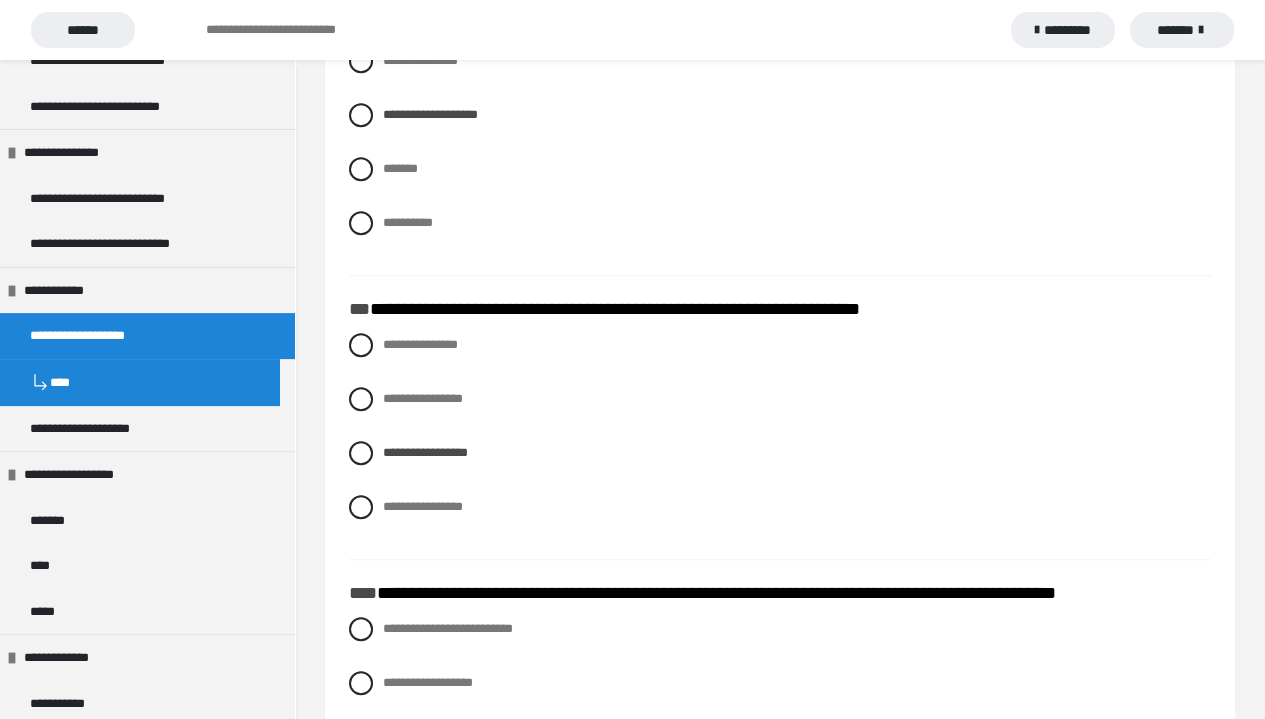 scroll, scrollTop: 2200, scrollLeft: 0, axis: vertical 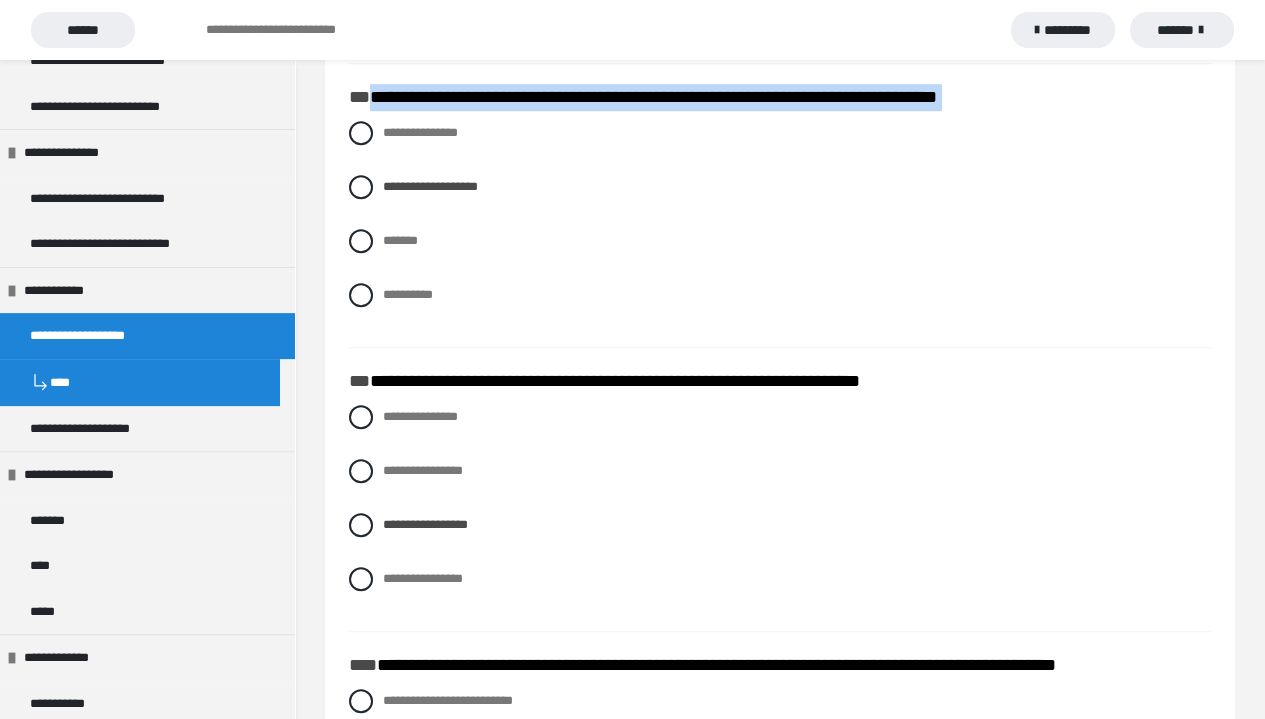 click on "**********" at bounding box center (780, 229) 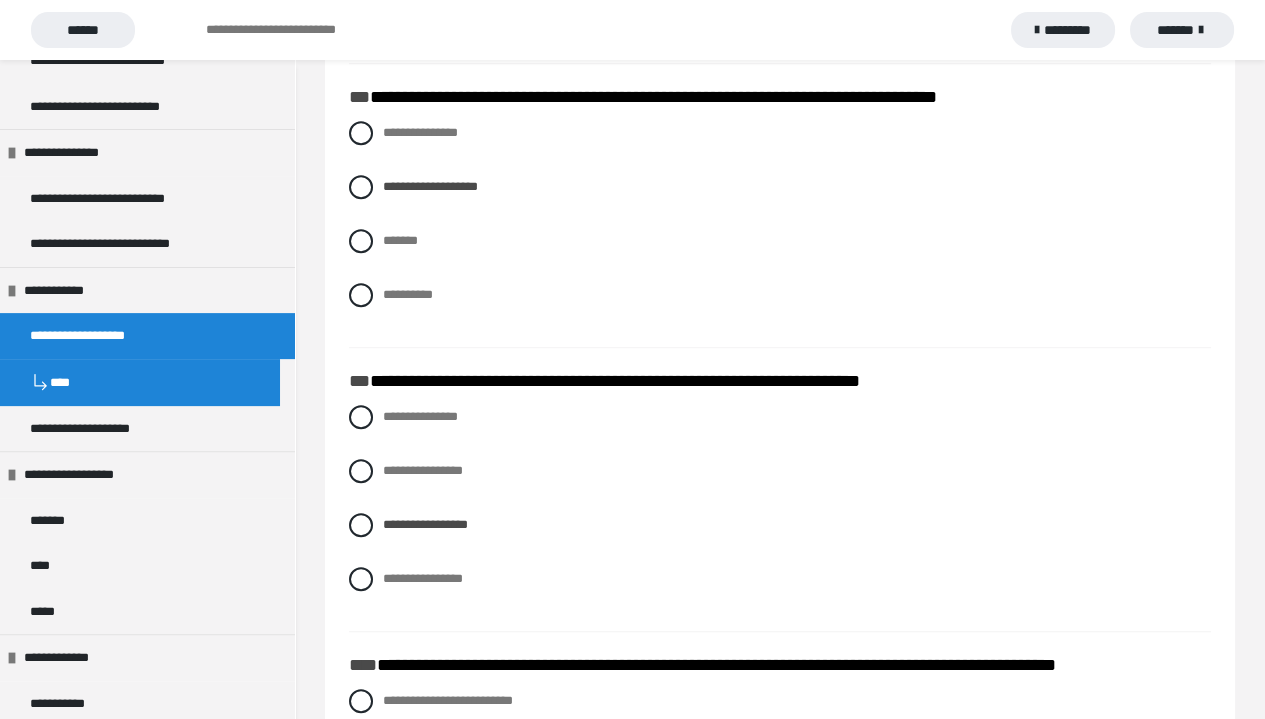 click on "**********" at bounding box center [580, -1891] 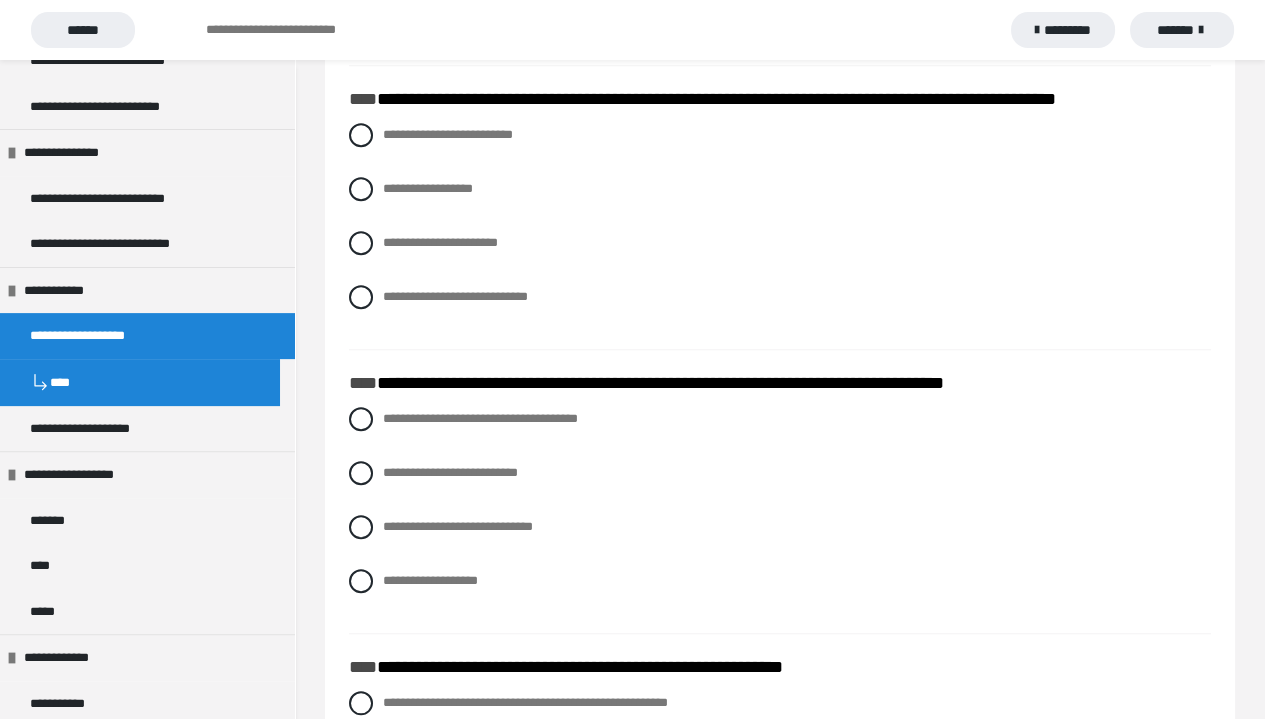 scroll, scrollTop: 2800, scrollLeft: 0, axis: vertical 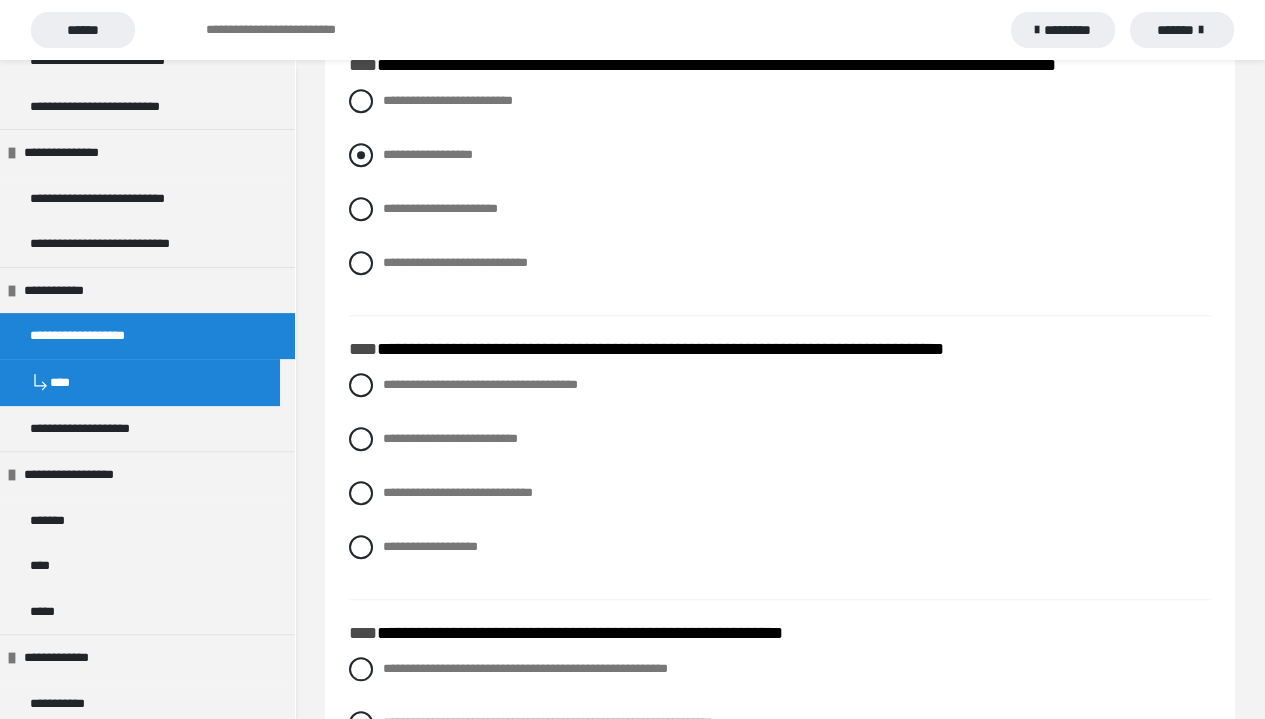 click at bounding box center (361, 155) 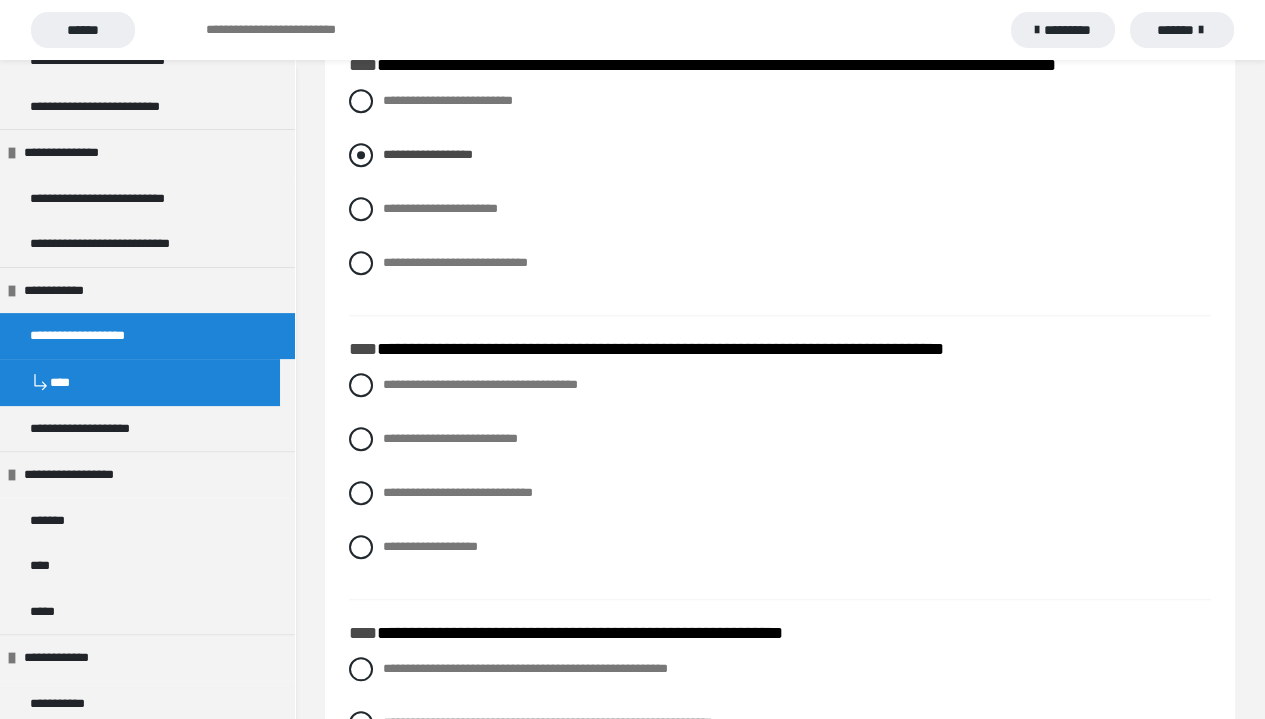 click at bounding box center [361, 155] 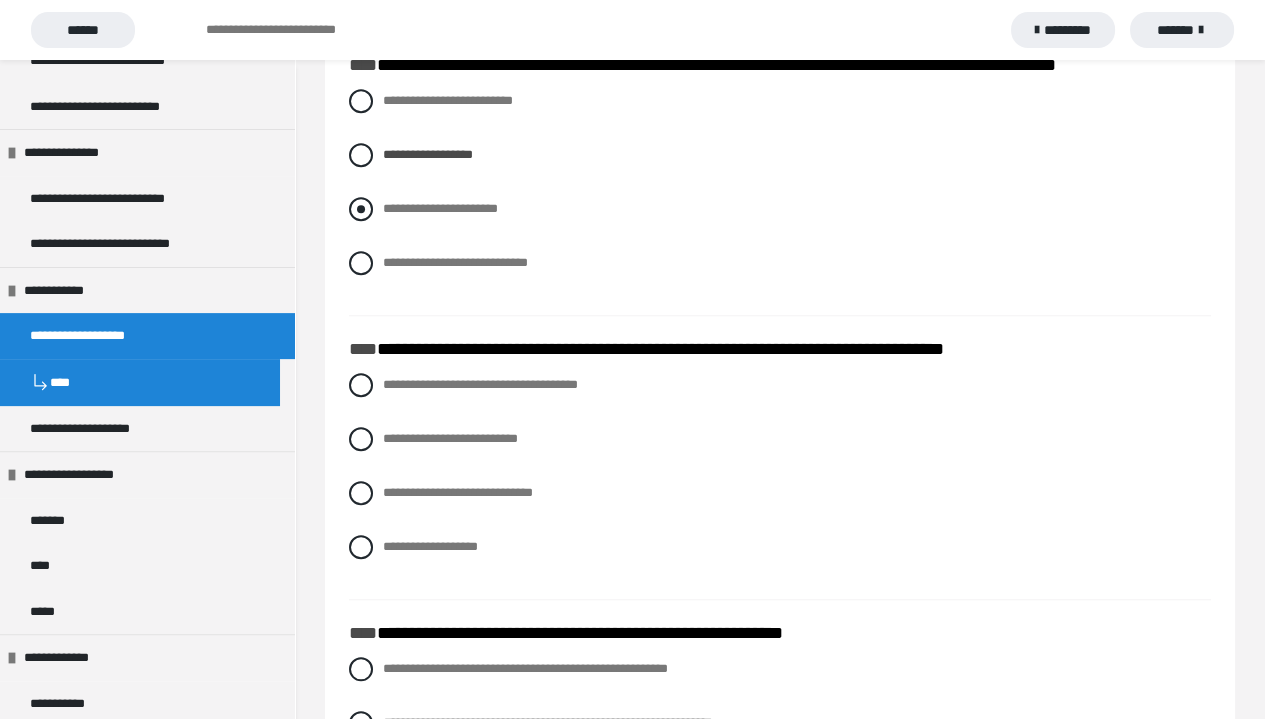 click at bounding box center [361, 209] 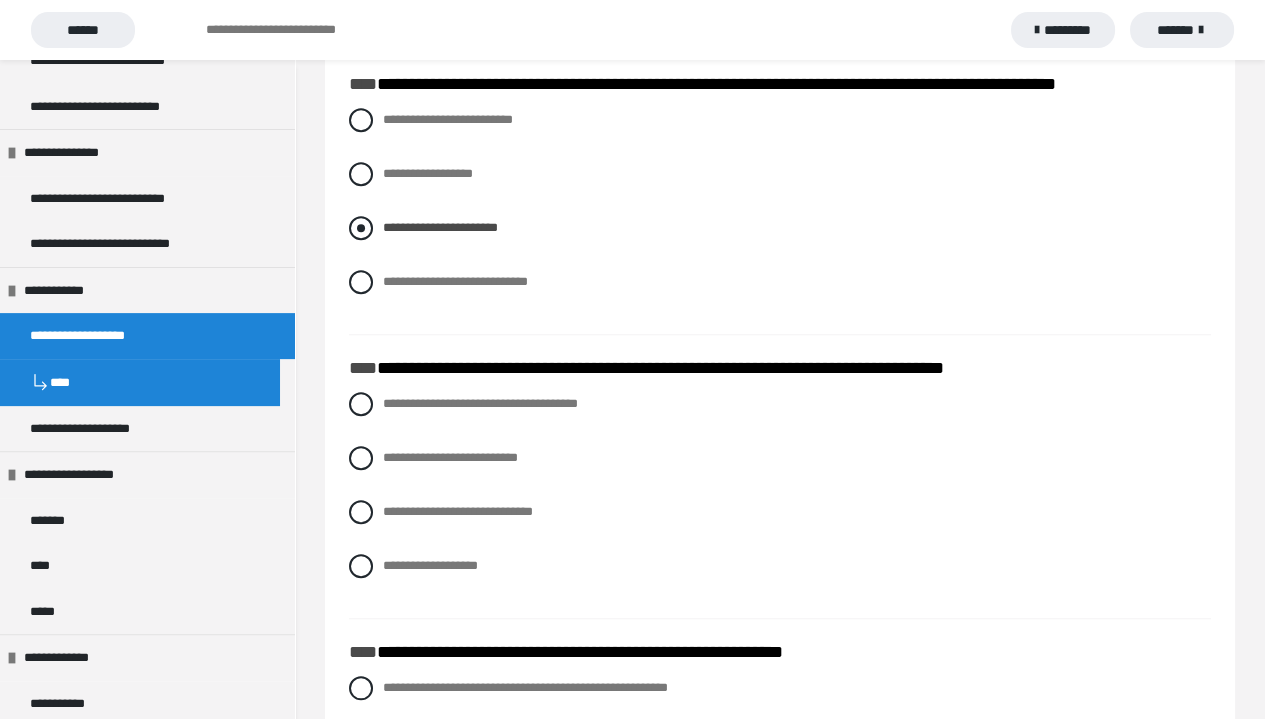 scroll, scrollTop: 2800, scrollLeft: 0, axis: vertical 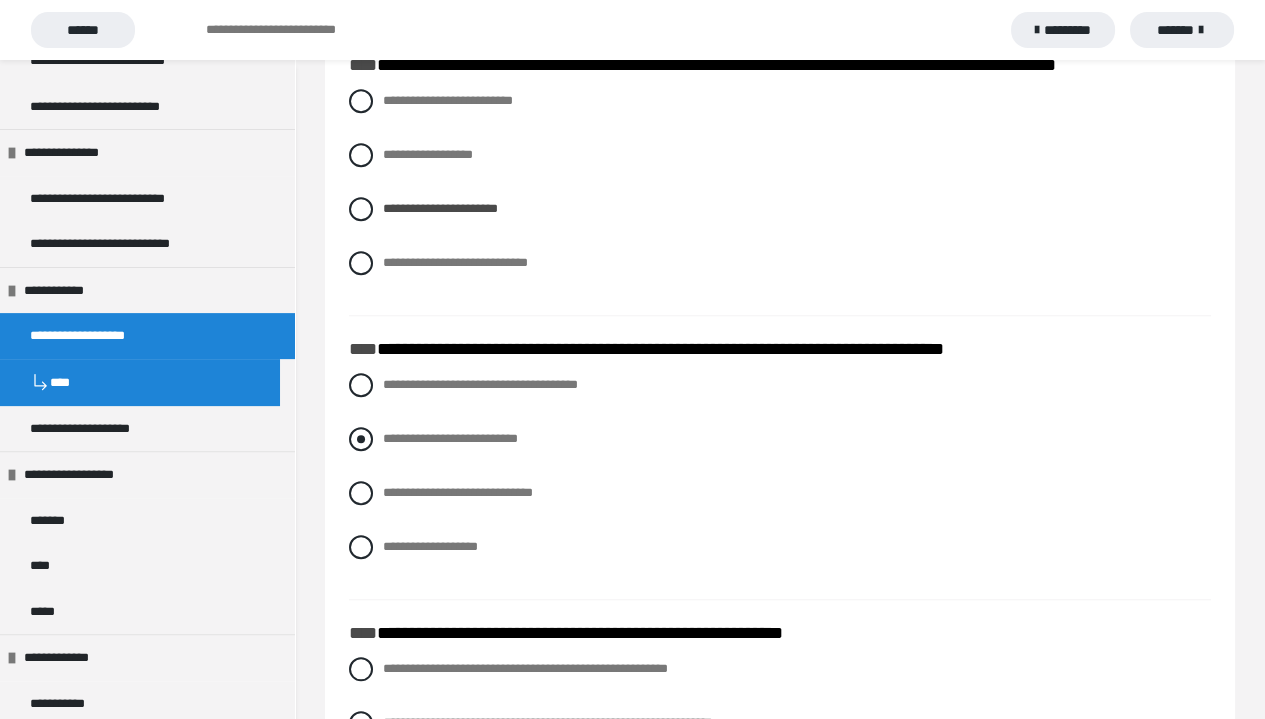 click at bounding box center (361, 439) 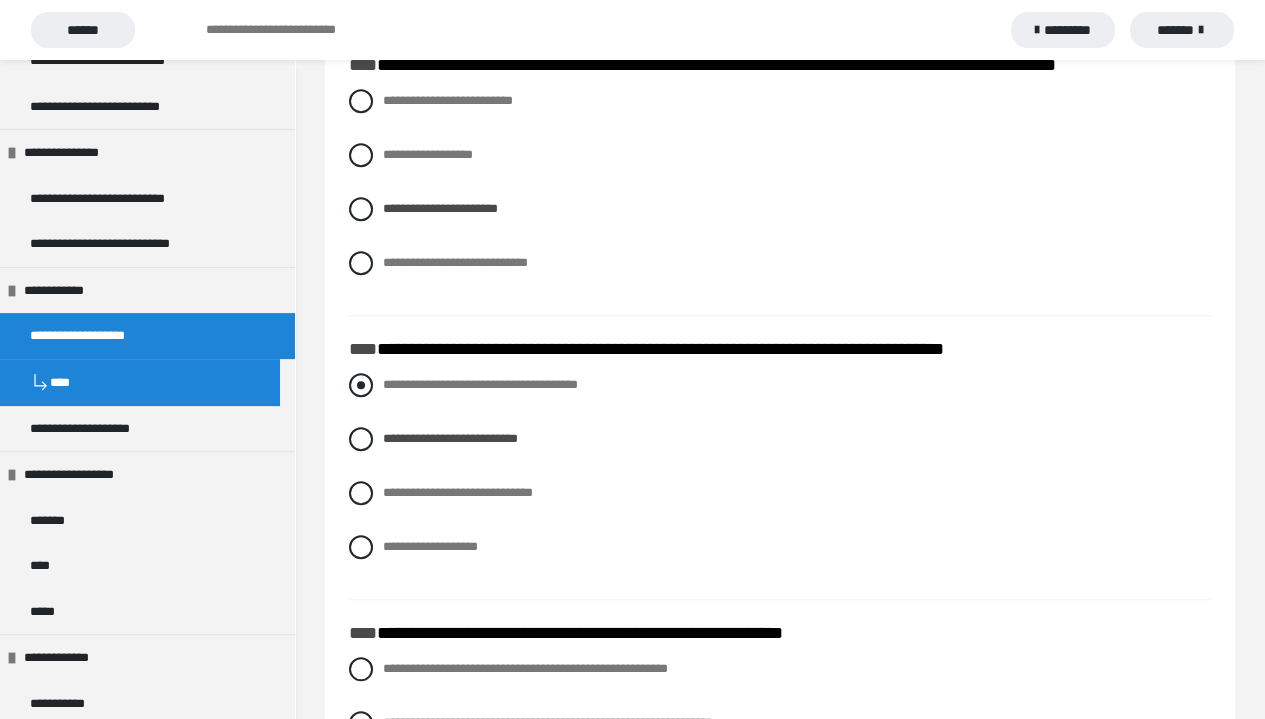 click at bounding box center (361, 385) 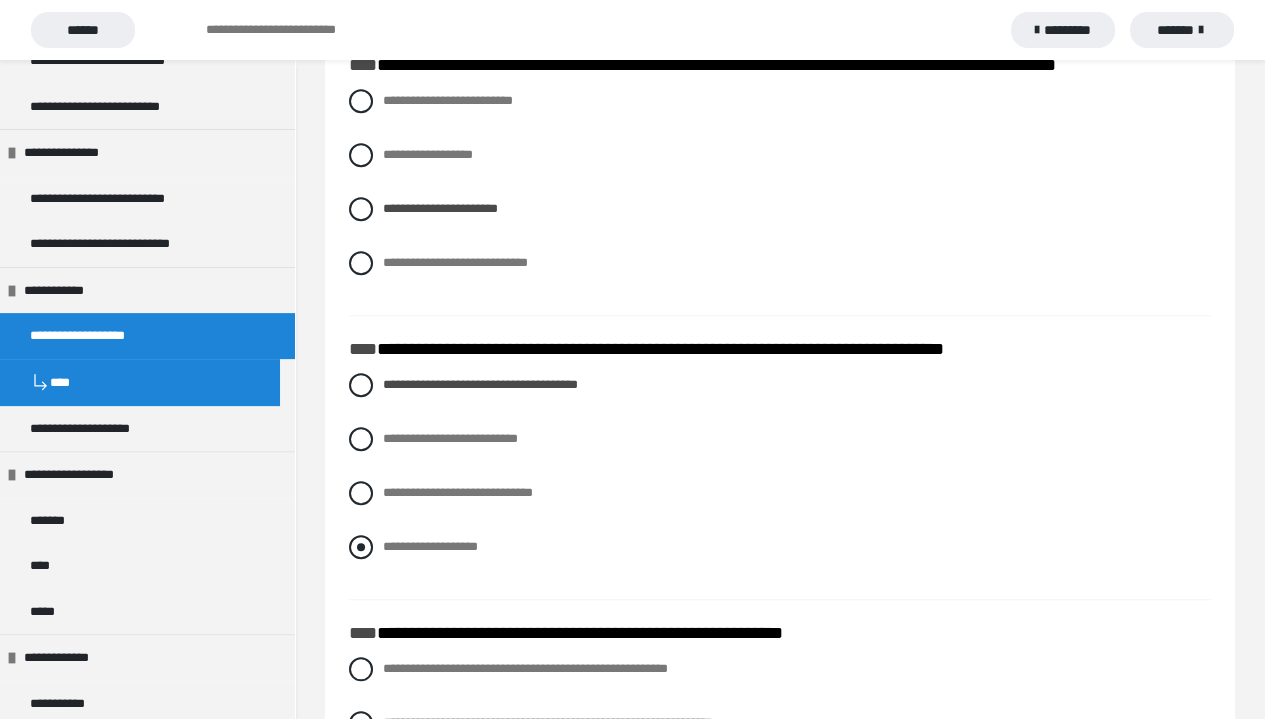 click at bounding box center (361, 547) 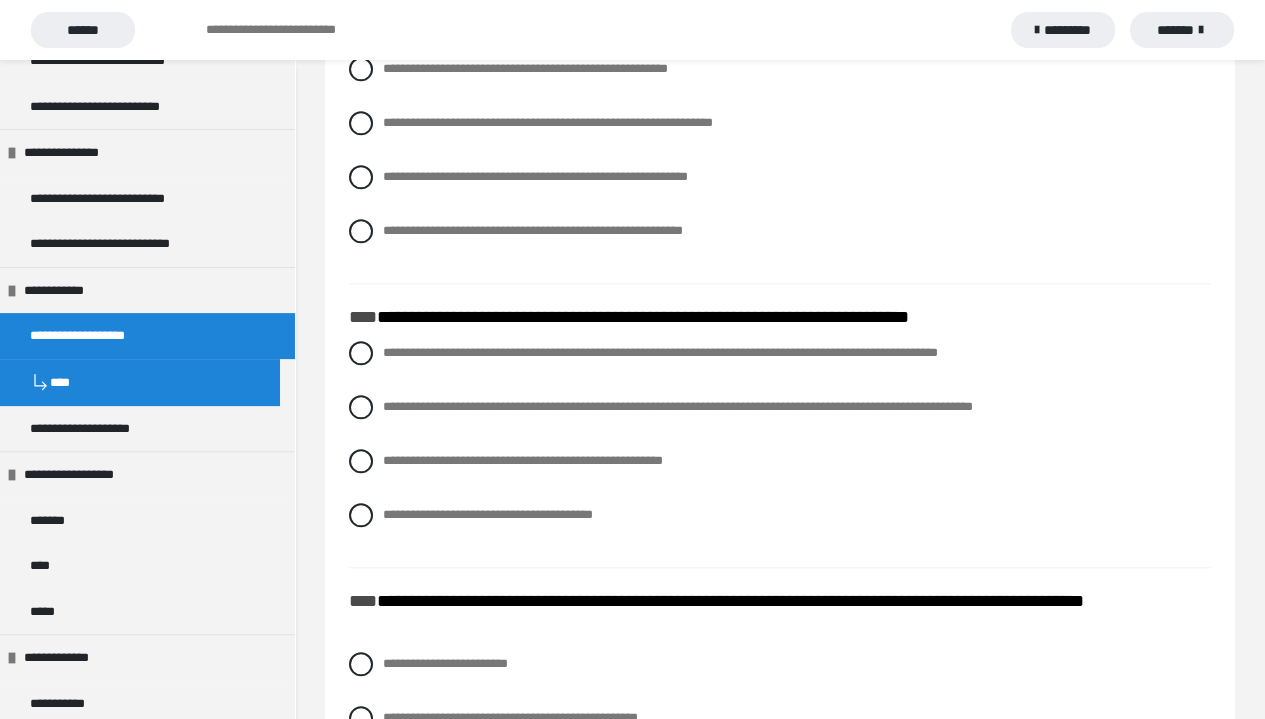 scroll, scrollTop: 3300, scrollLeft: 0, axis: vertical 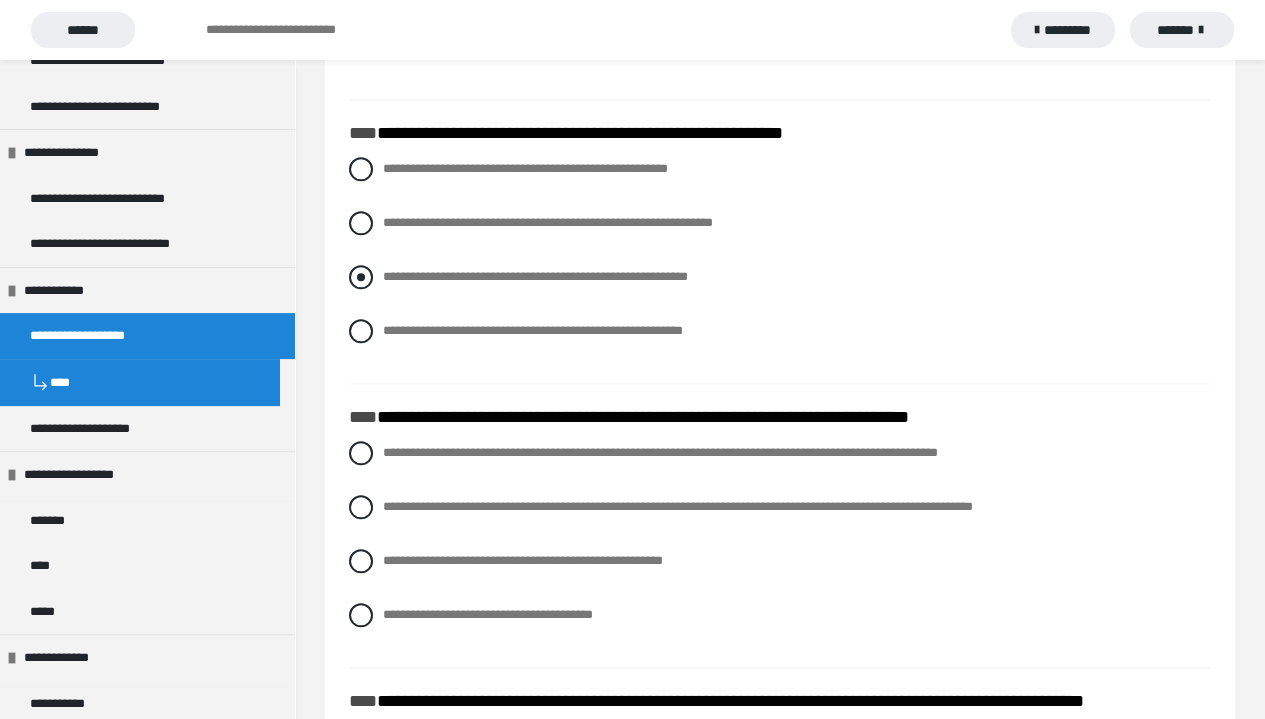 click at bounding box center (361, 277) 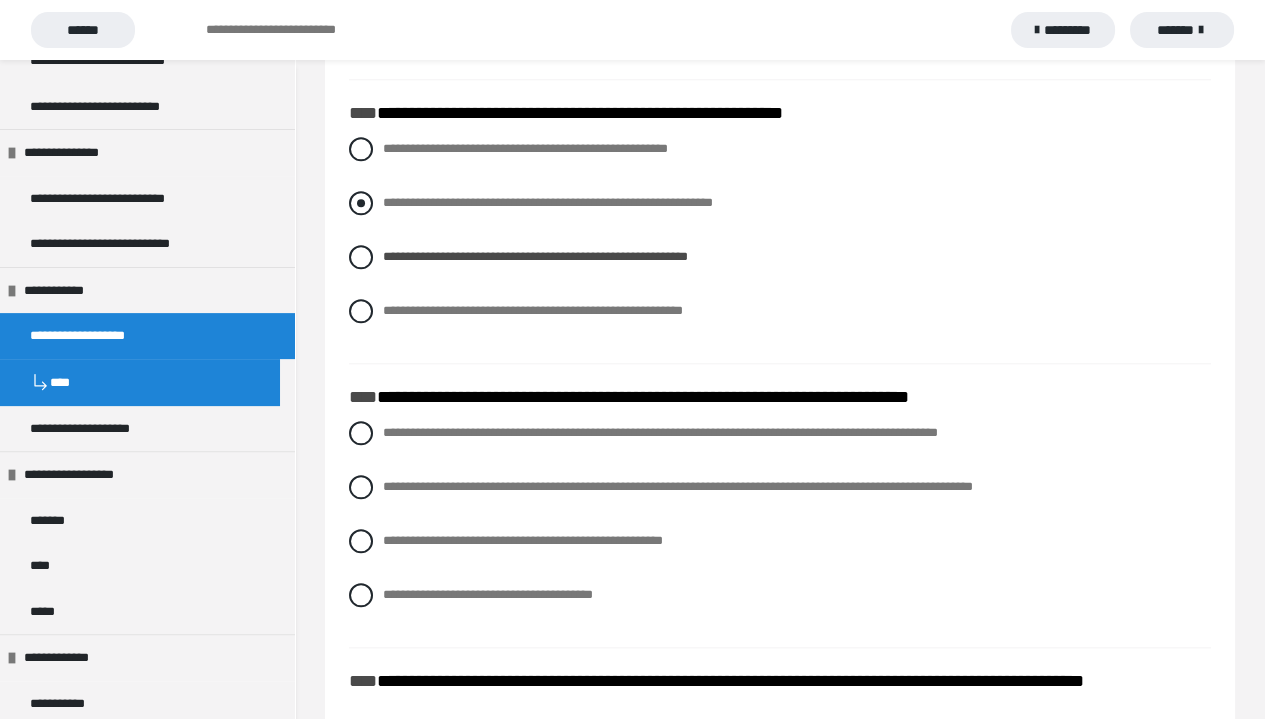 scroll, scrollTop: 3300, scrollLeft: 0, axis: vertical 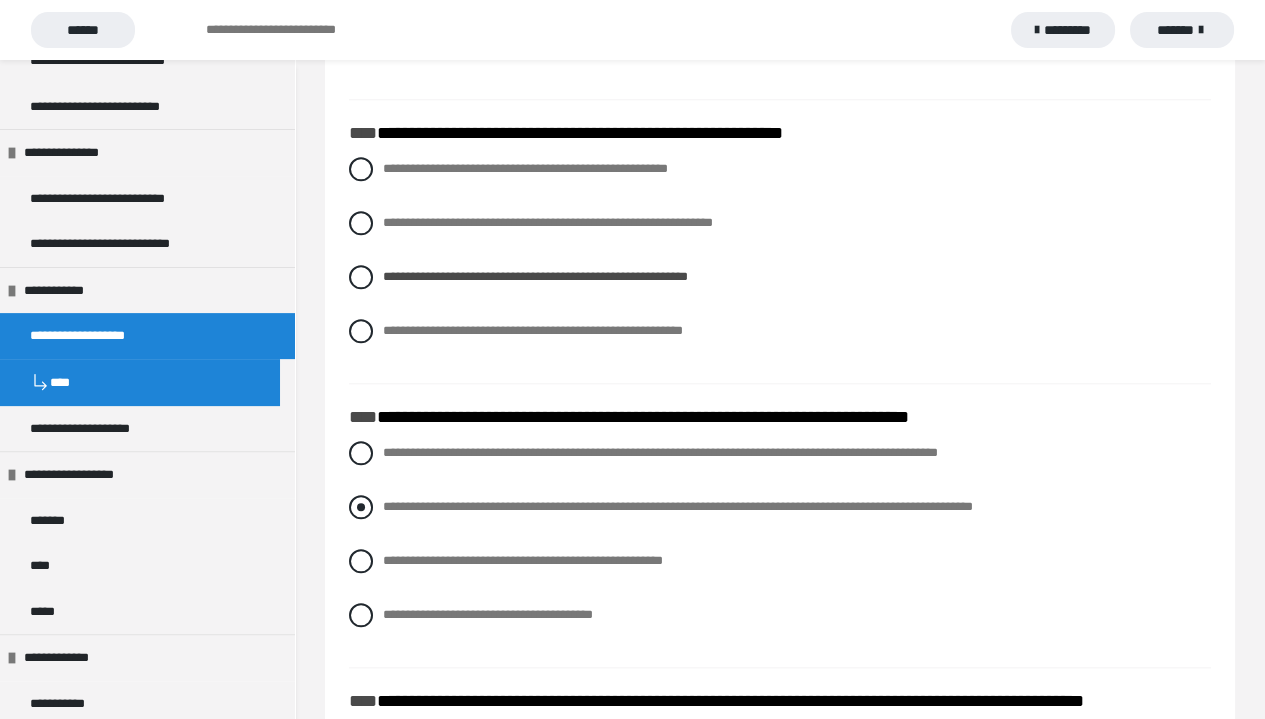 click at bounding box center (361, 507) 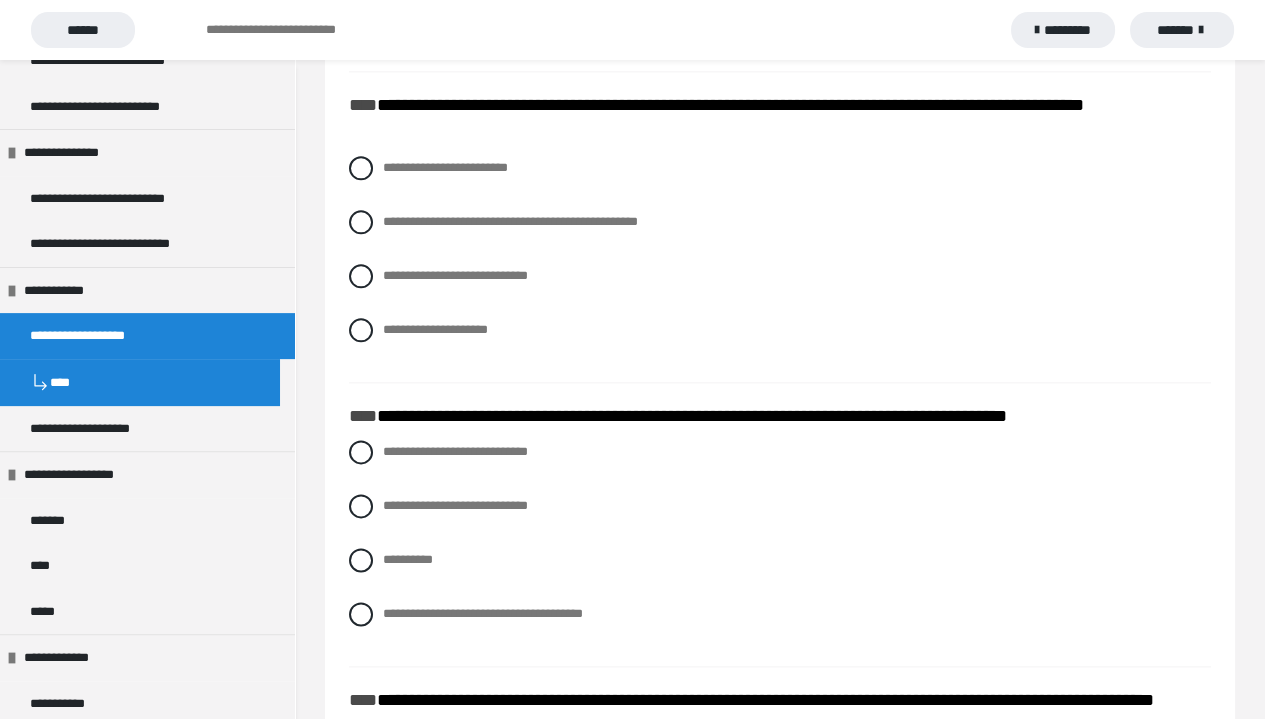 scroll, scrollTop: 3900, scrollLeft: 0, axis: vertical 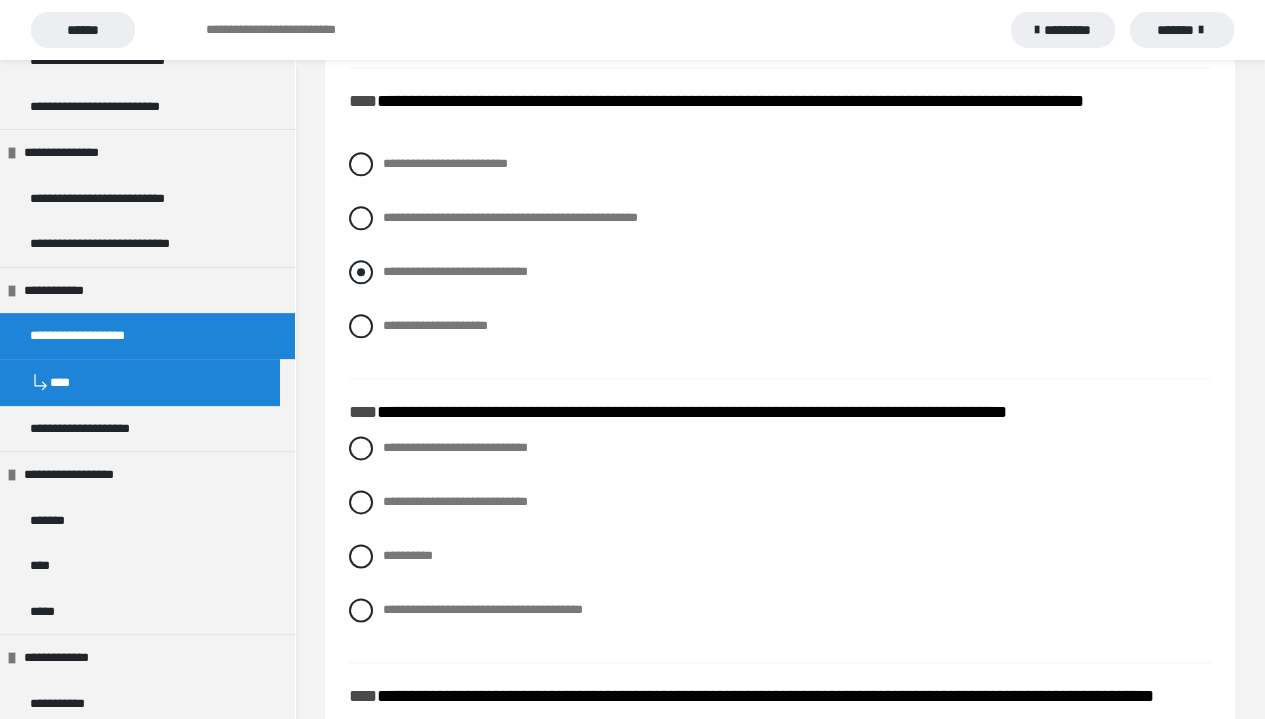 click at bounding box center [361, 272] 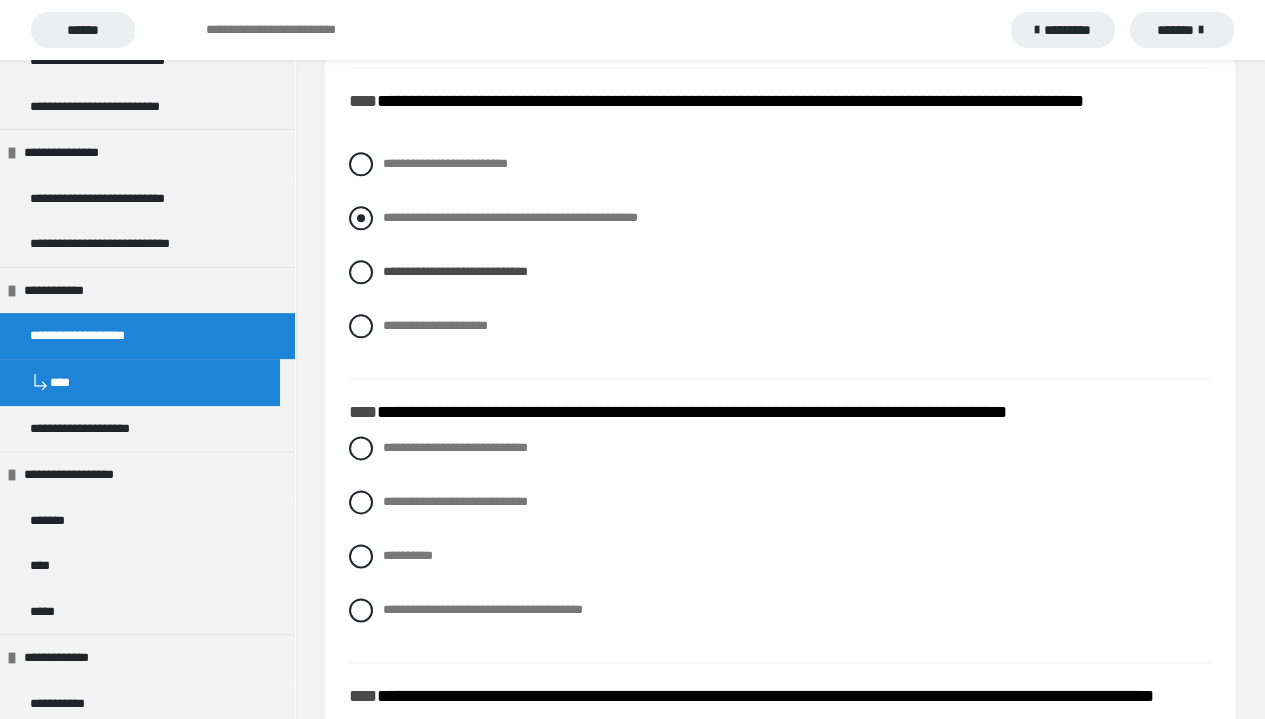 click at bounding box center [361, 218] 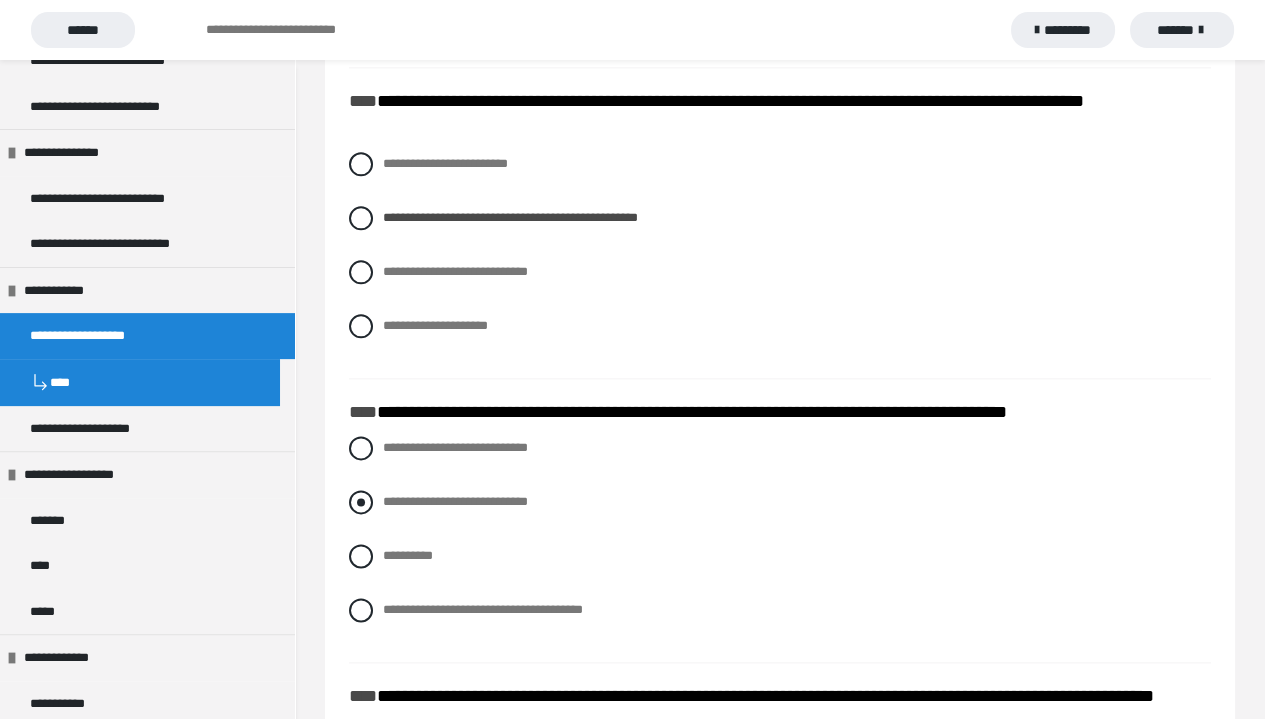 click at bounding box center (361, 502) 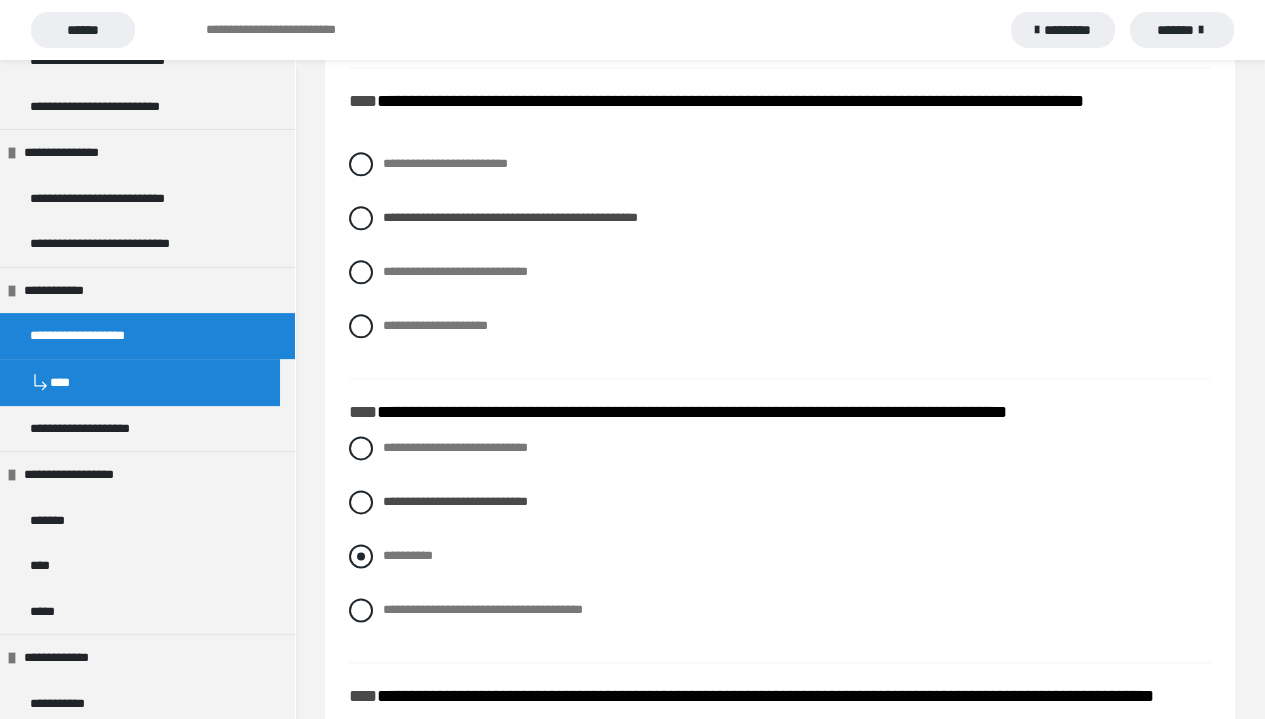 click on "**********" at bounding box center (780, 556) 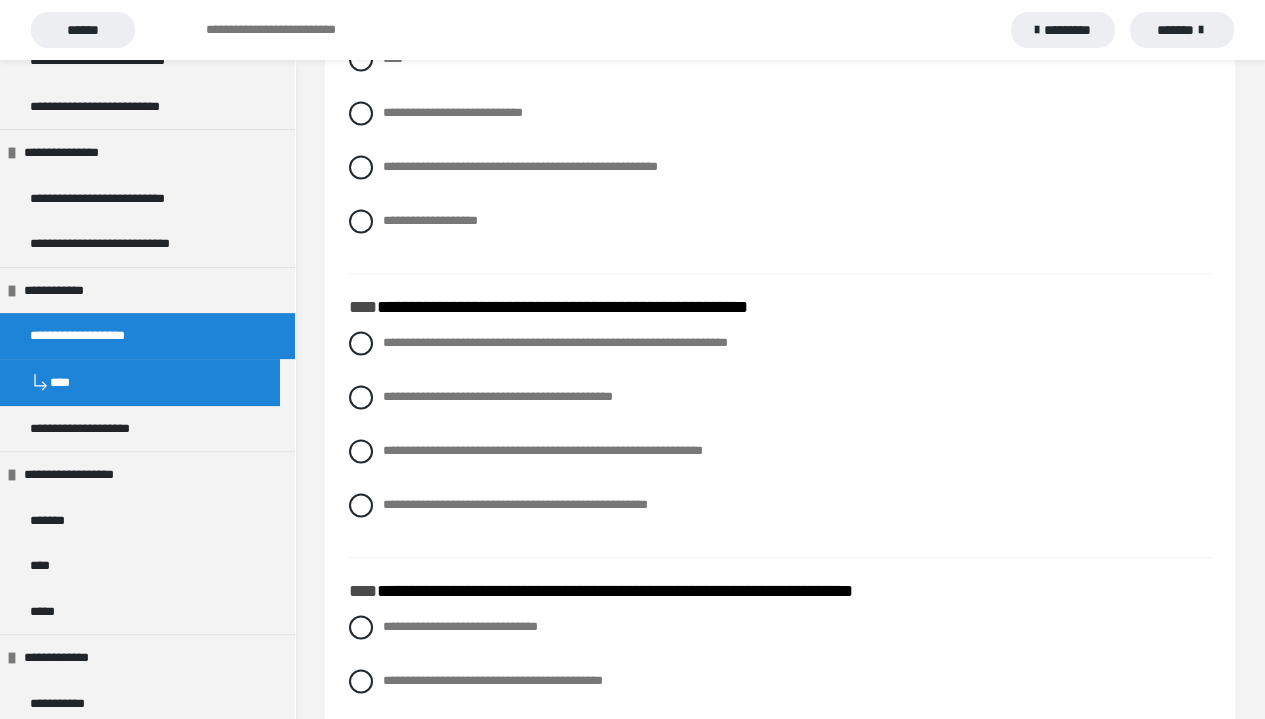 scroll, scrollTop: 4500, scrollLeft: 0, axis: vertical 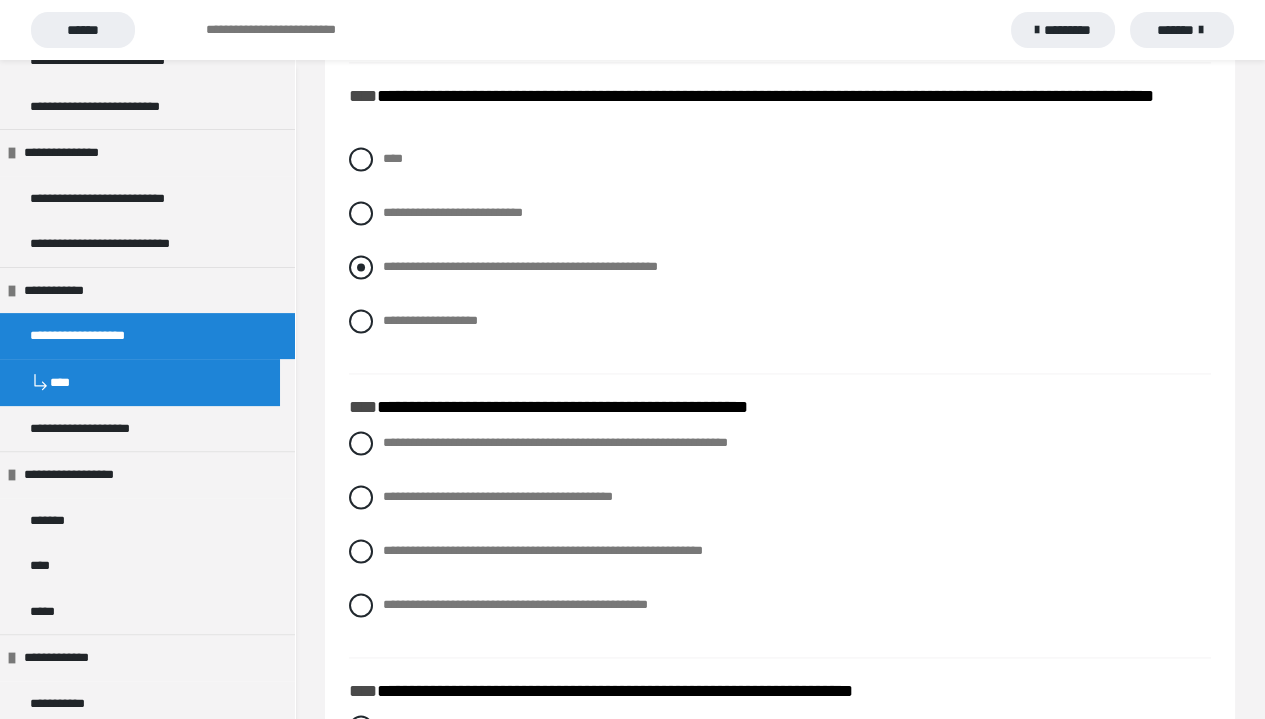 click at bounding box center [361, 267] 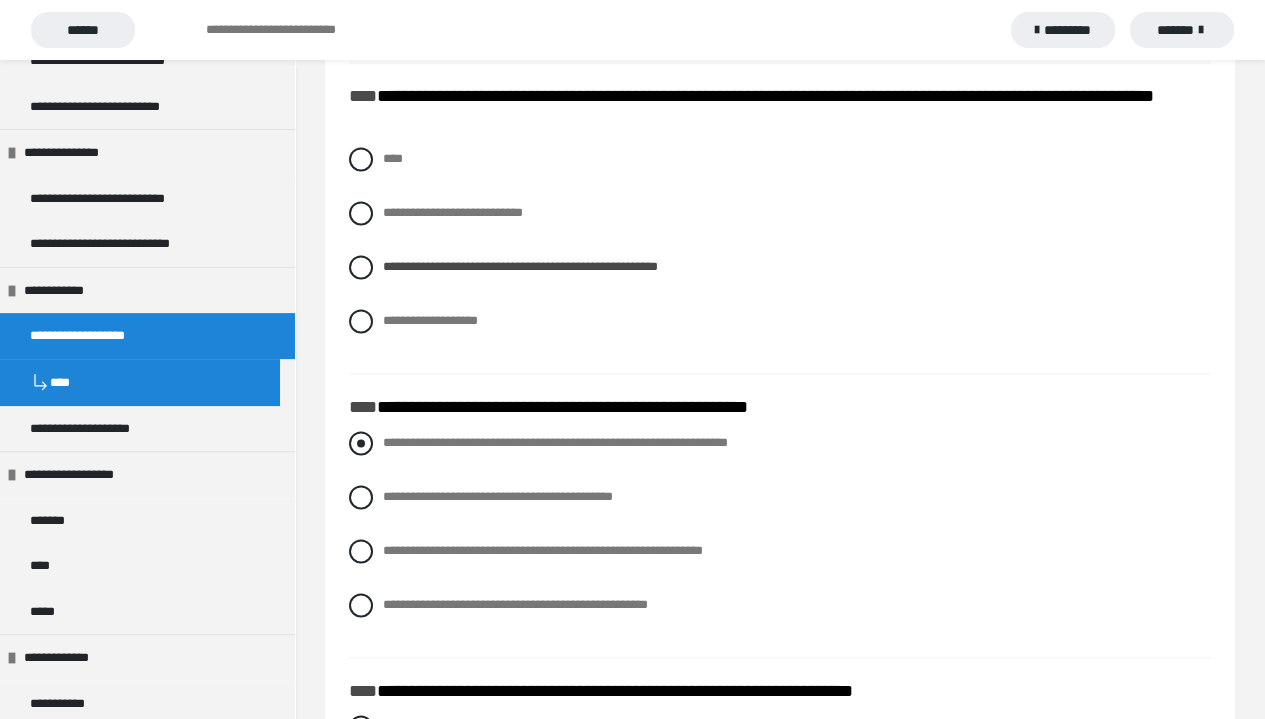 click at bounding box center [361, 443] 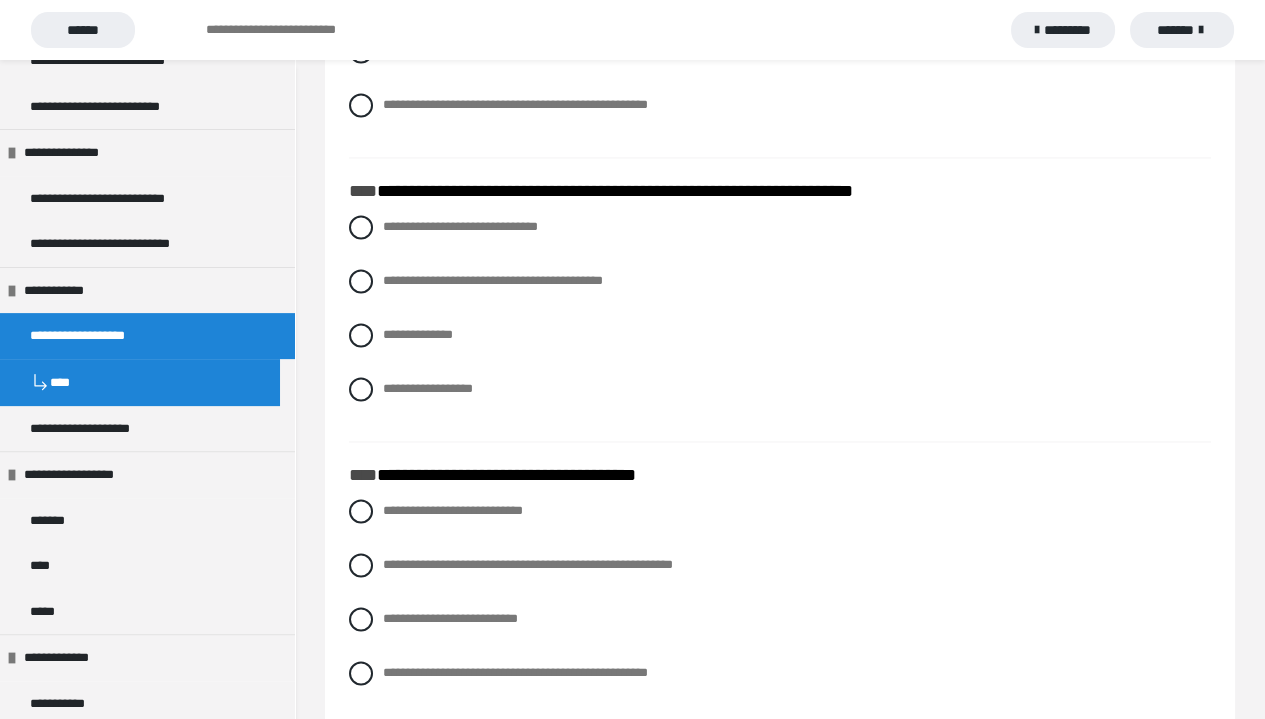 scroll, scrollTop: 5100, scrollLeft: 0, axis: vertical 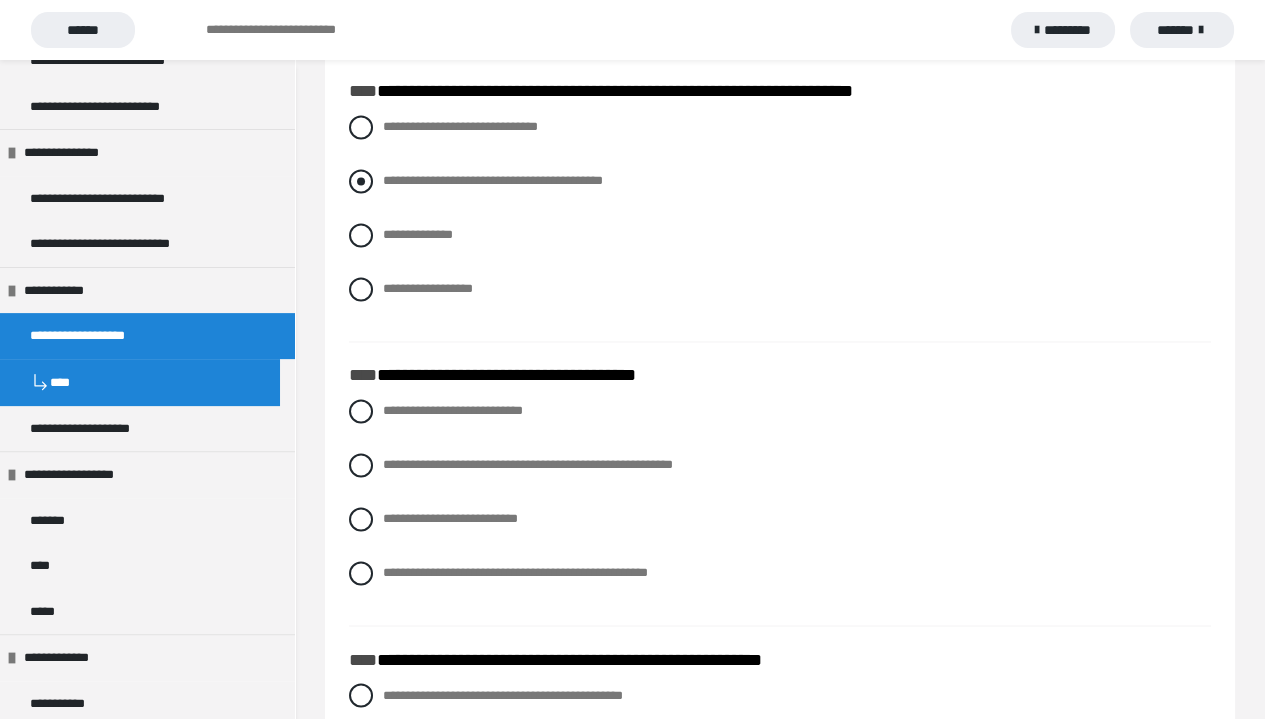 click at bounding box center (361, 181) 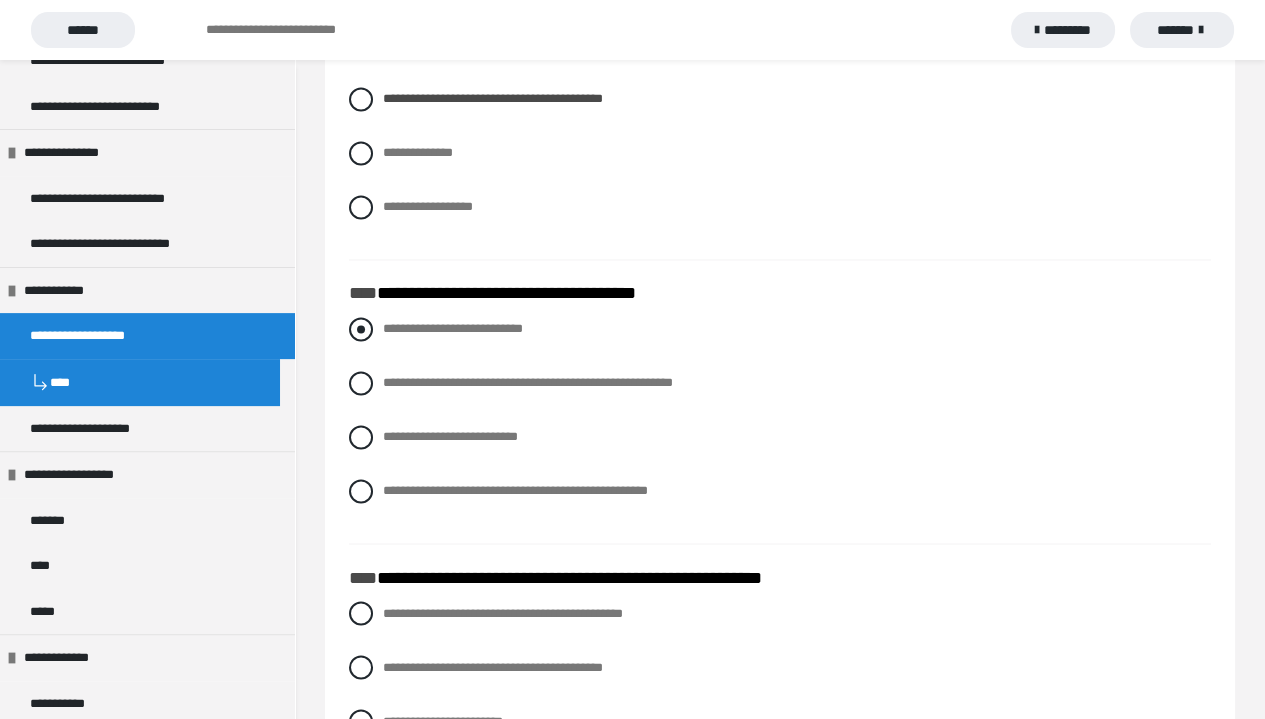 scroll, scrollTop: 5200, scrollLeft: 0, axis: vertical 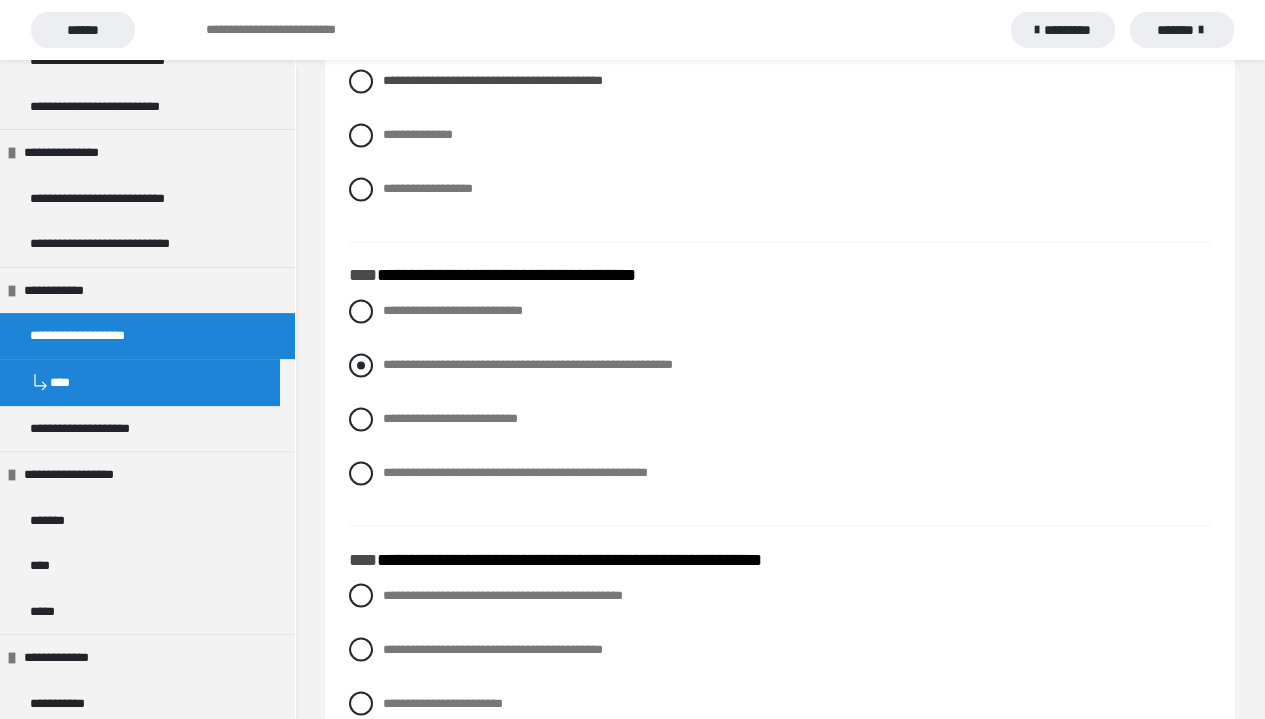 click at bounding box center (361, 365) 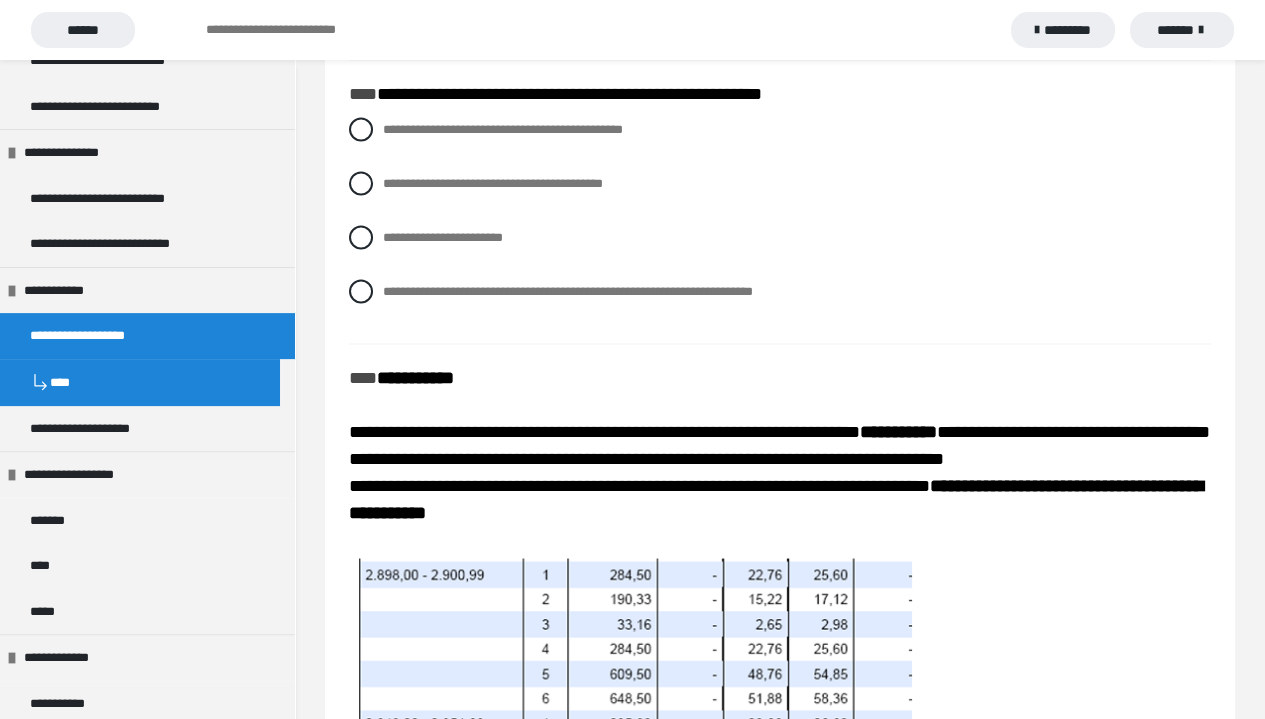 scroll, scrollTop: 5700, scrollLeft: 0, axis: vertical 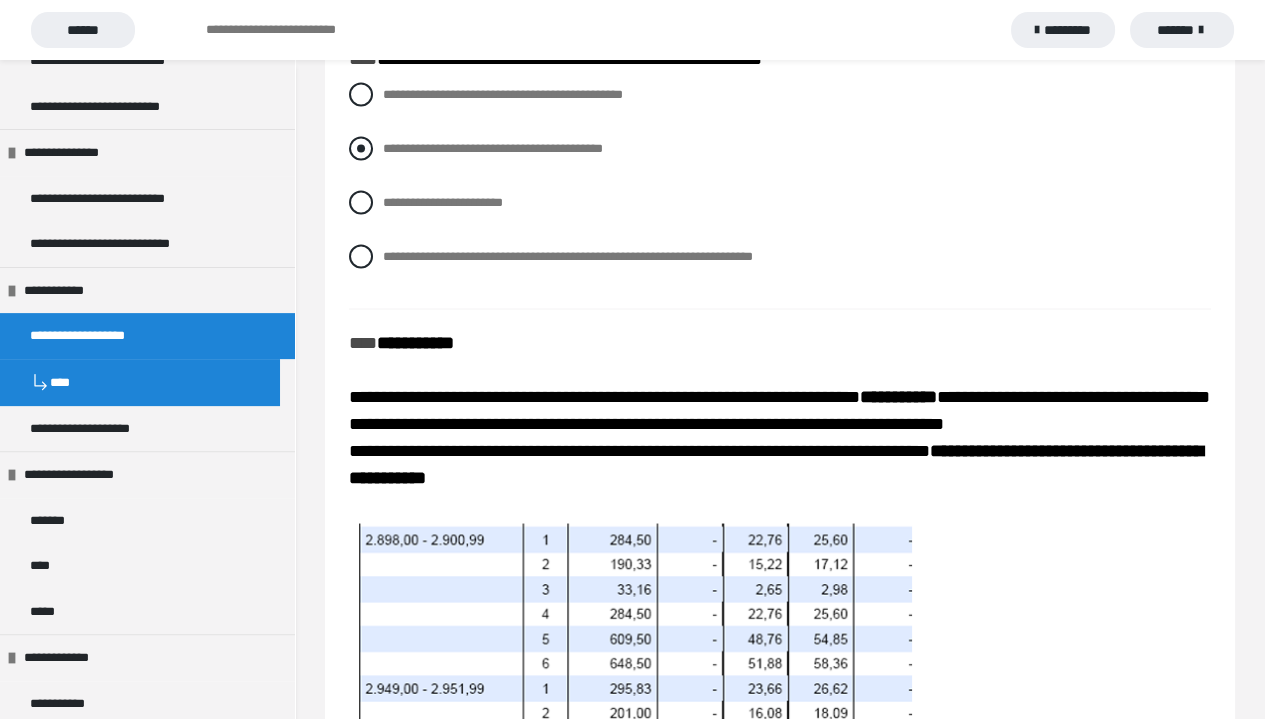 click at bounding box center (361, 149) 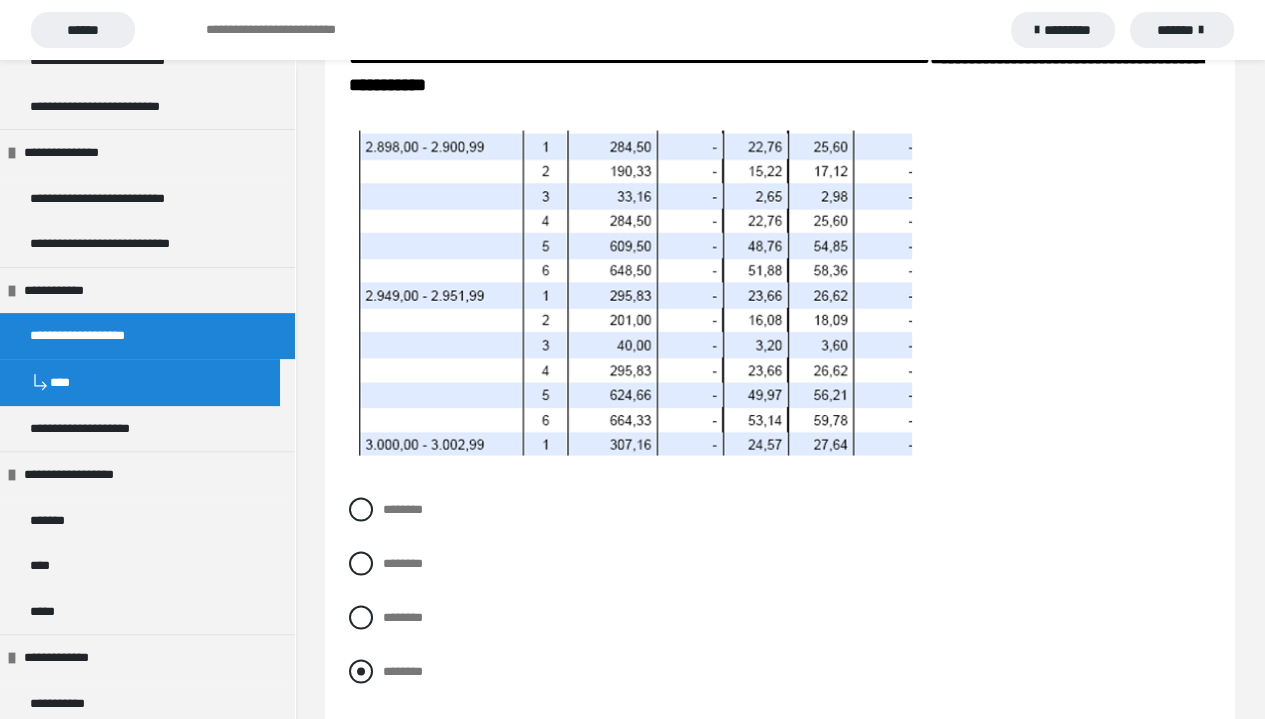 scroll, scrollTop: 6200, scrollLeft: 0, axis: vertical 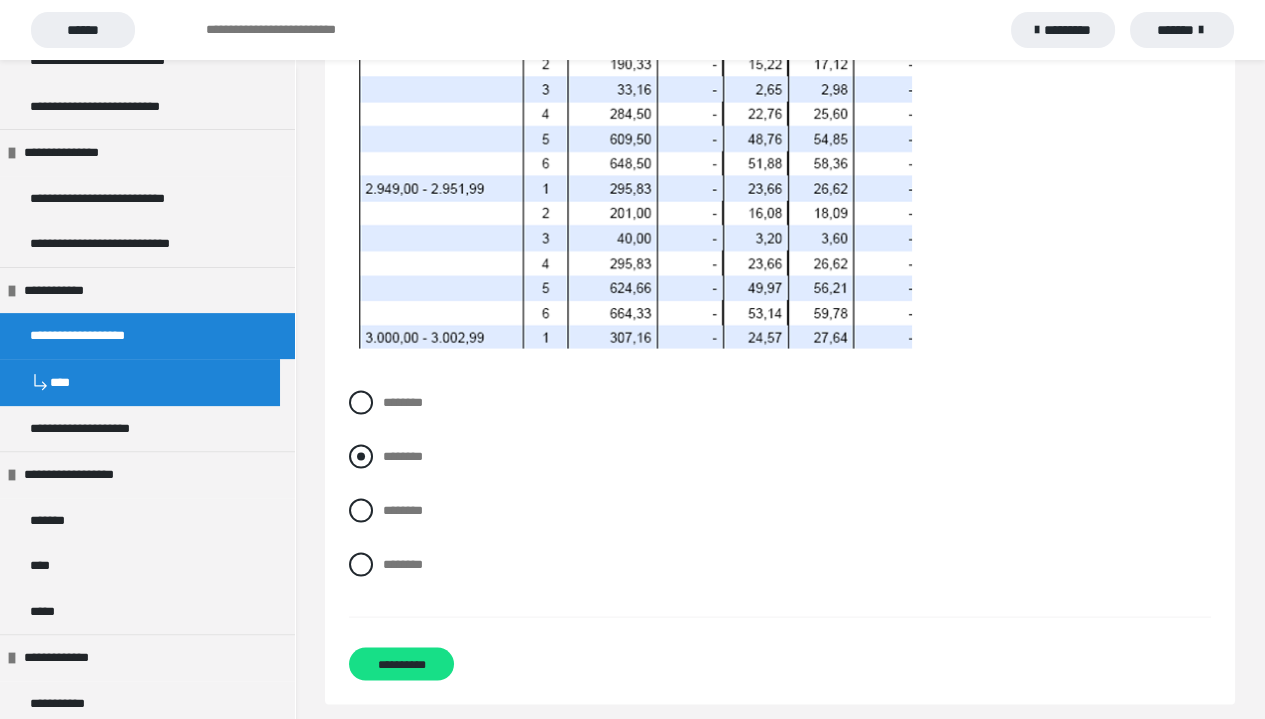 click at bounding box center (361, 457) 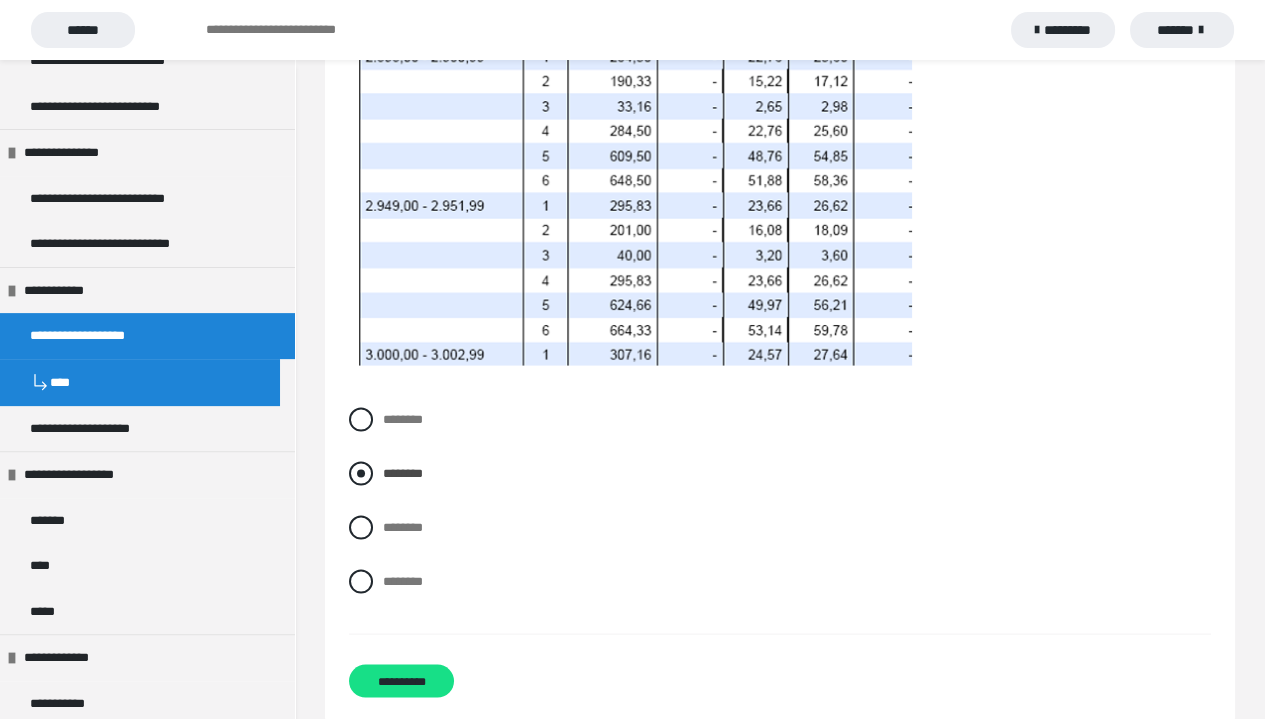 scroll, scrollTop: 6240, scrollLeft: 0, axis: vertical 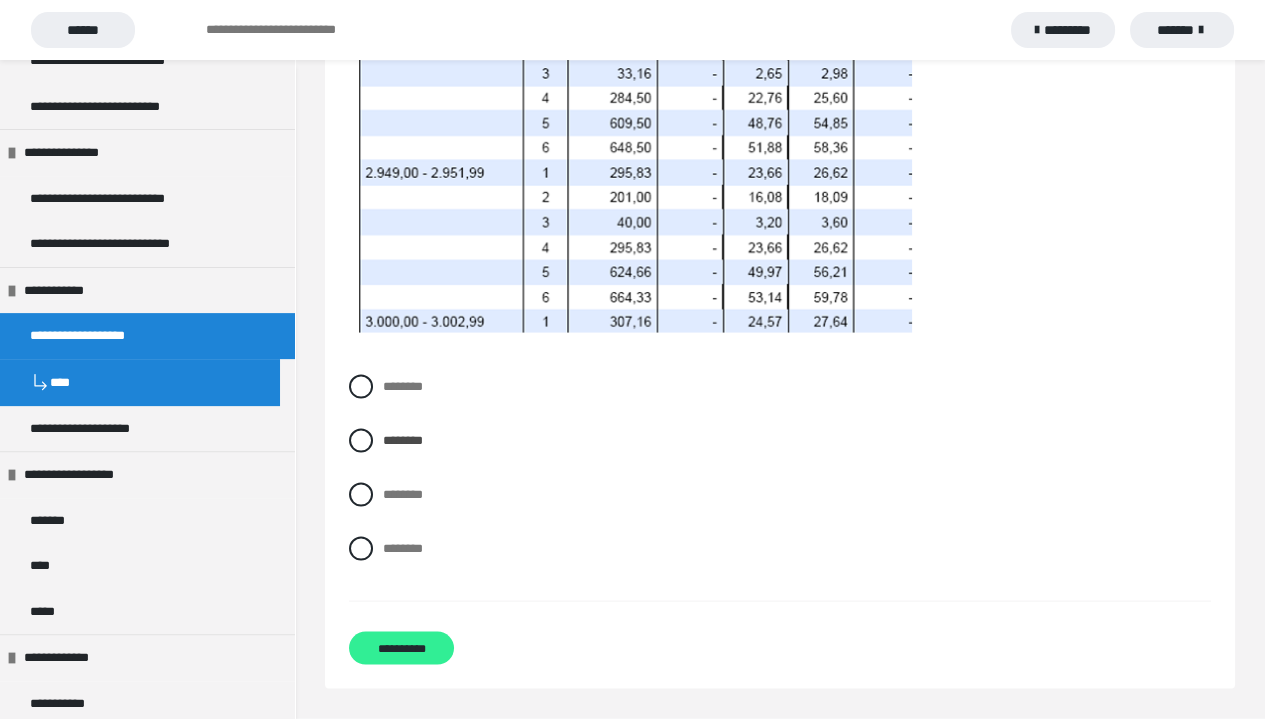 click on "**********" at bounding box center (401, 648) 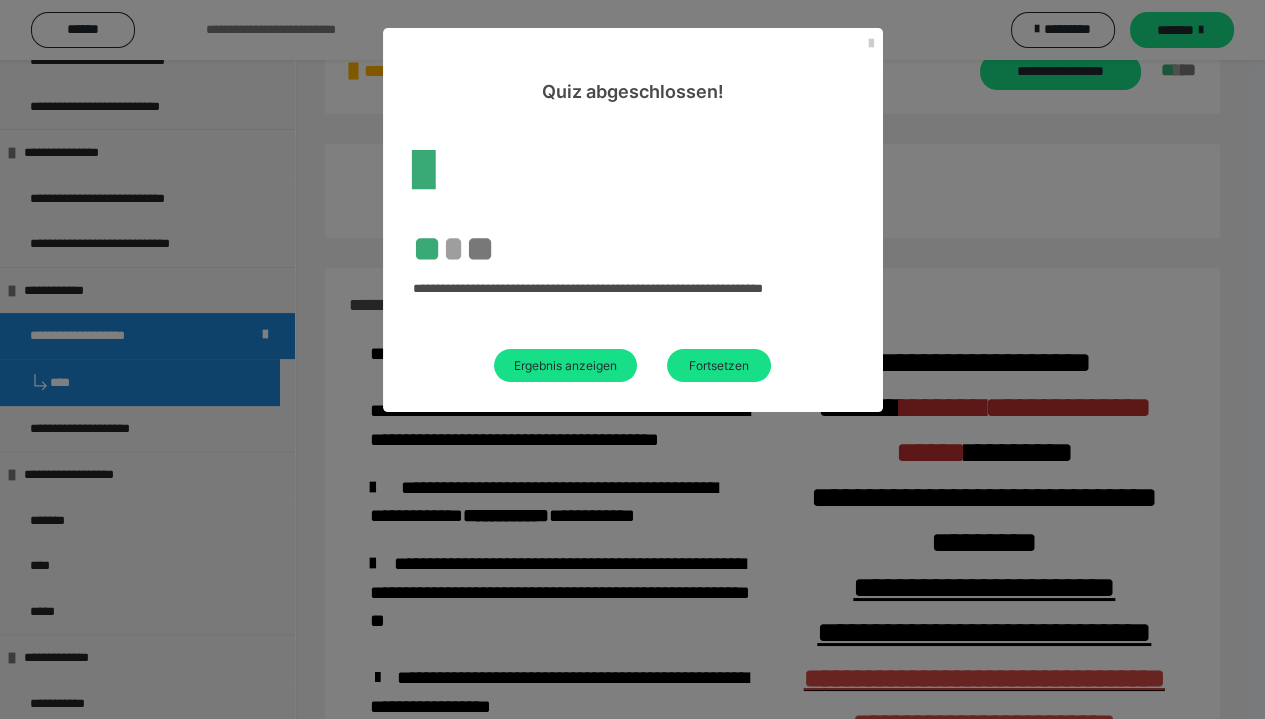 scroll, scrollTop: 584, scrollLeft: 0, axis: vertical 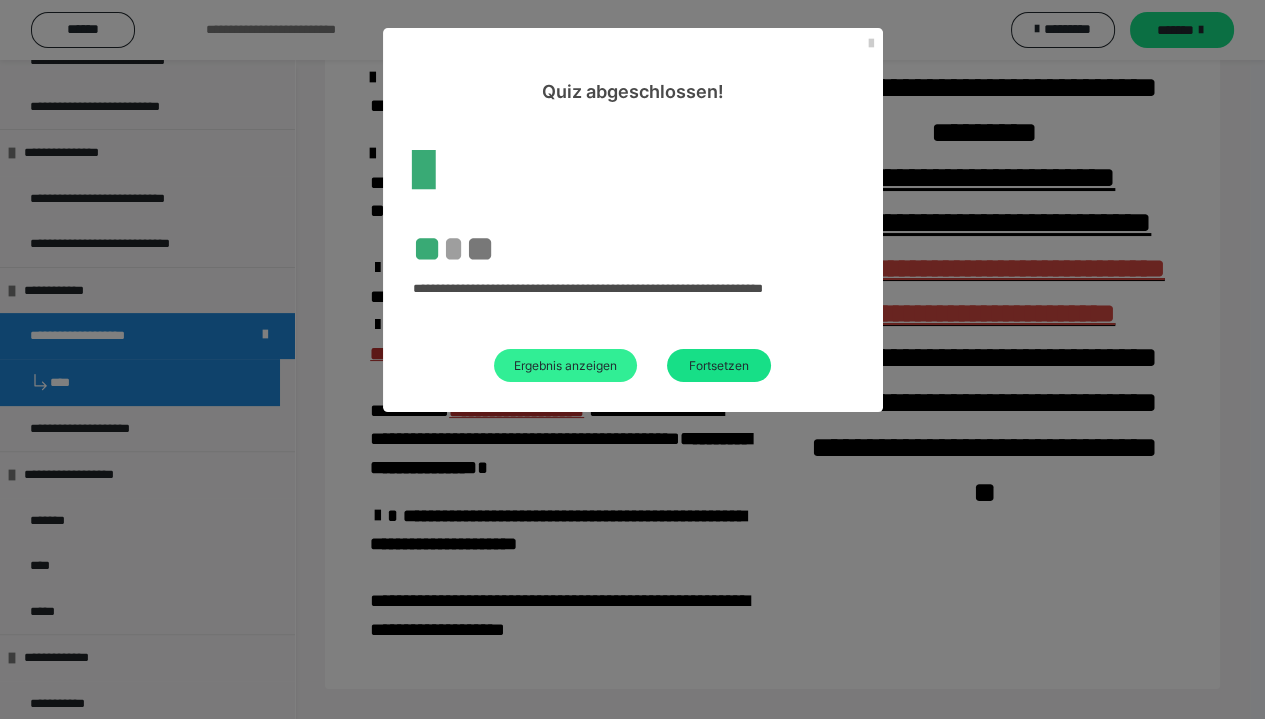 click on "Ergebnis anzeigen" at bounding box center (565, 365) 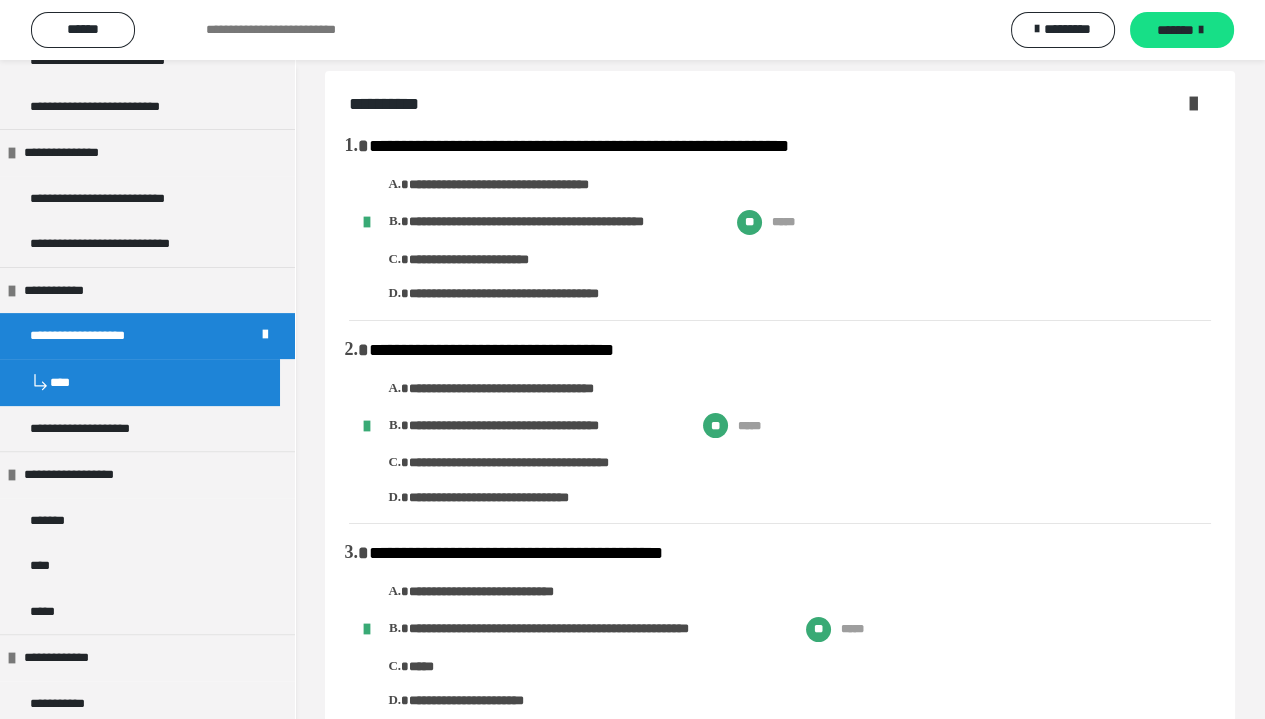 scroll, scrollTop: 0, scrollLeft: 0, axis: both 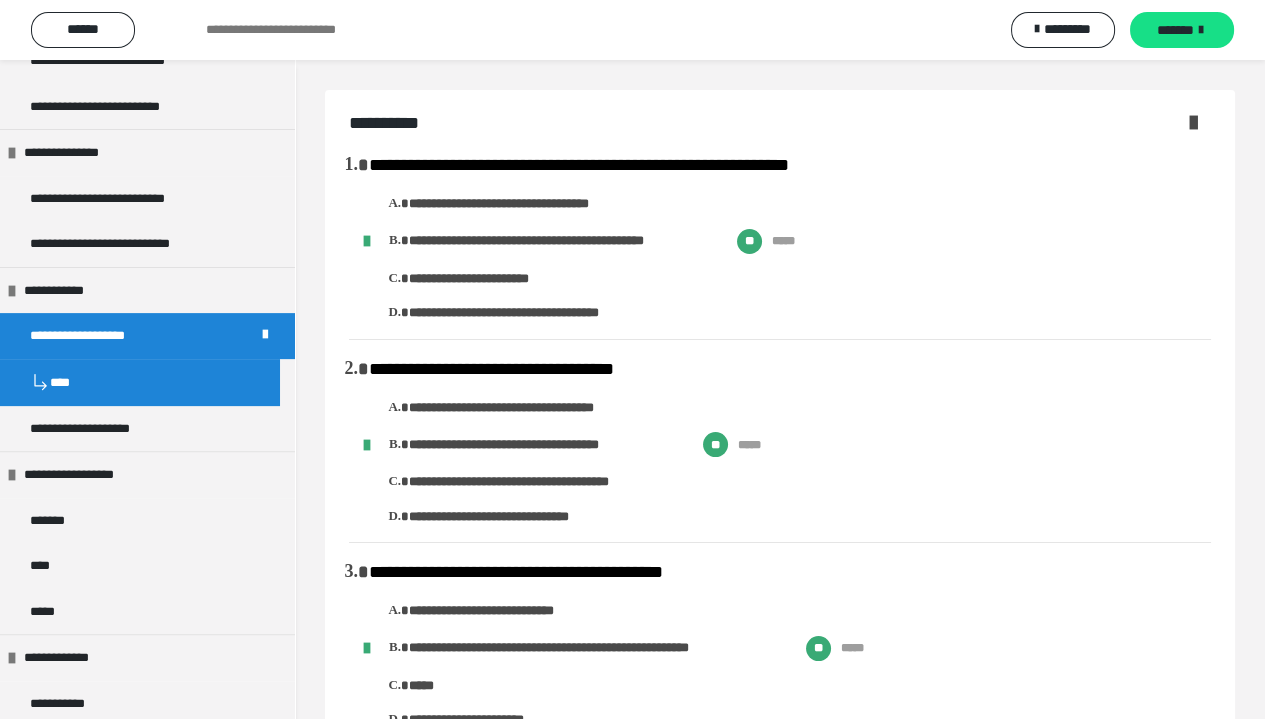 click at bounding box center [1193, 122] 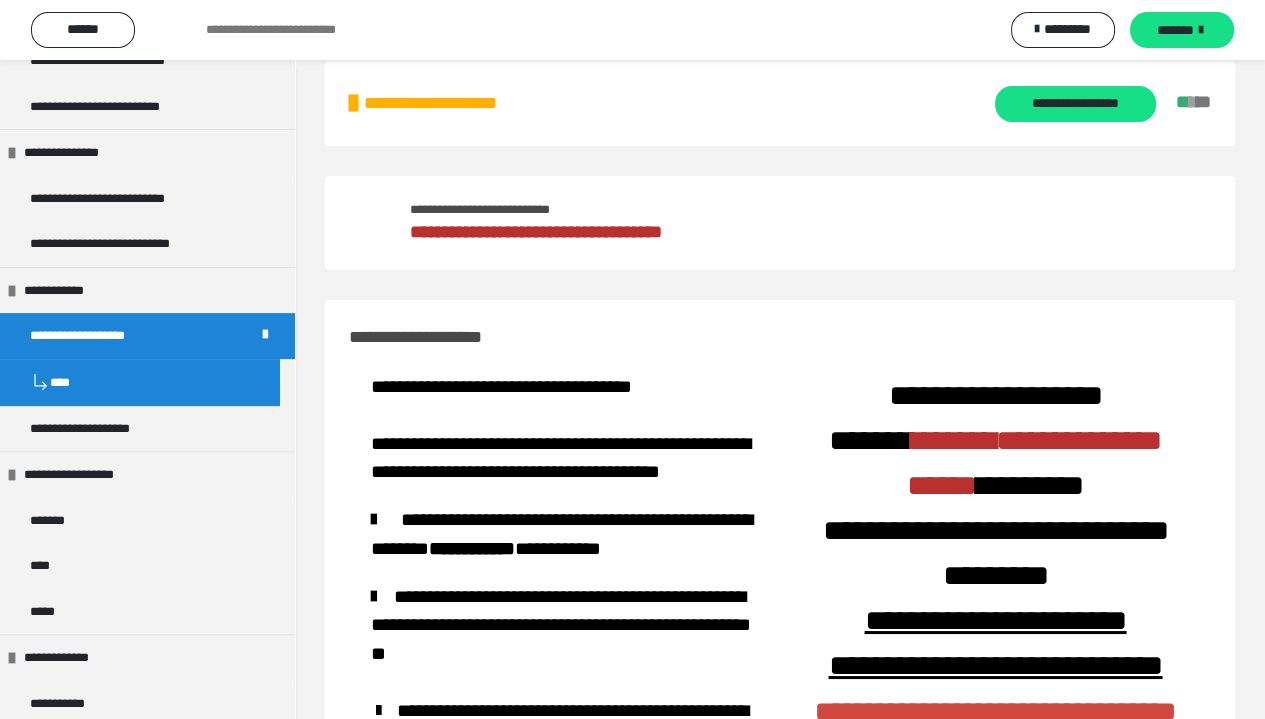 scroll, scrollTop: 0, scrollLeft: 0, axis: both 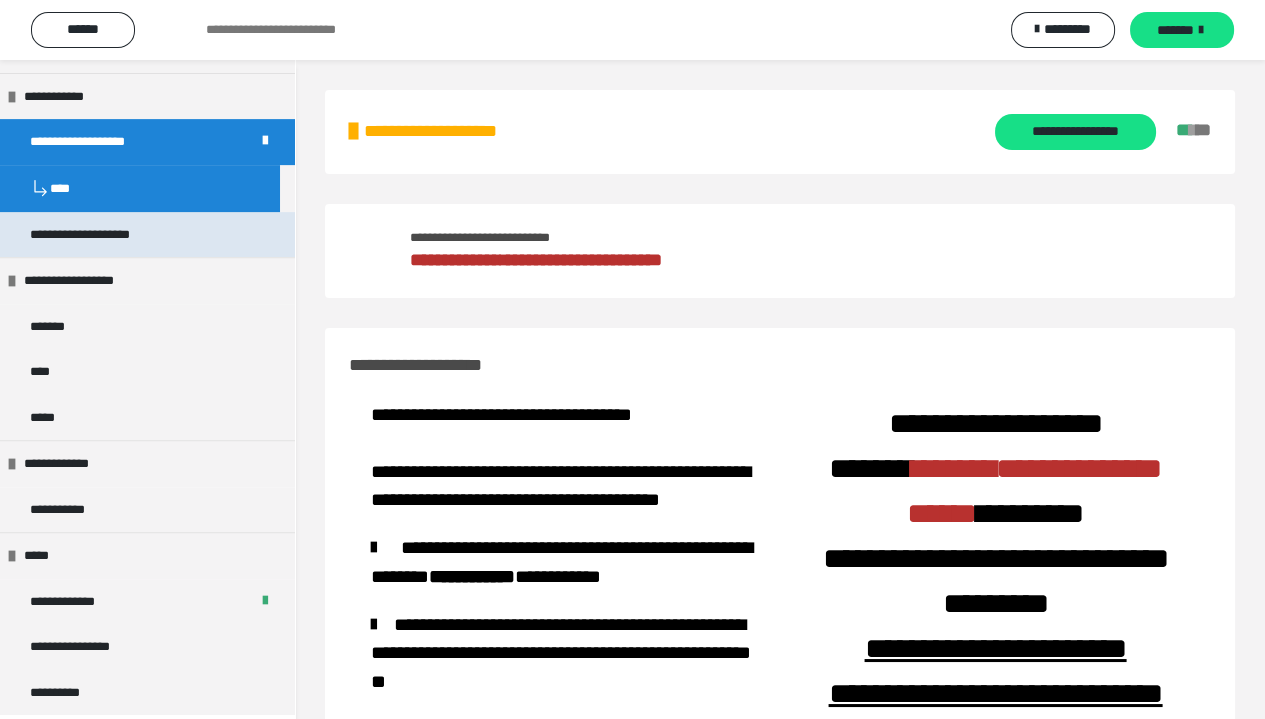 click on "**********" at bounding box center (91, 235) 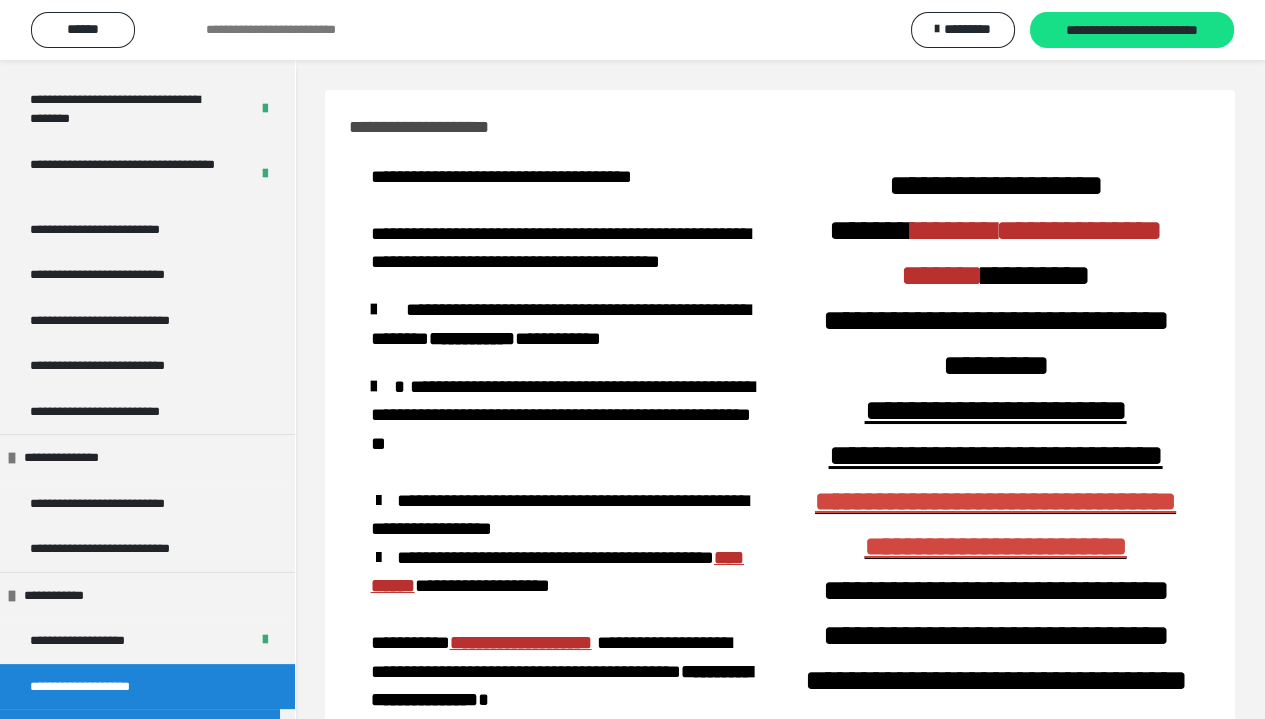 scroll, scrollTop: 747, scrollLeft: 0, axis: vertical 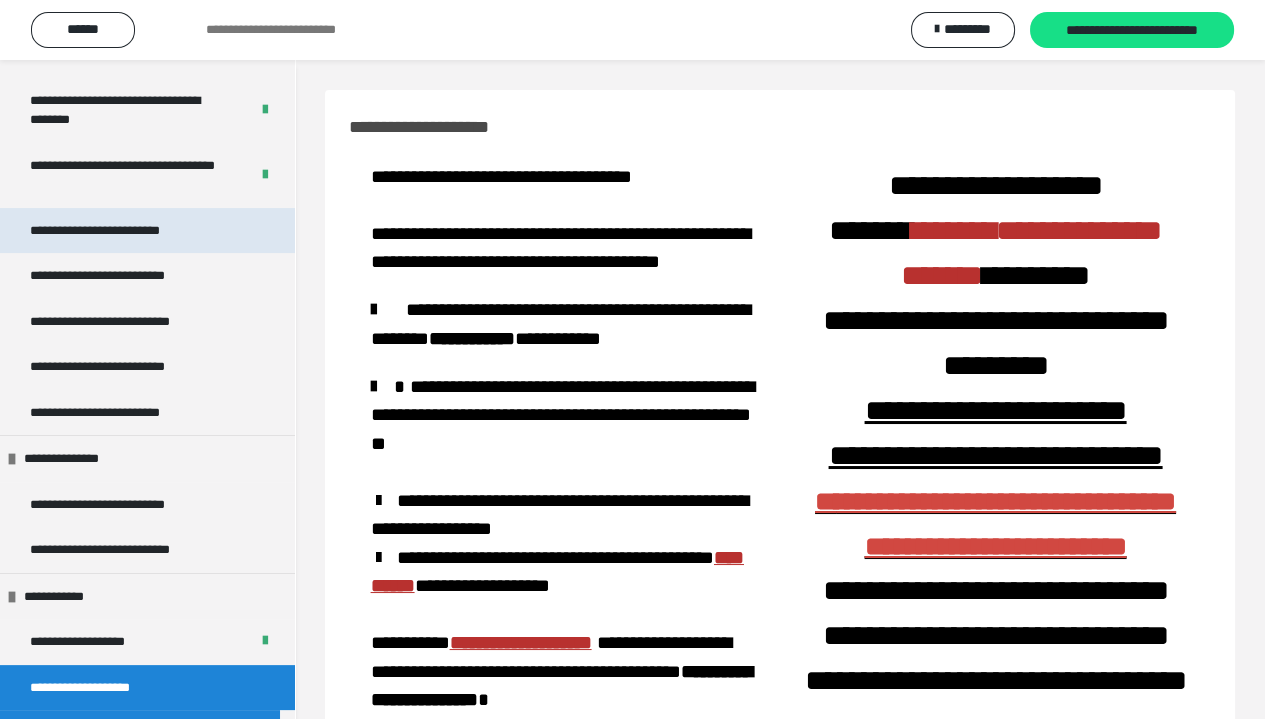 click on "**********" at bounding box center [124, 231] 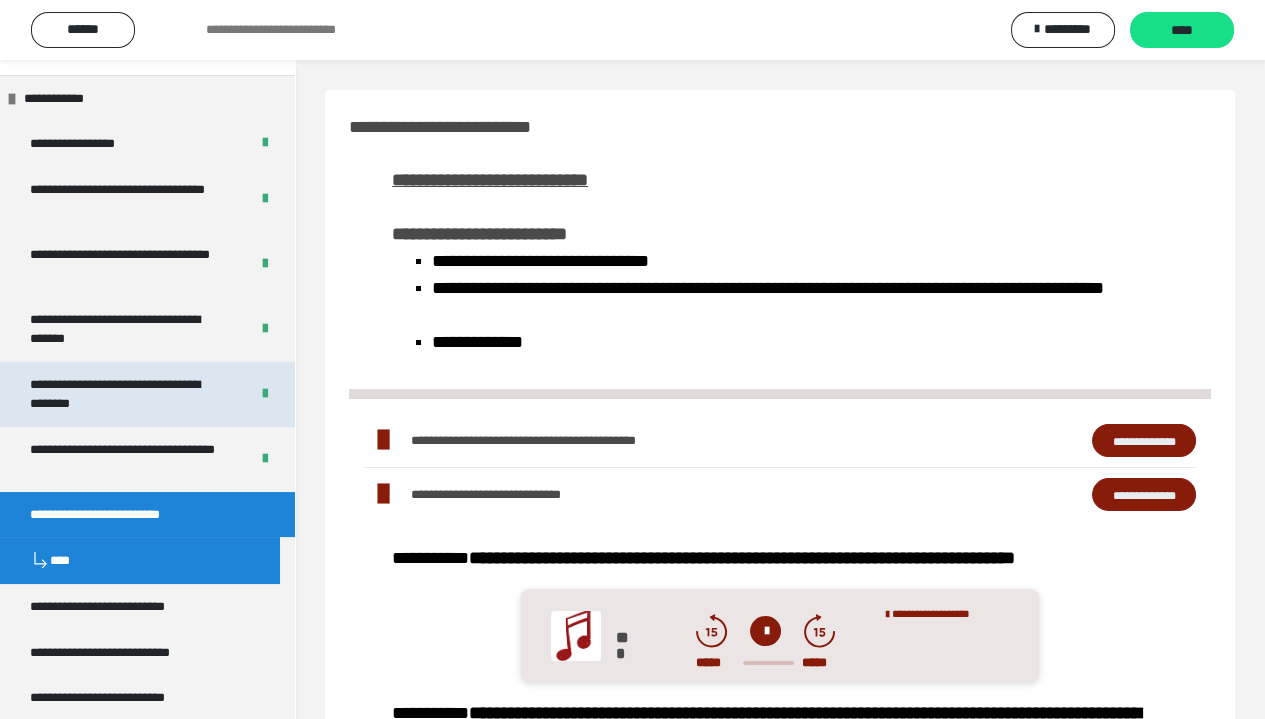 scroll, scrollTop: 447, scrollLeft: 0, axis: vertical 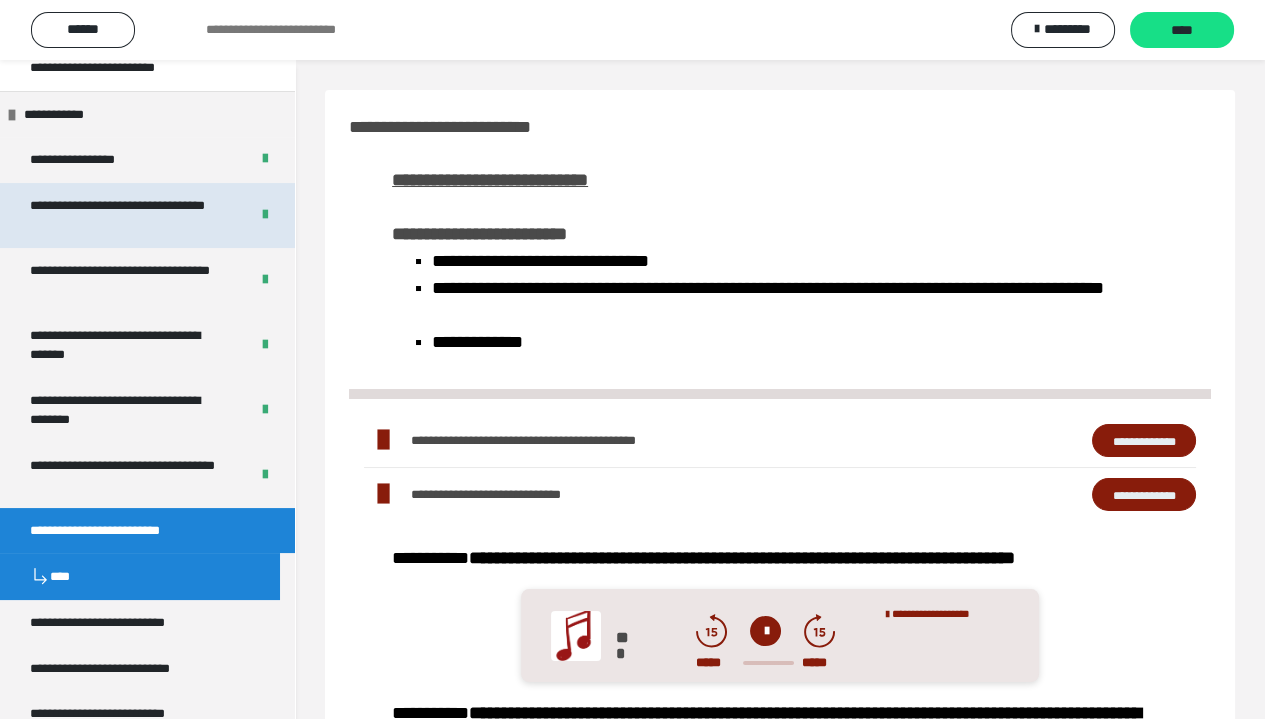 click on "**********" at bounding box center (124, 215) 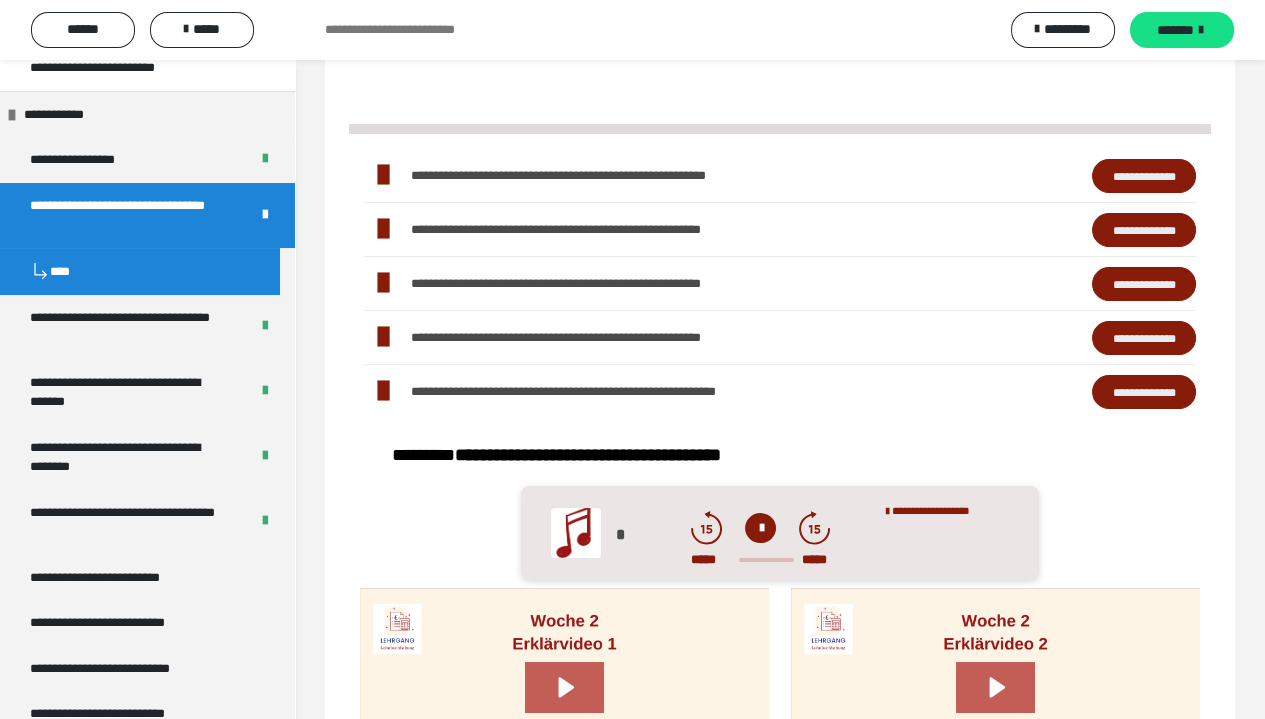 scroll, scrollTop: 600, scrollLeft: 0, axis: vertical 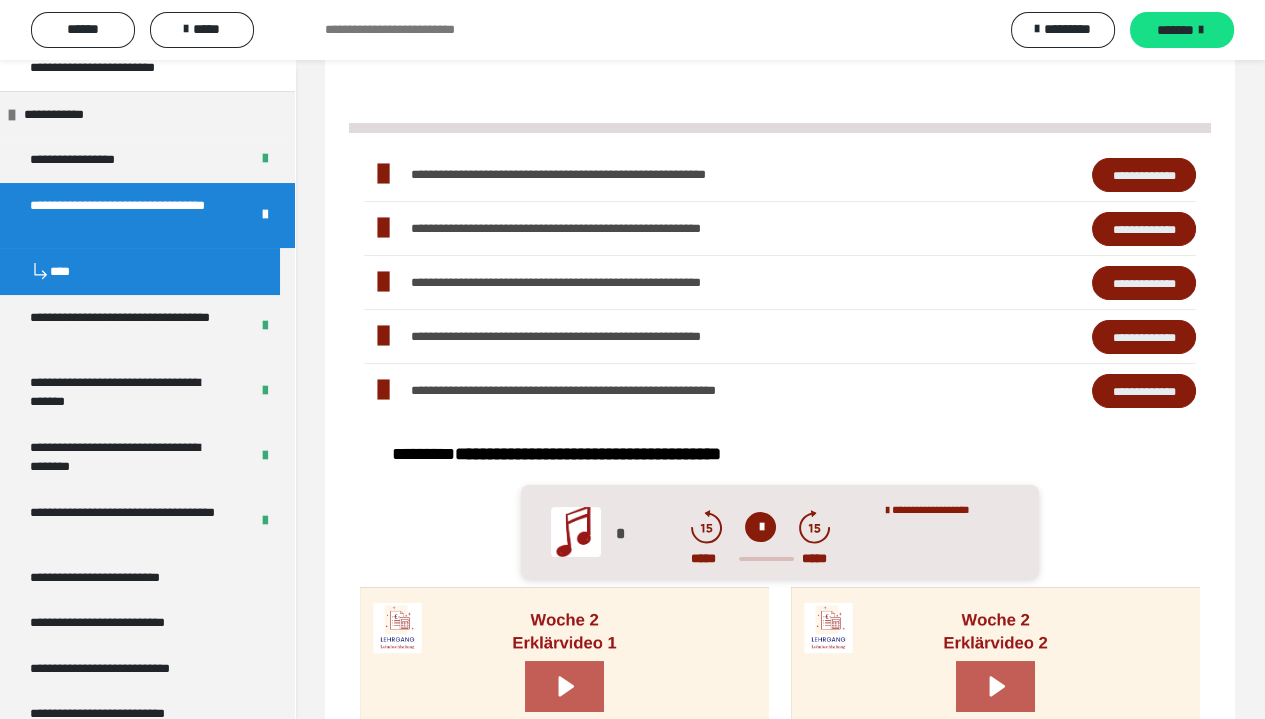 click on "**********" at bounding box center (1144, 283) 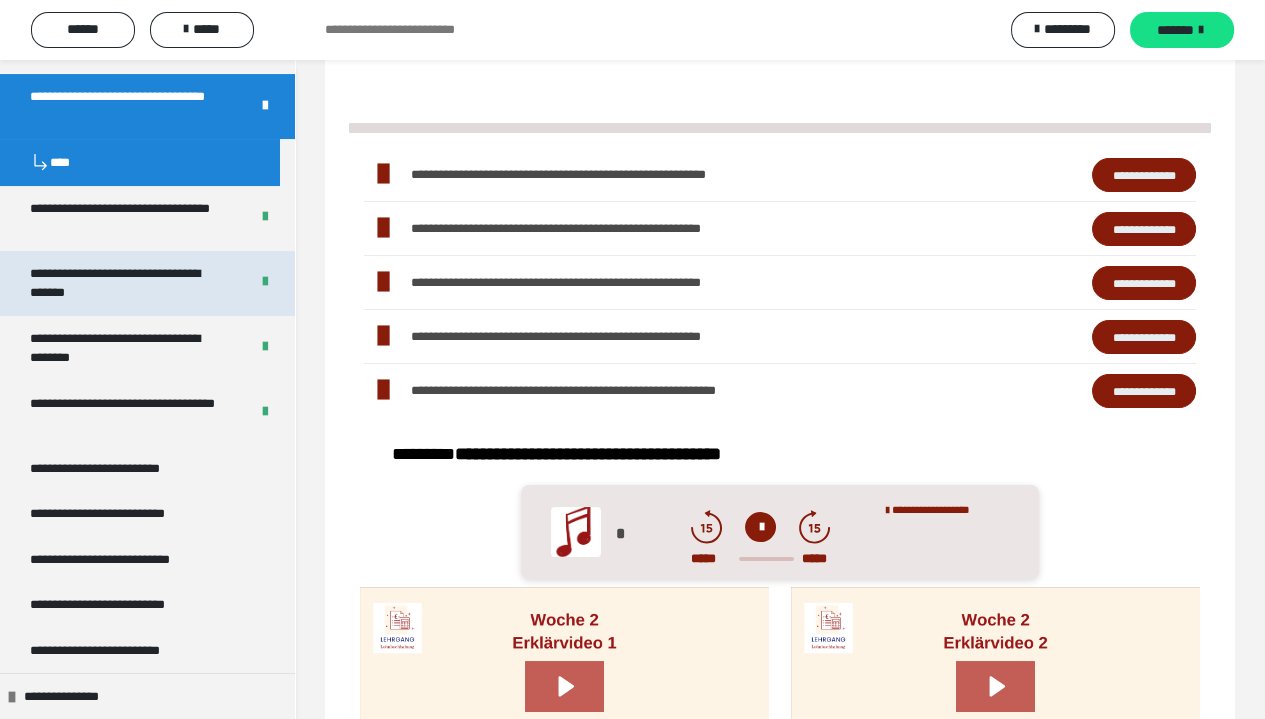 scroll, scrollTop: 647, scrollLeft: 0, axis: vertical 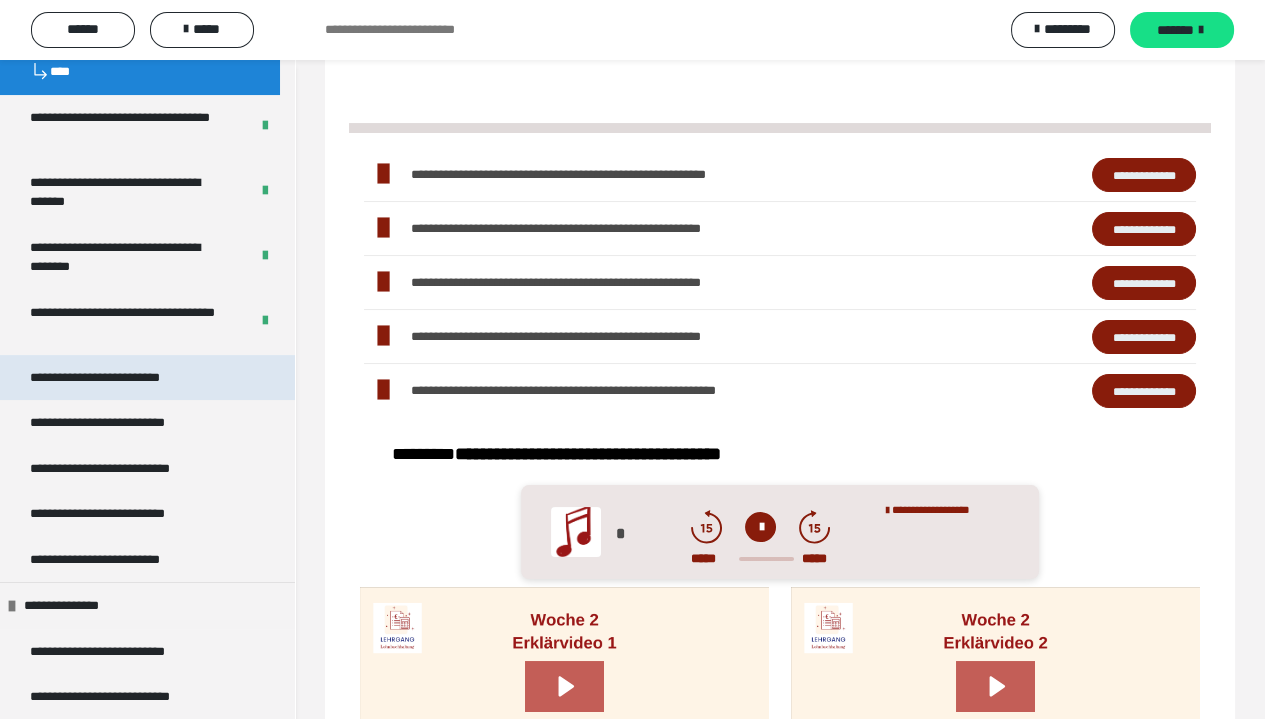 click on "**********" at bounding box center [124, 378] 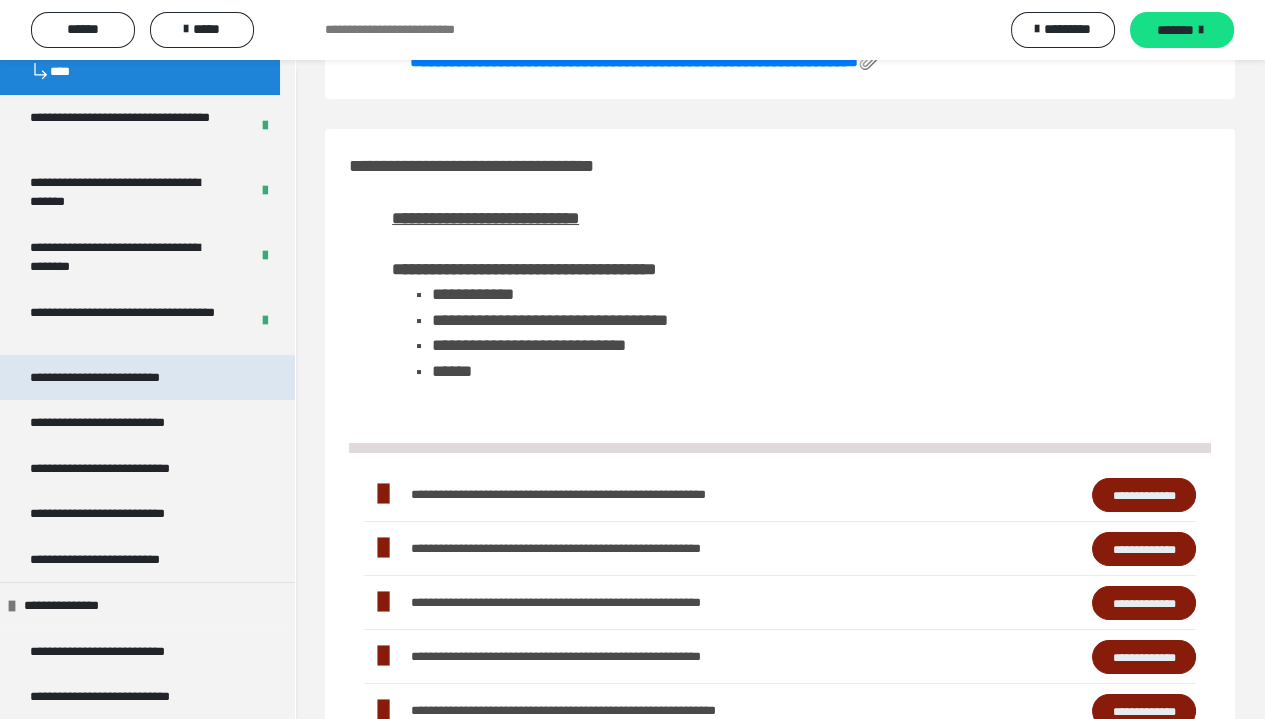 scroll, scrollTop: 600, scrollLeft: 0, axis: vertical 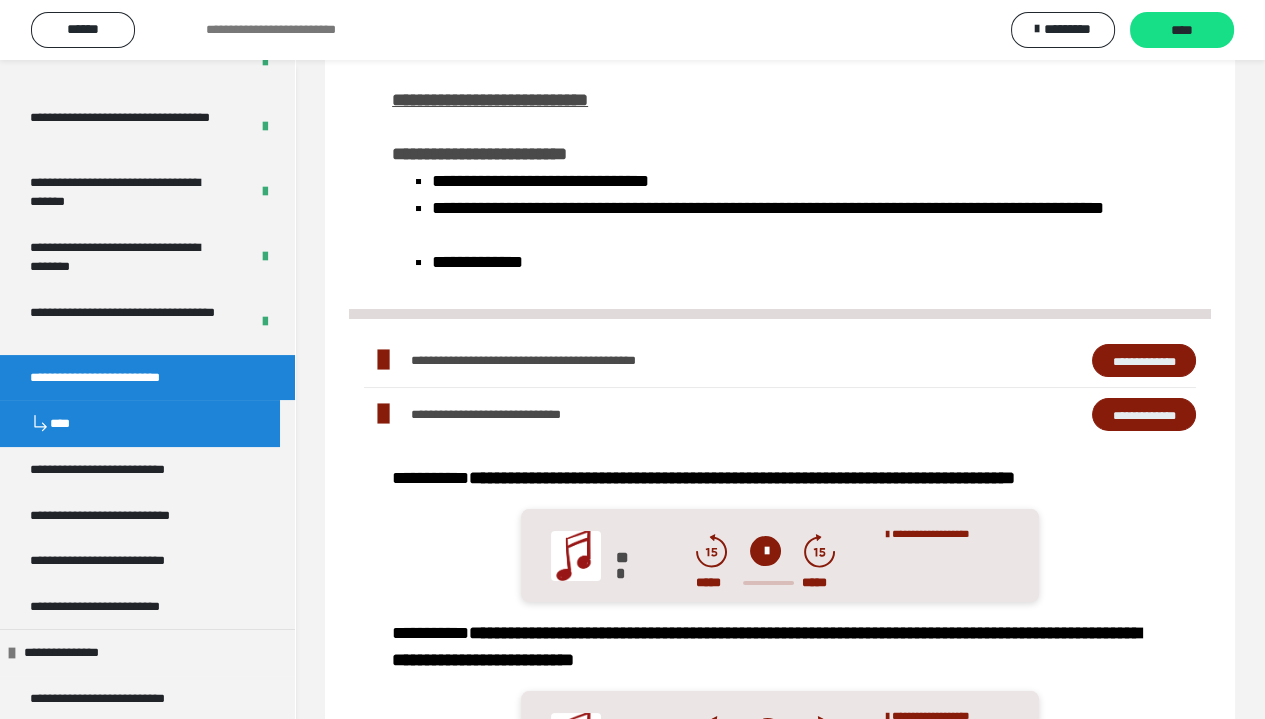 click on "**********" at bounding box center (1144, 415) 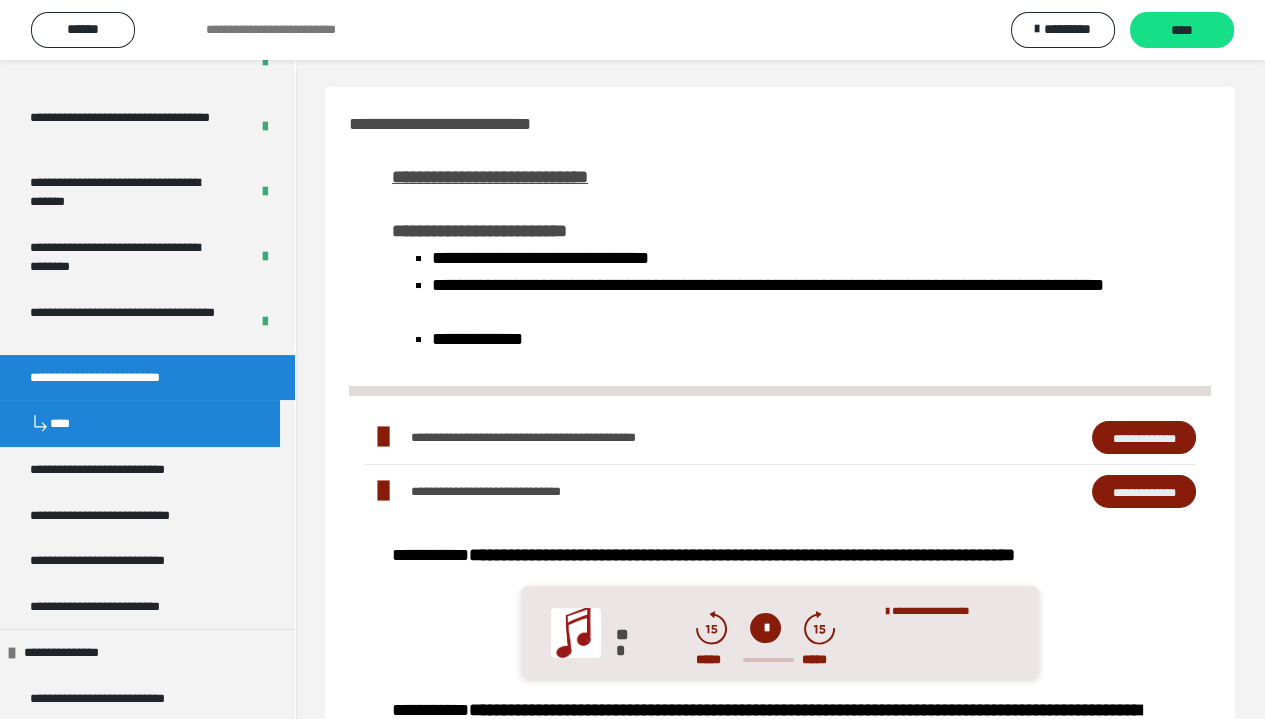 scroll, scrollTop: 0, scrollLeft: 0, axis: both 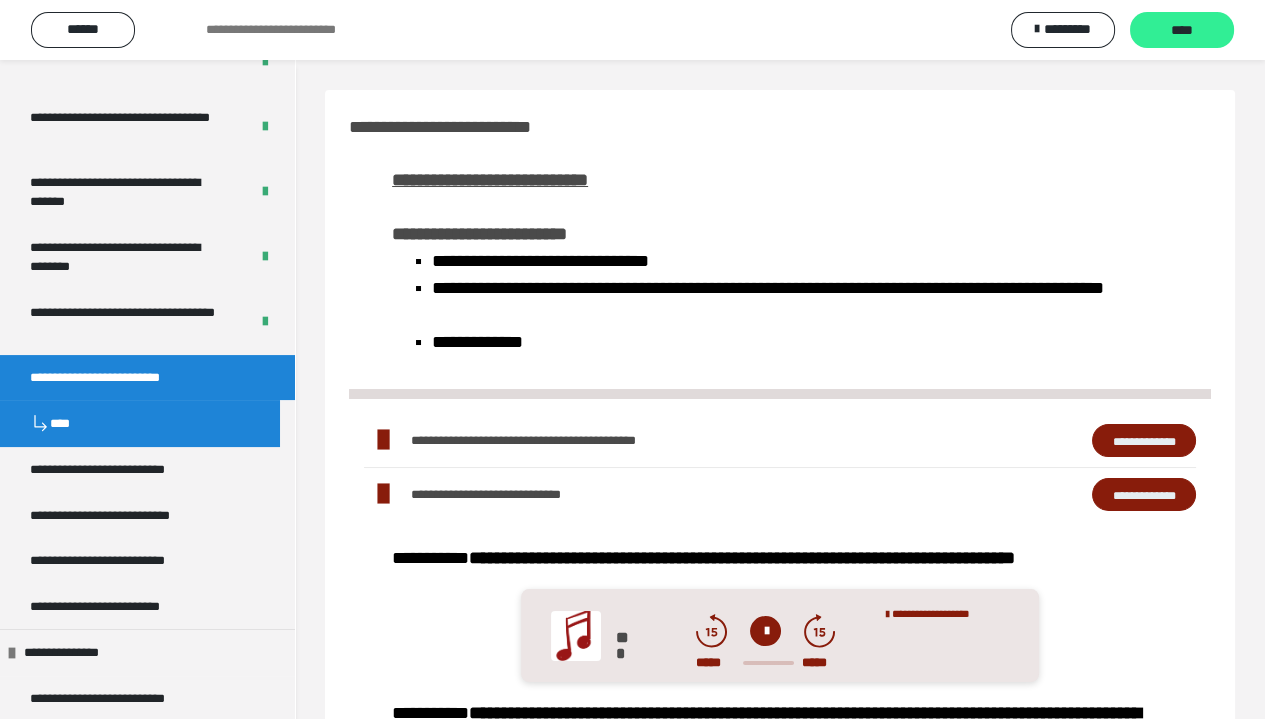 click on "****" at bounding box center (1182, 31) 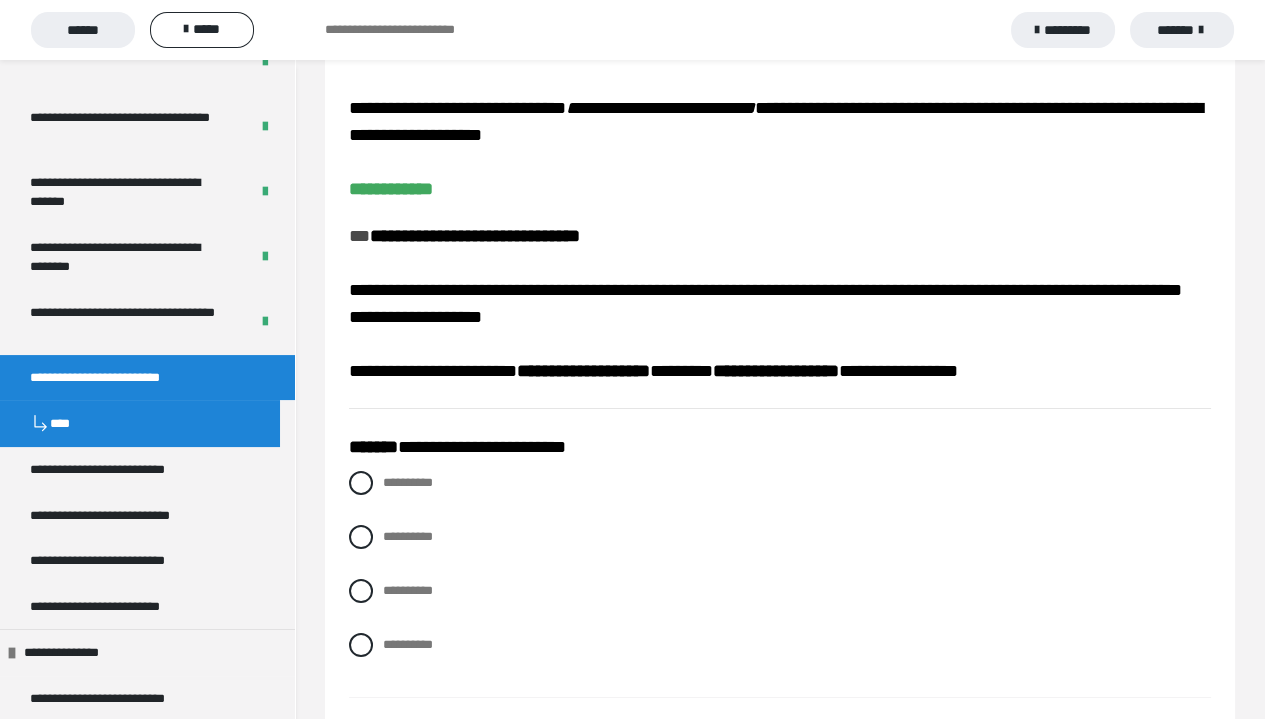 scroll, scrollTop: 200, scrollLeft: 0, axis: vertical 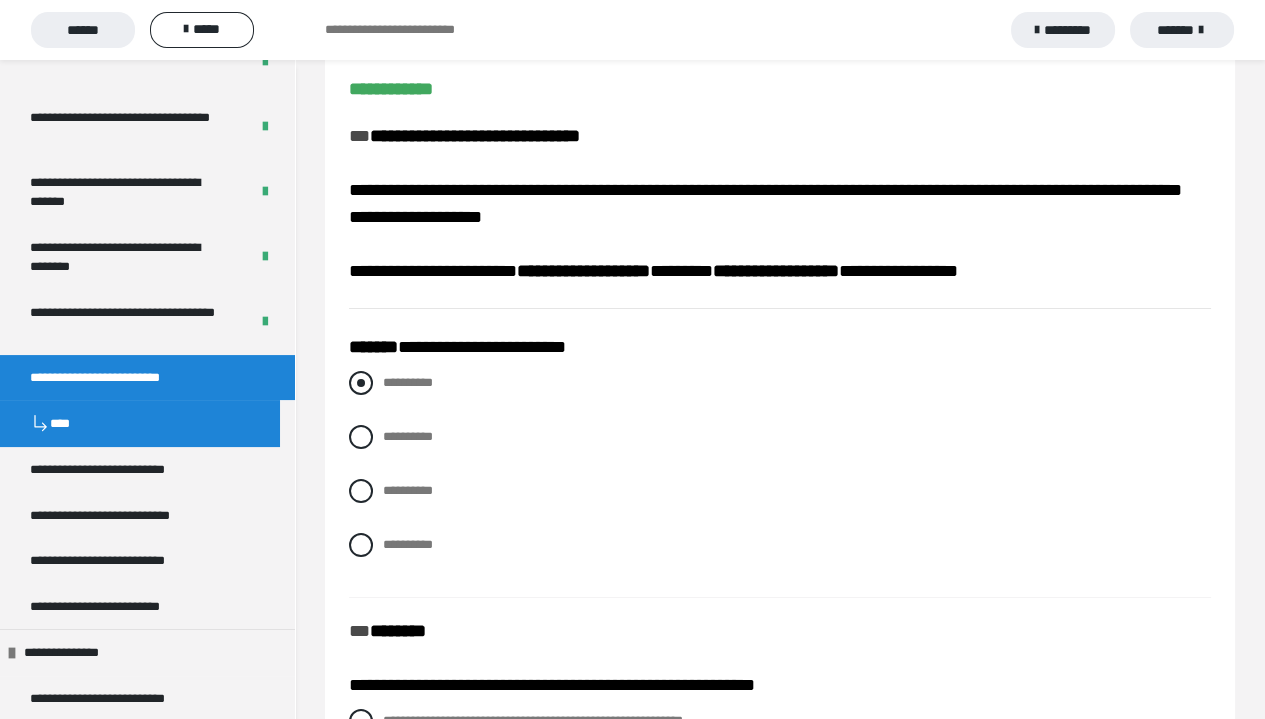 click at bounding box center (361, 383) 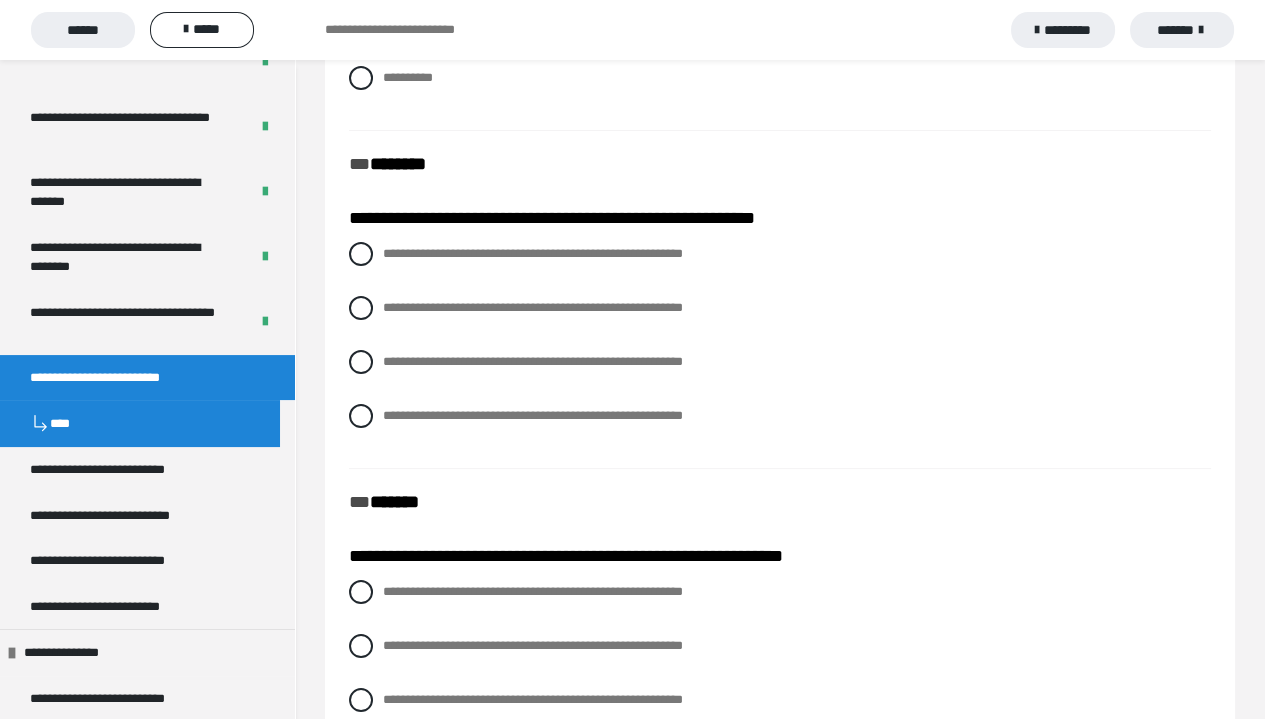 scroll, scrollTop: 700, scrollLeft: 0, axis: vertical 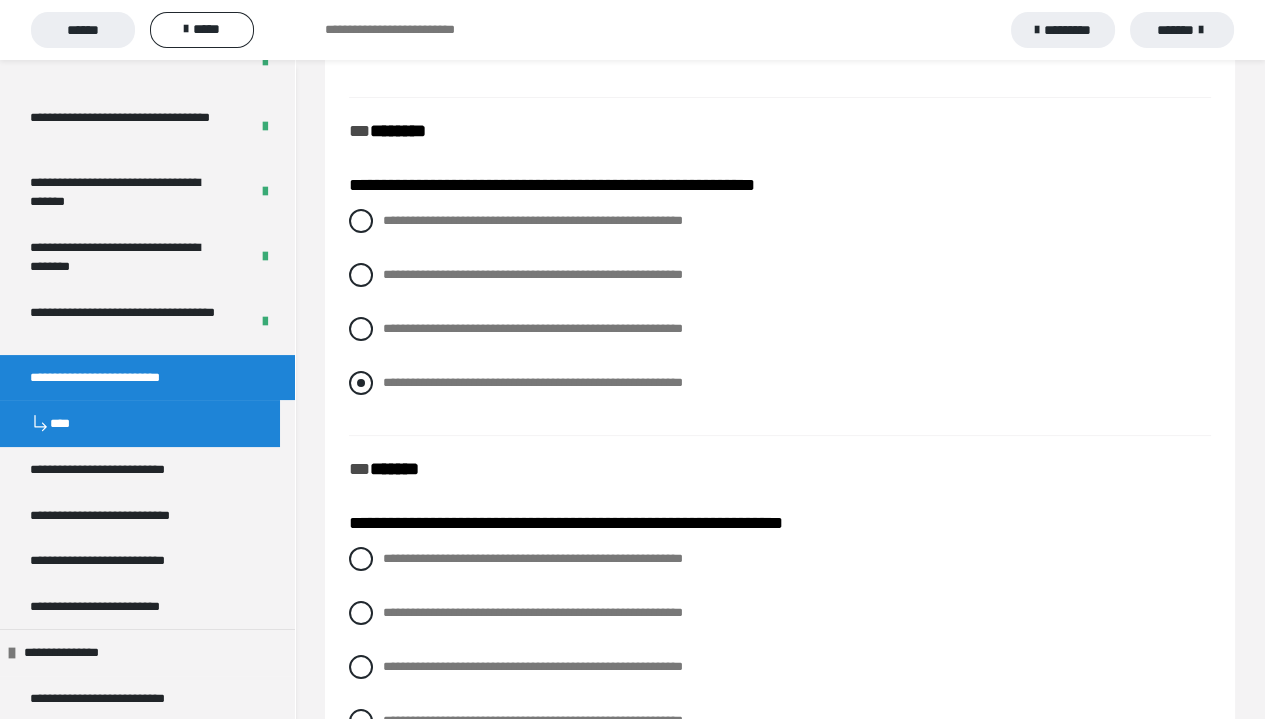 click at bounding box center (361, 383) 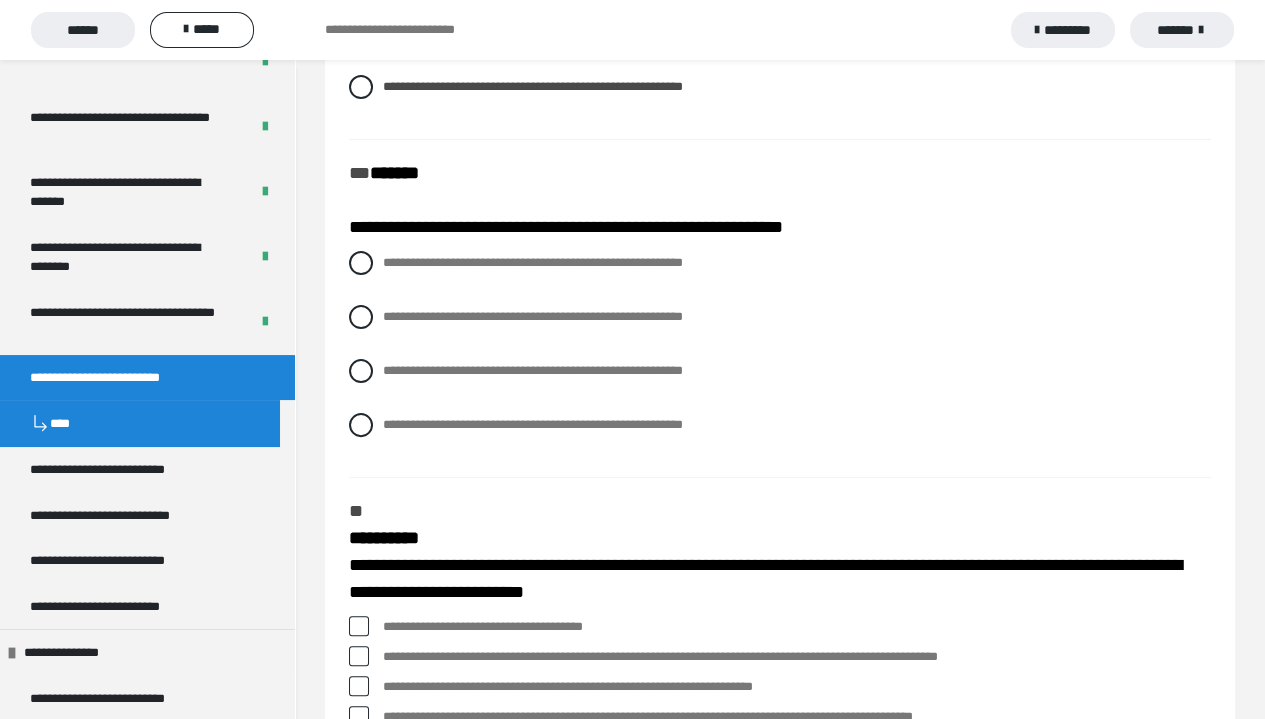 scroll, scrollTop: 1000, scrollLeft: 0, axis: vertical 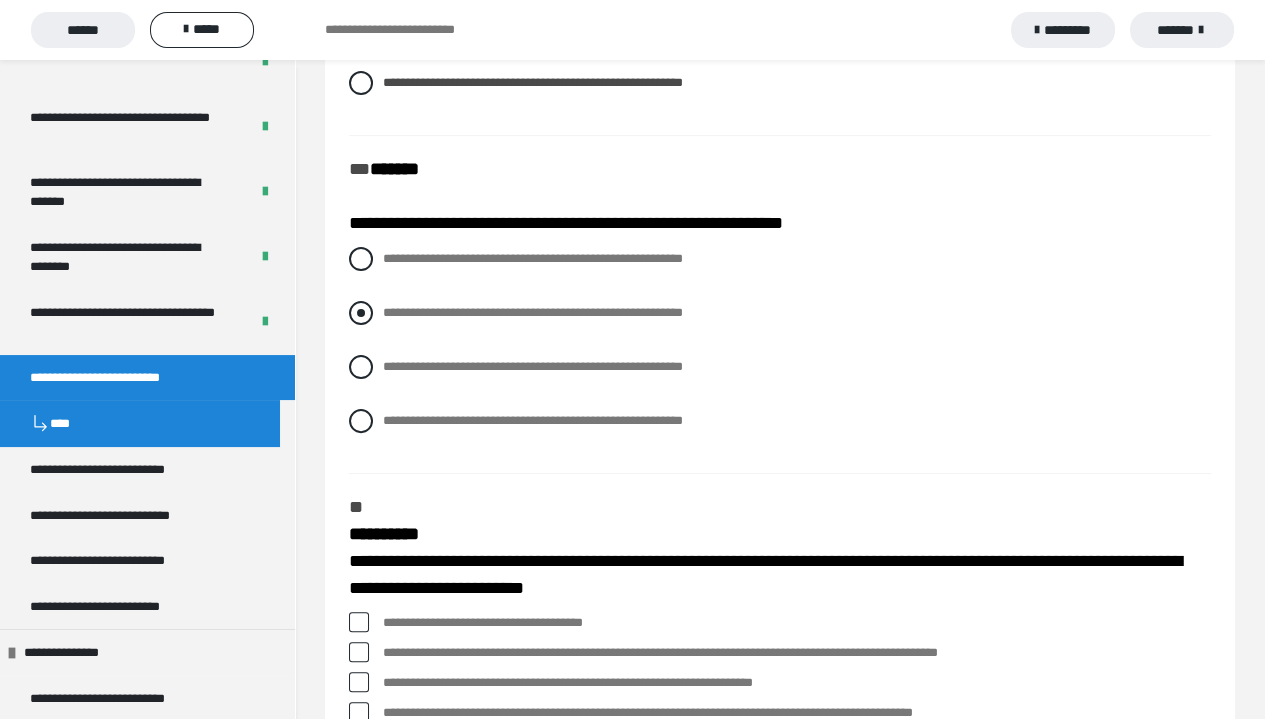 click at bounding box center [361, 313] 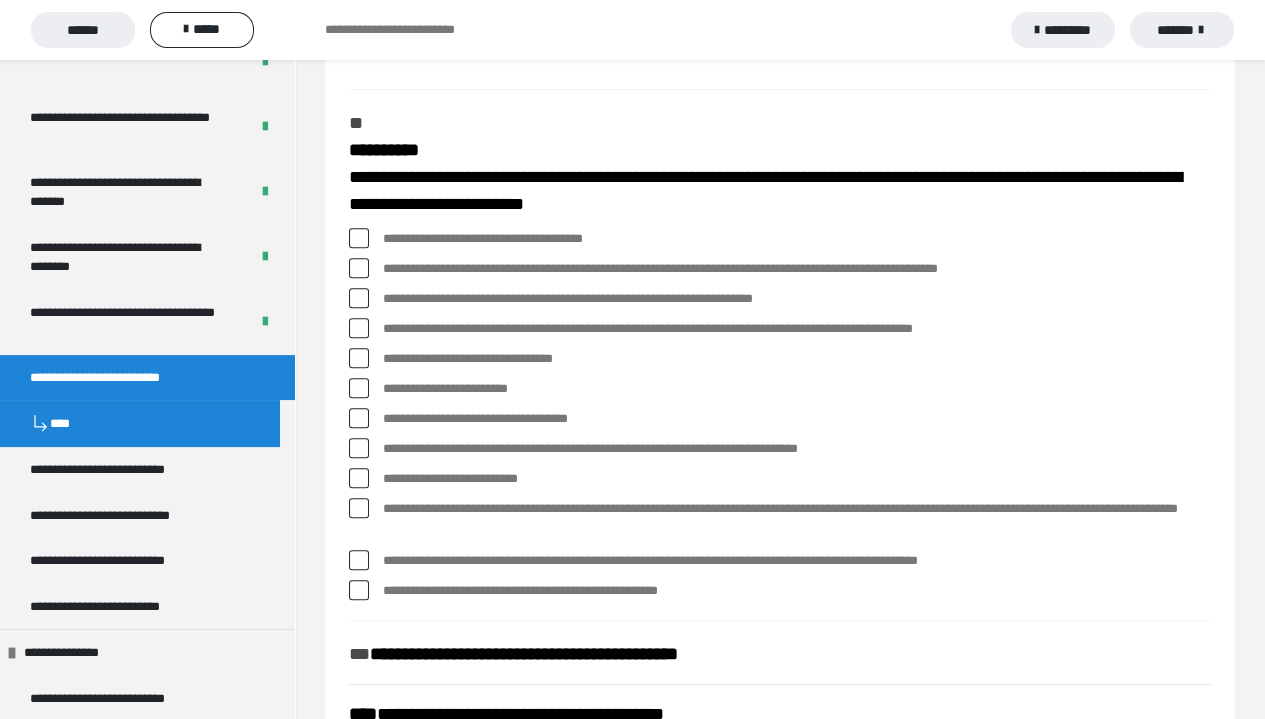 scroll, scrollTop: 1400, scrollLeft: 0, axis: vertical 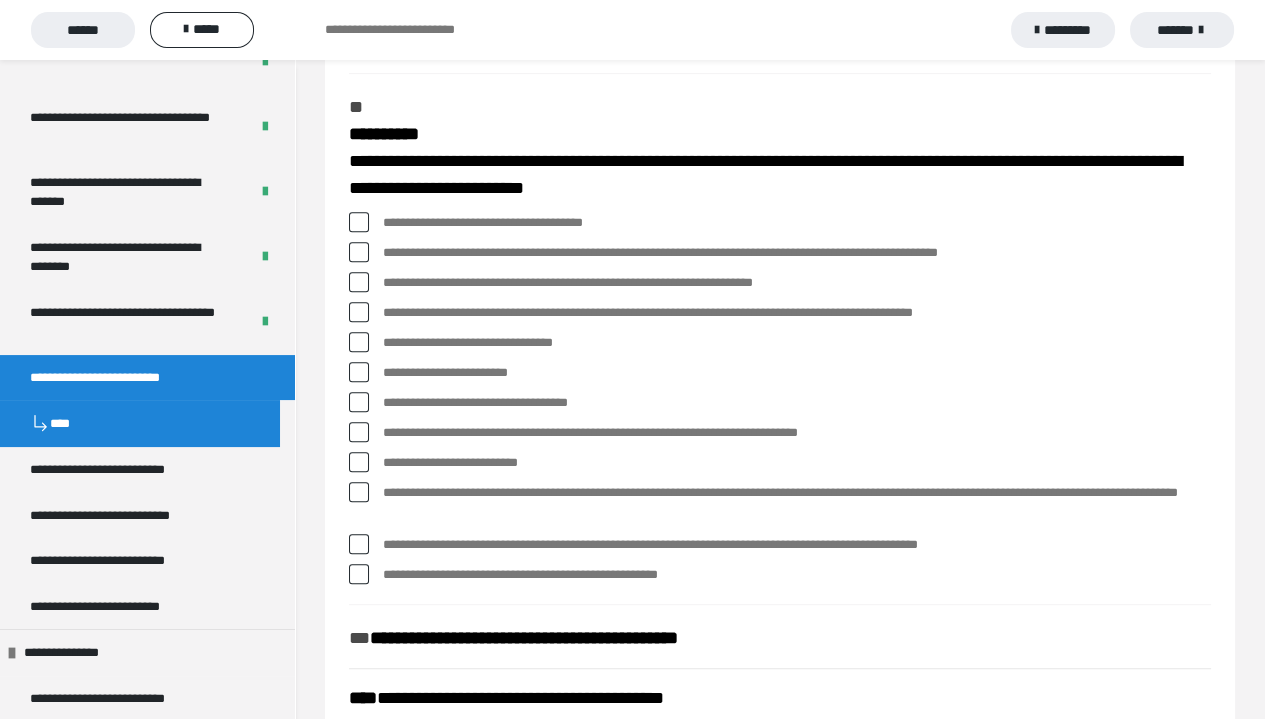click at bounding box center [359, 252] 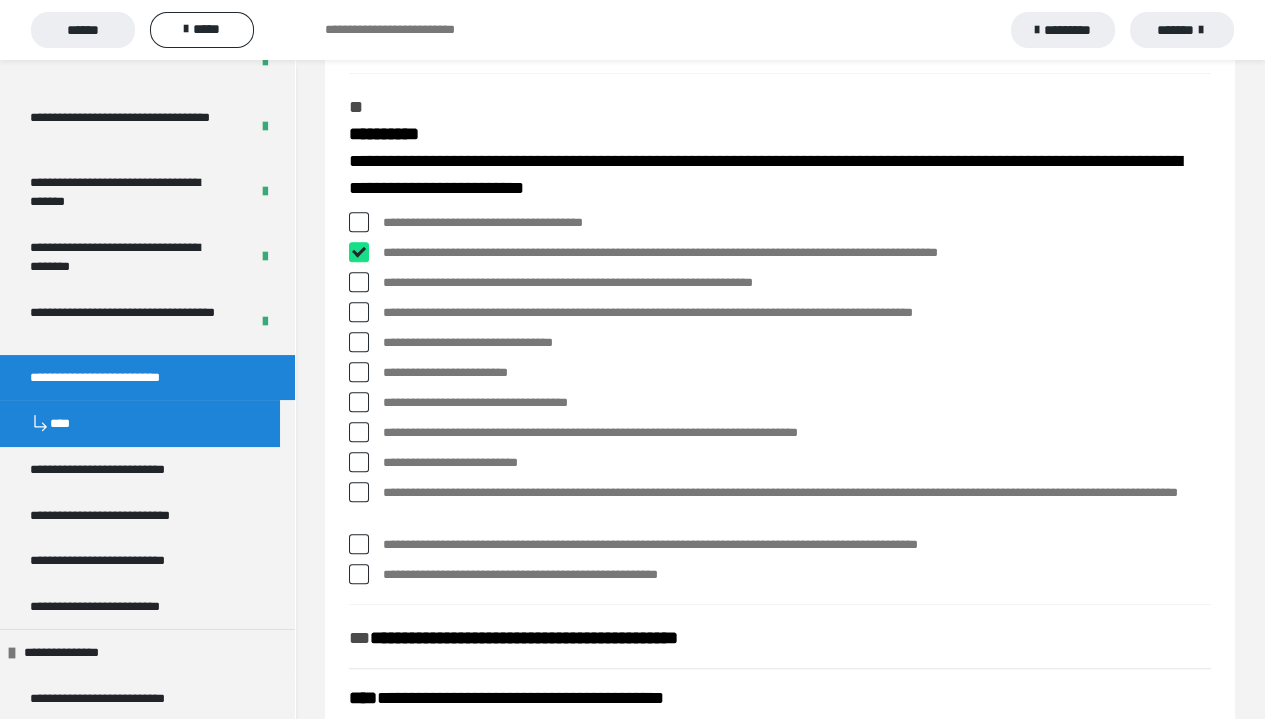 checkbox on "****" 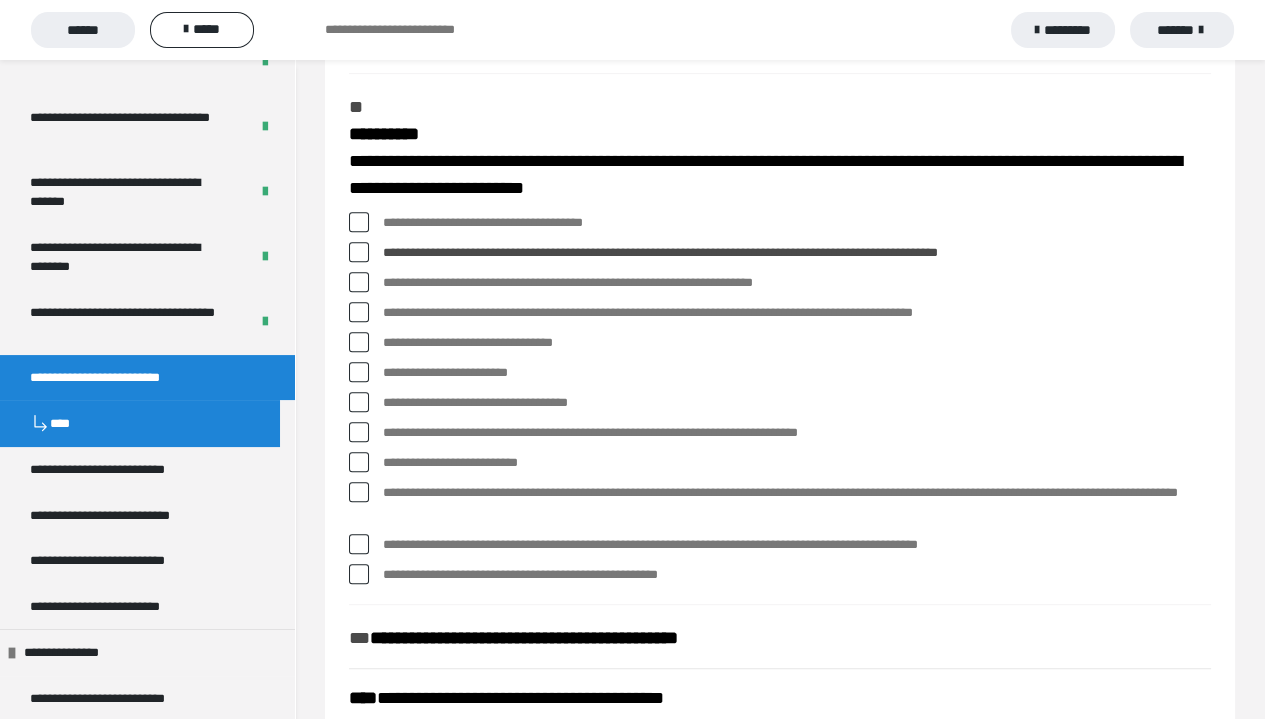 click at bounding box center (359, 312) 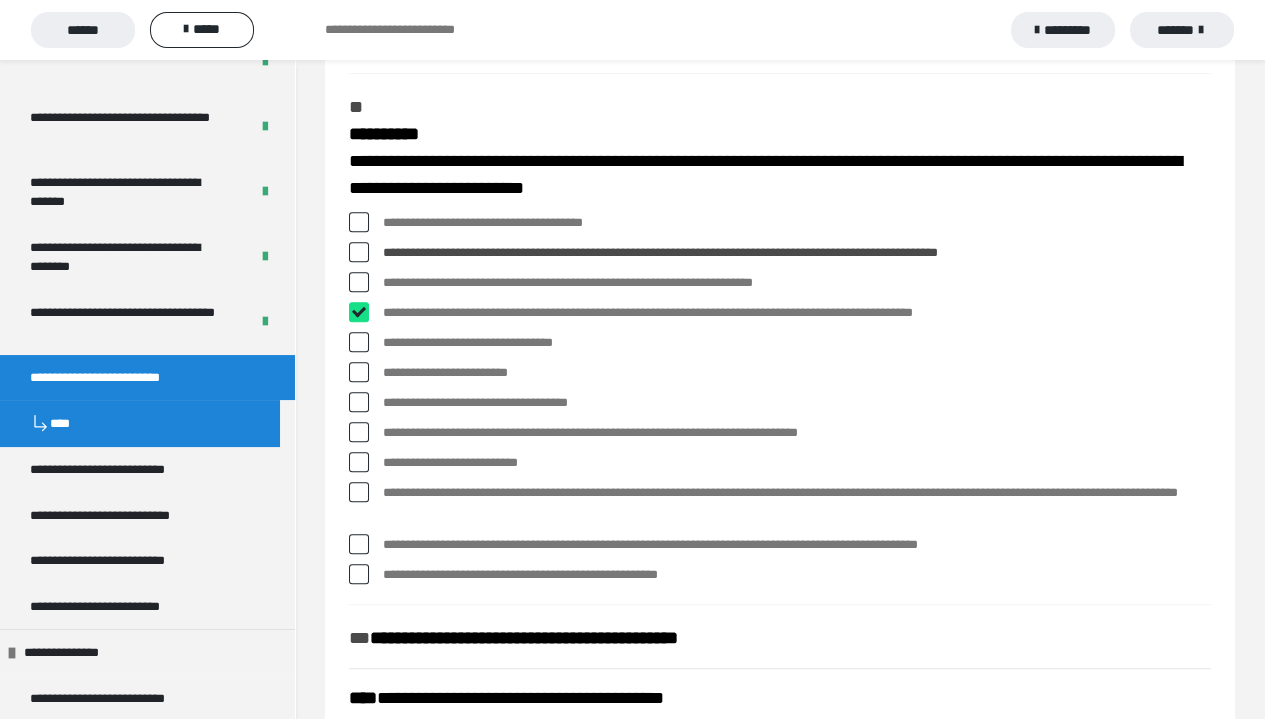 checkbox on "****" 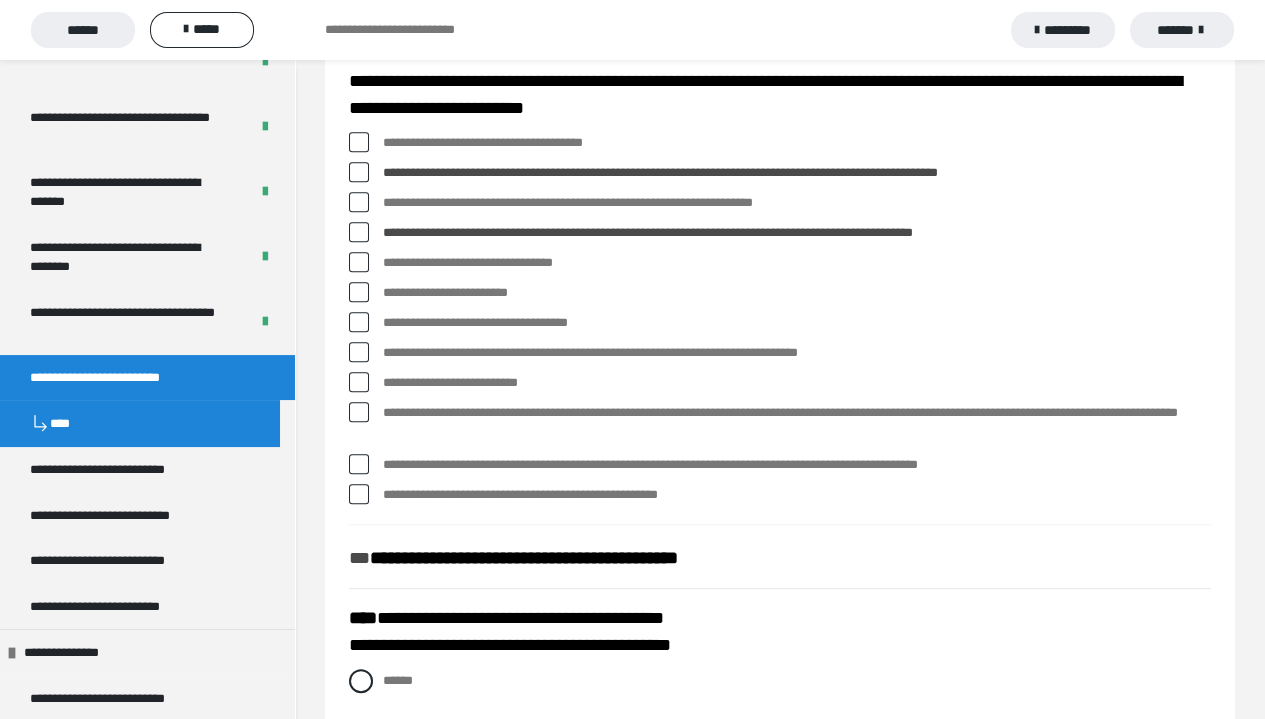 scroll, scrollTop: 1500, scrollLeft: 0, axis: vertical 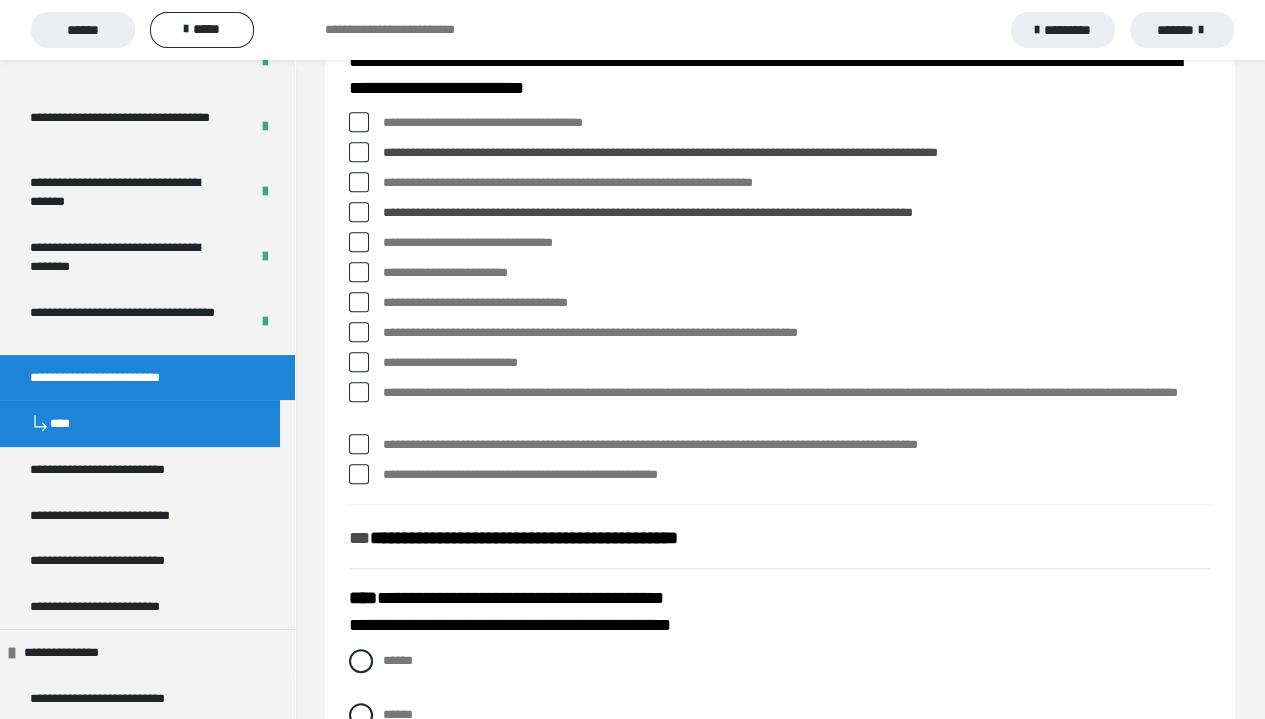 click at bounding box center [359, 332] 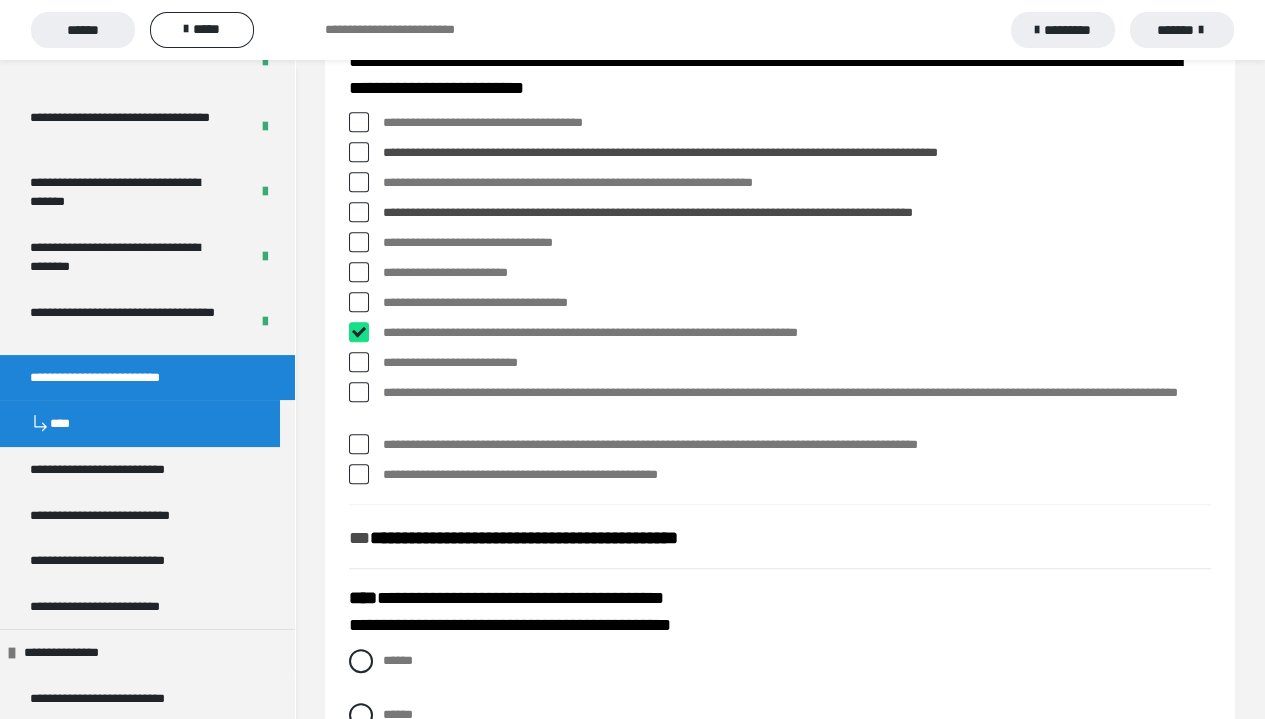 checkbox on "****" 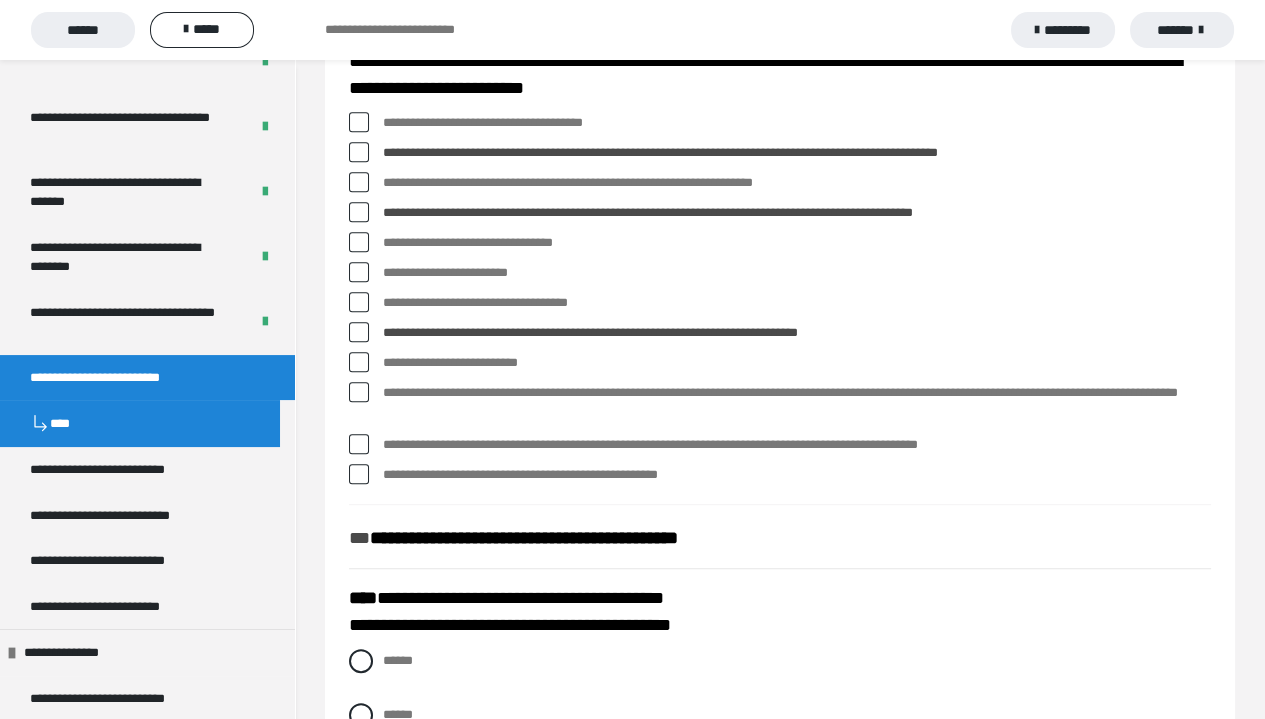 click at bounding box center [359, 392] 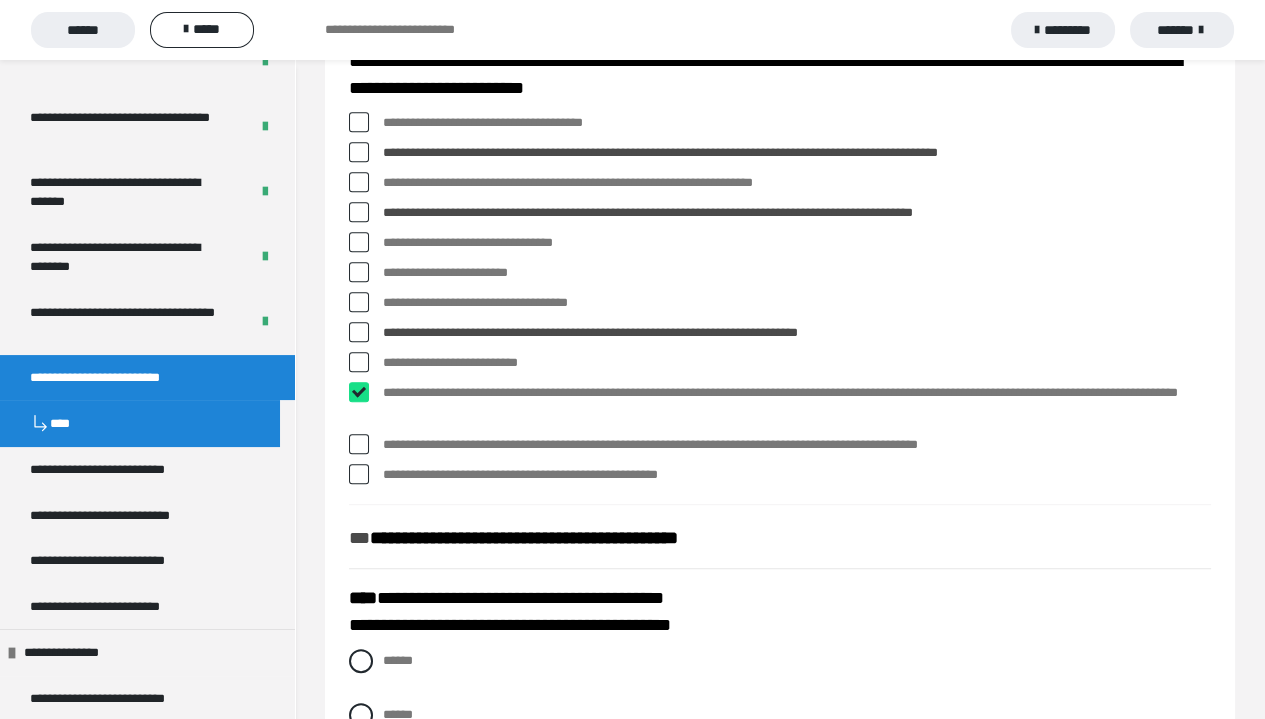 checkbox on "****" 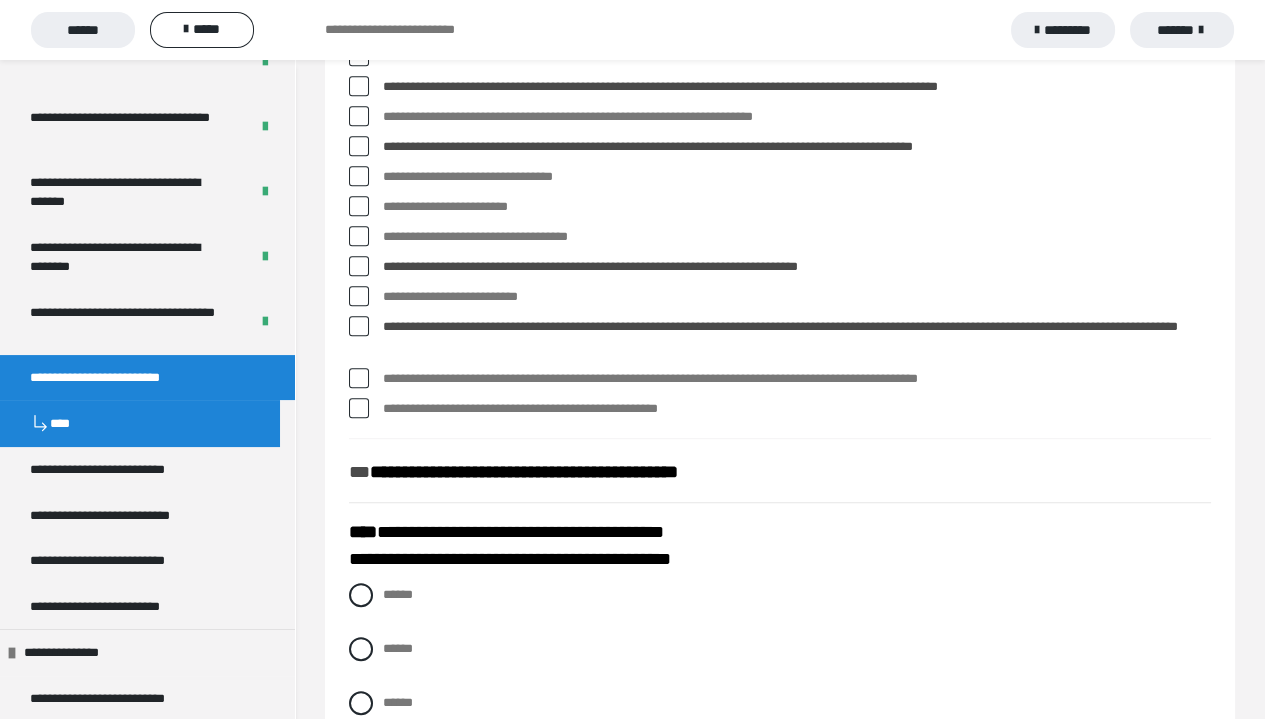 scroll, scrollTop: 1600, scrollLeft: 0, axis: vertical 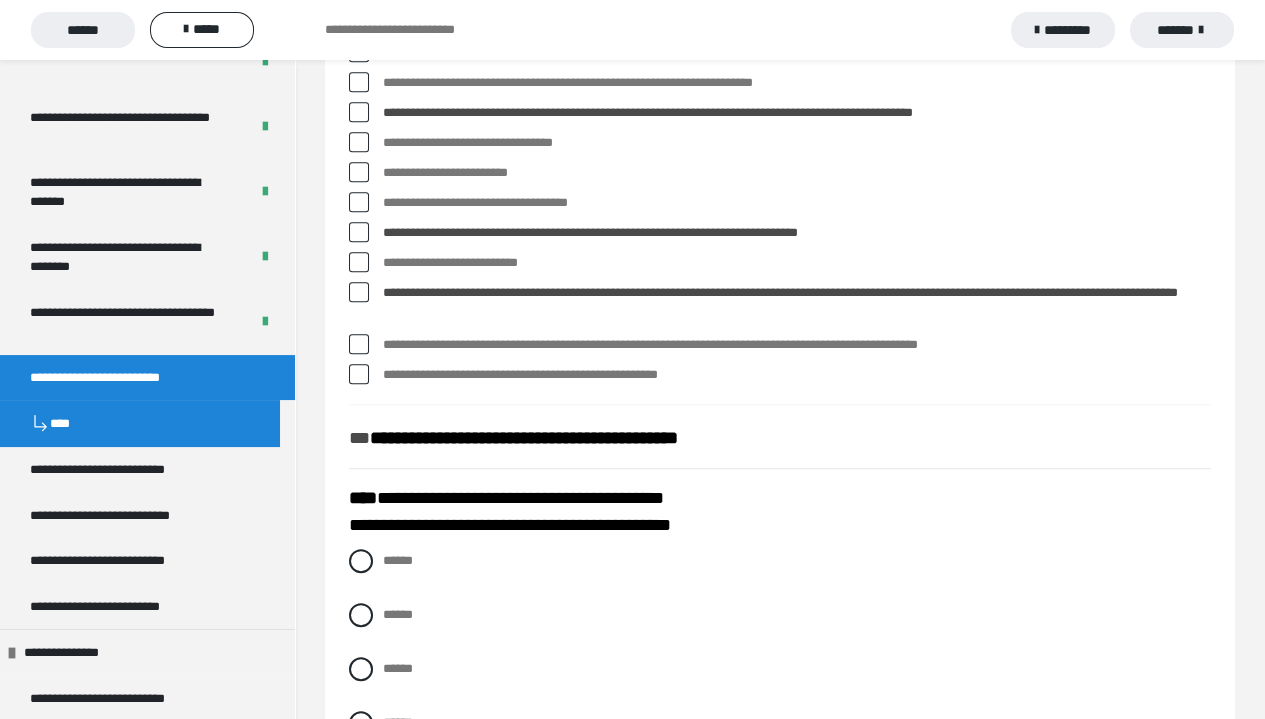 click at bounding box center [359, 374] 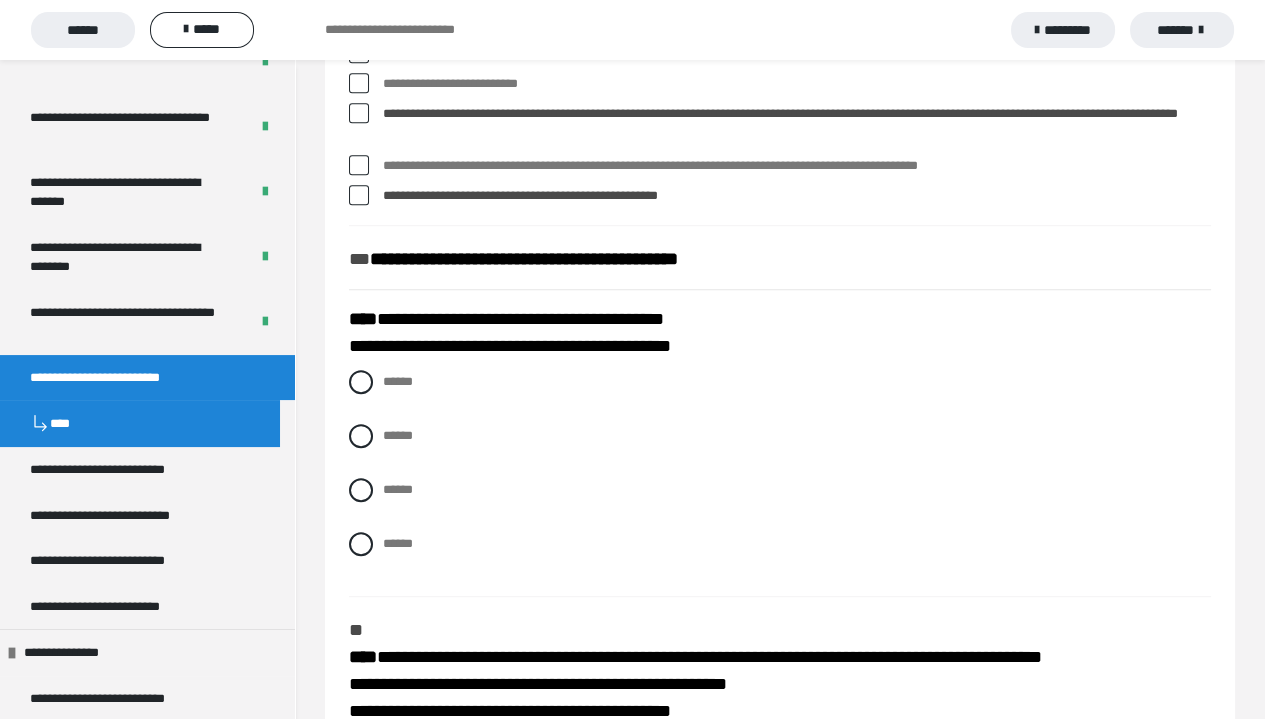 scroll, scrollTop: 1800, scrollLeft: 0, axis: vertical 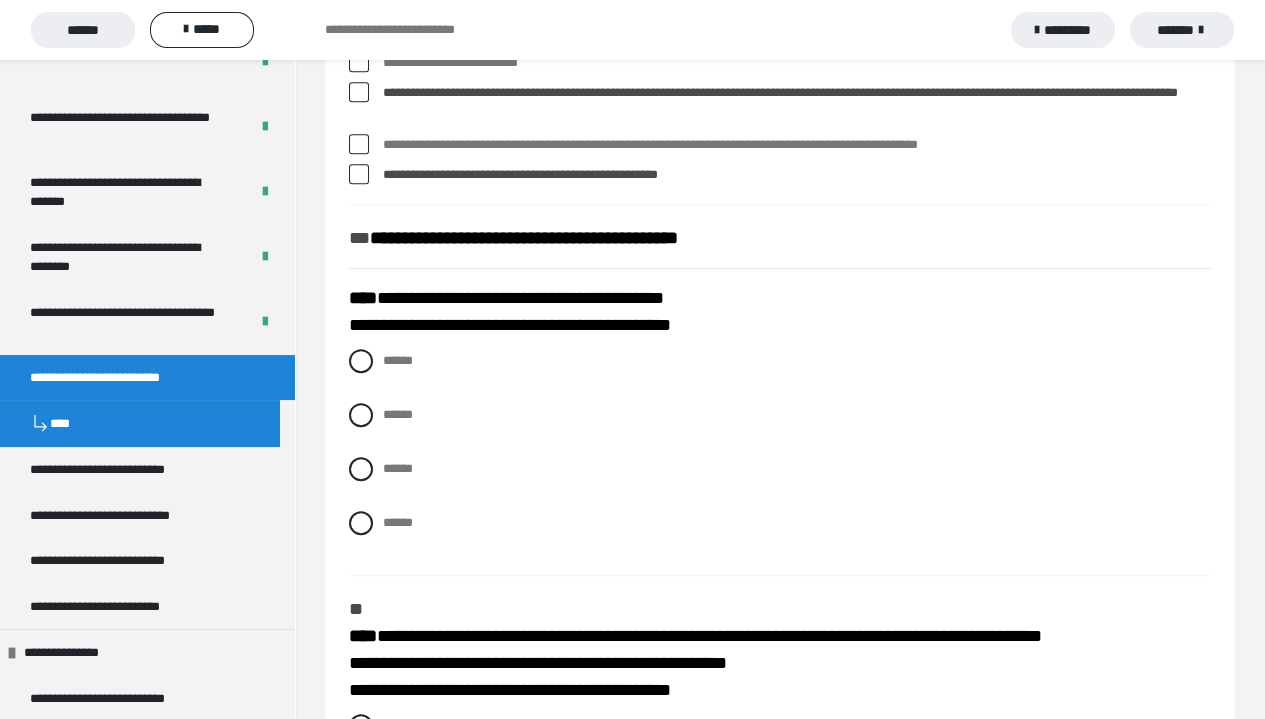 click at bounding box center [359, 174] 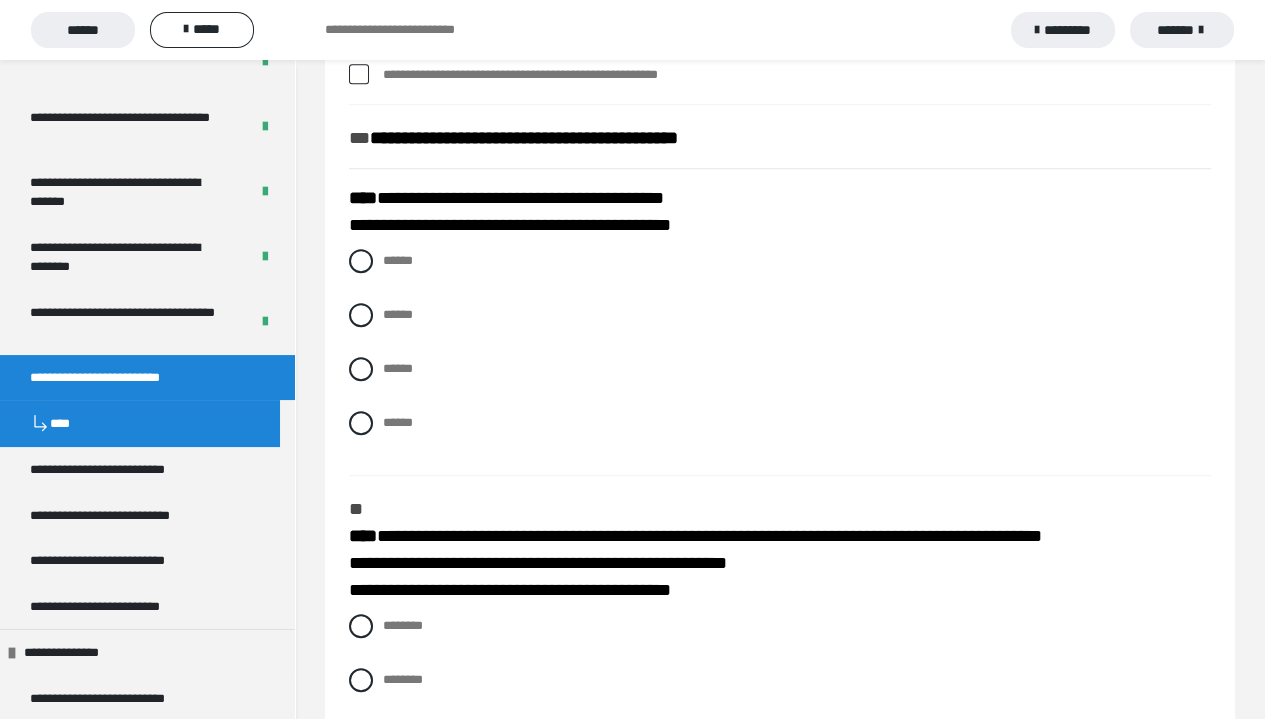 scroll, scrollTop: 2000, scrollLeft: 0, axis: vertical 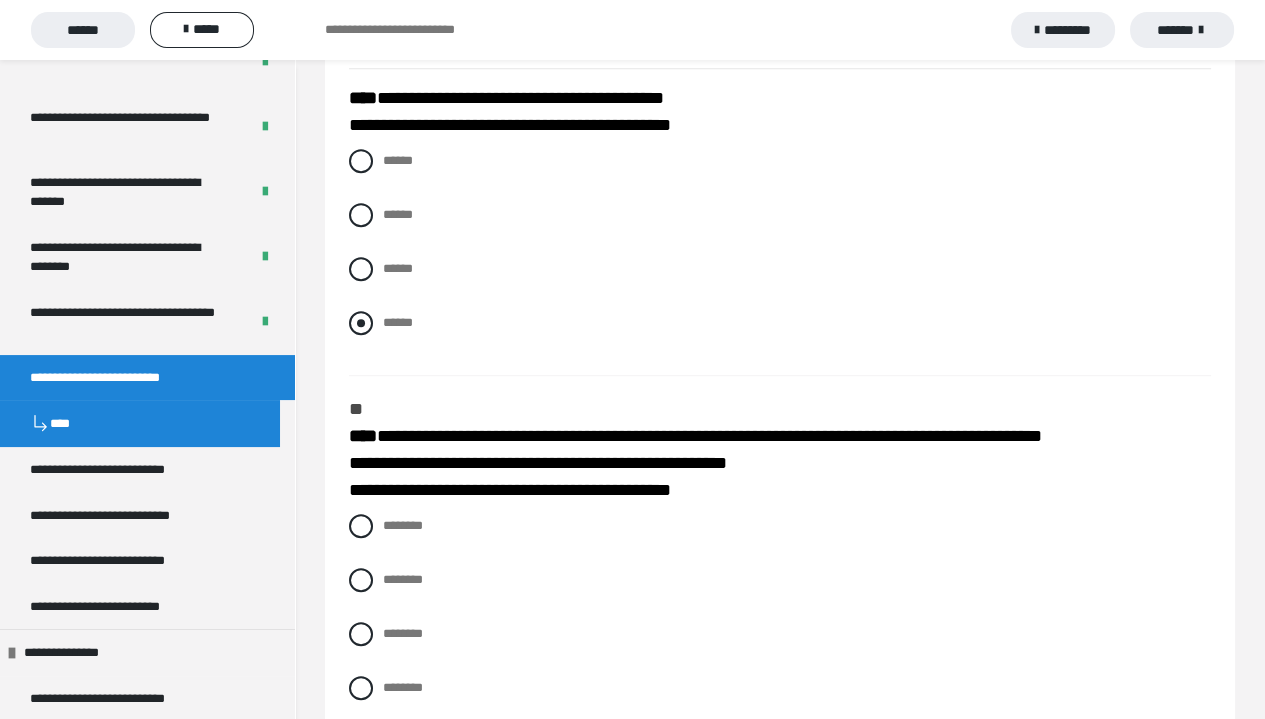 click at bounding box center (361, 323) 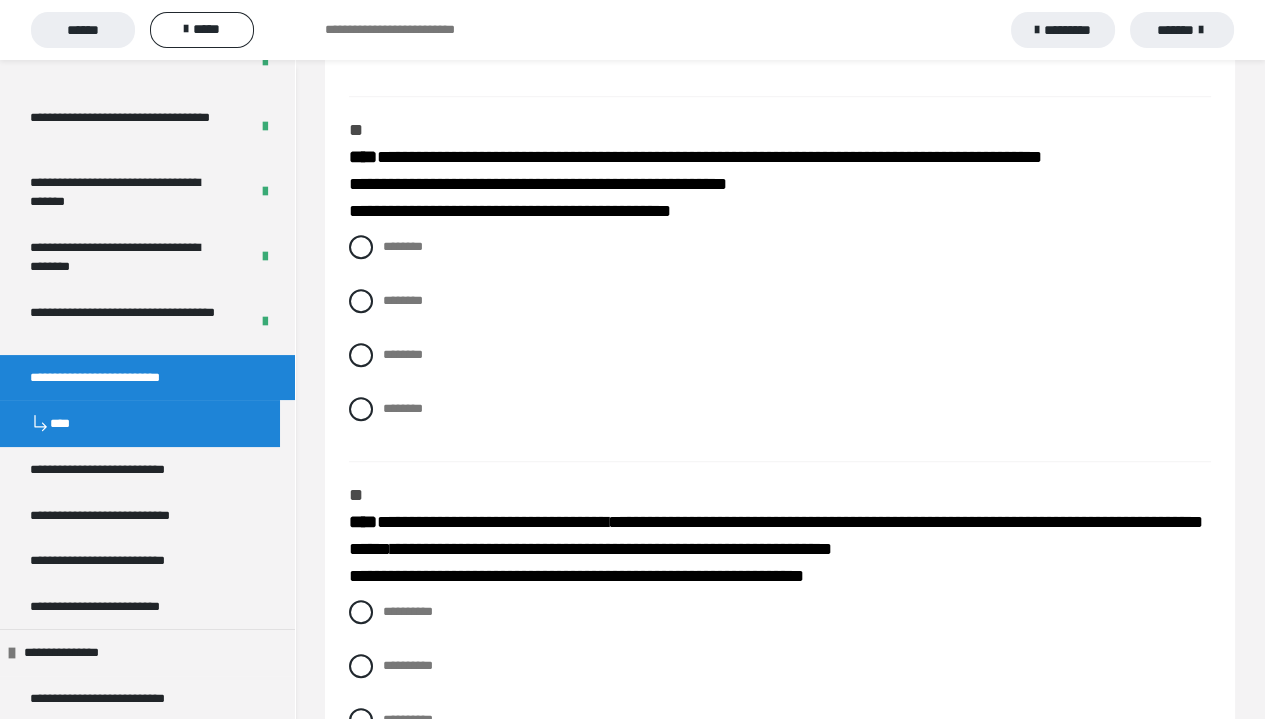 scroll, scrollTop: 2300, scrollLeft: 0, axis: vertical 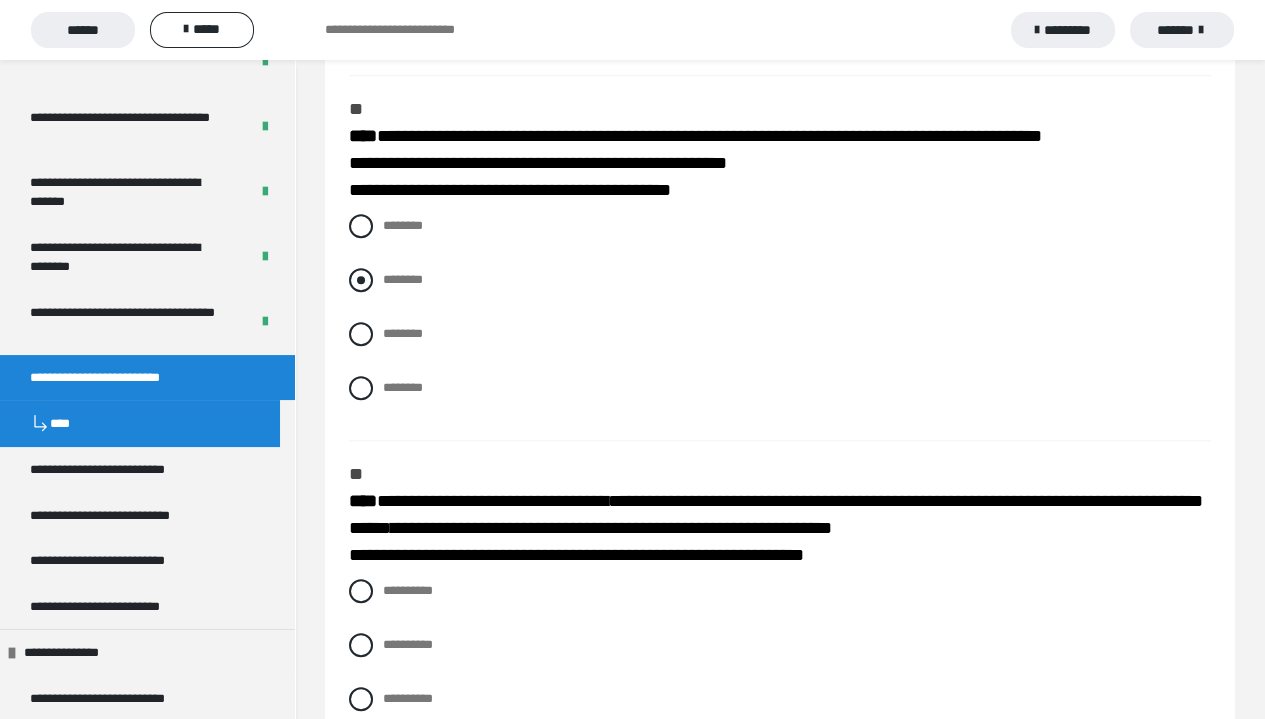 click at bounding box center [361, 280] 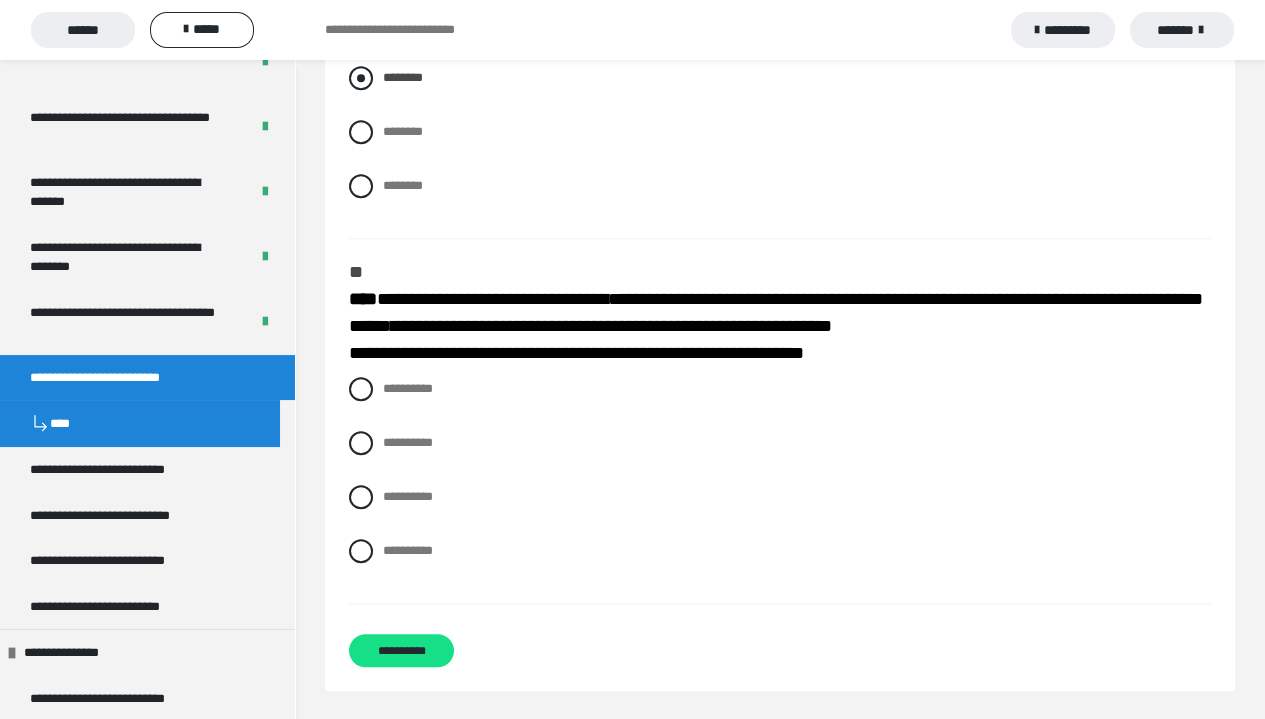 scroll, scrollTop: 2502, scrollLeft: 0, axis: vertical 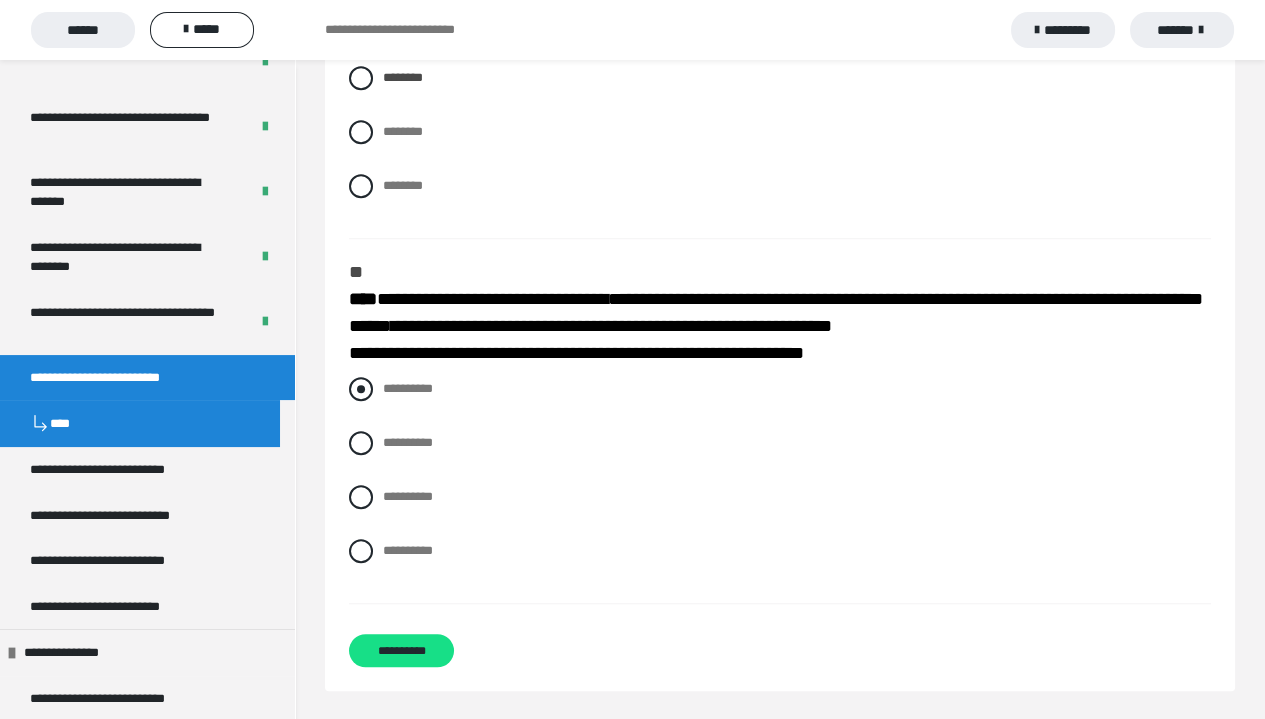click at bounding box center [361, 389] 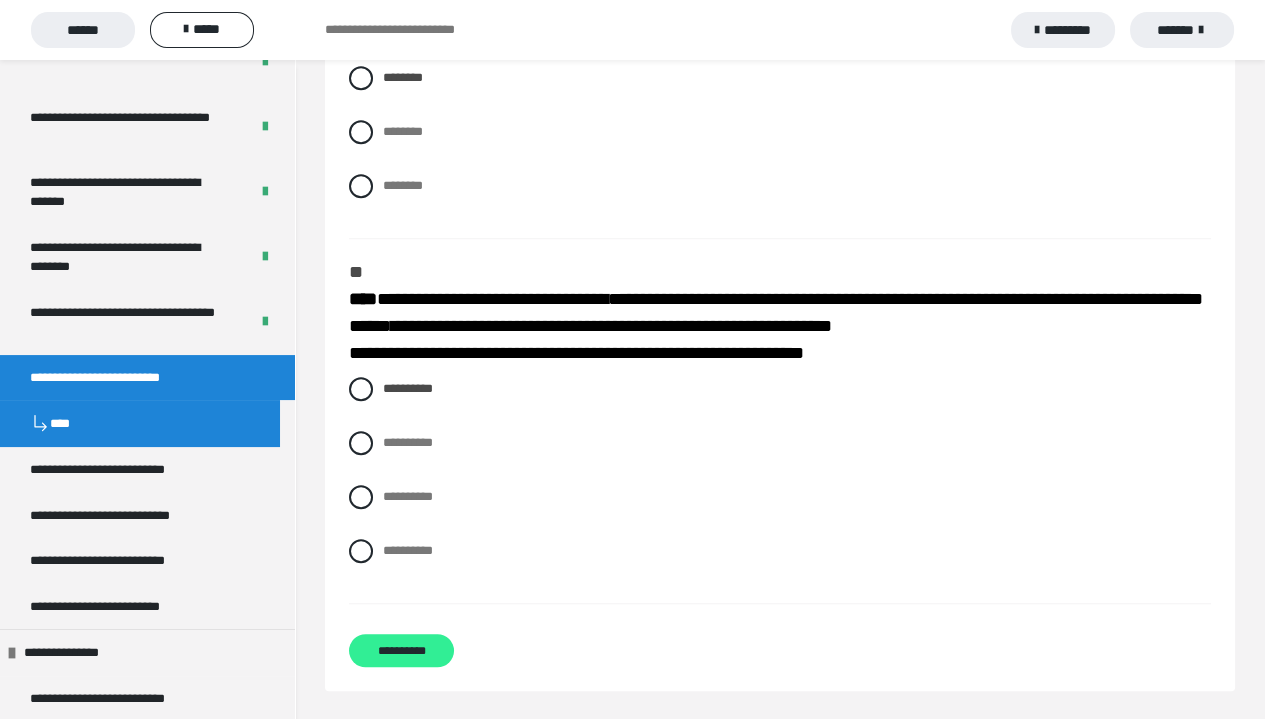click on "**********" at bounding box center (401, 650) 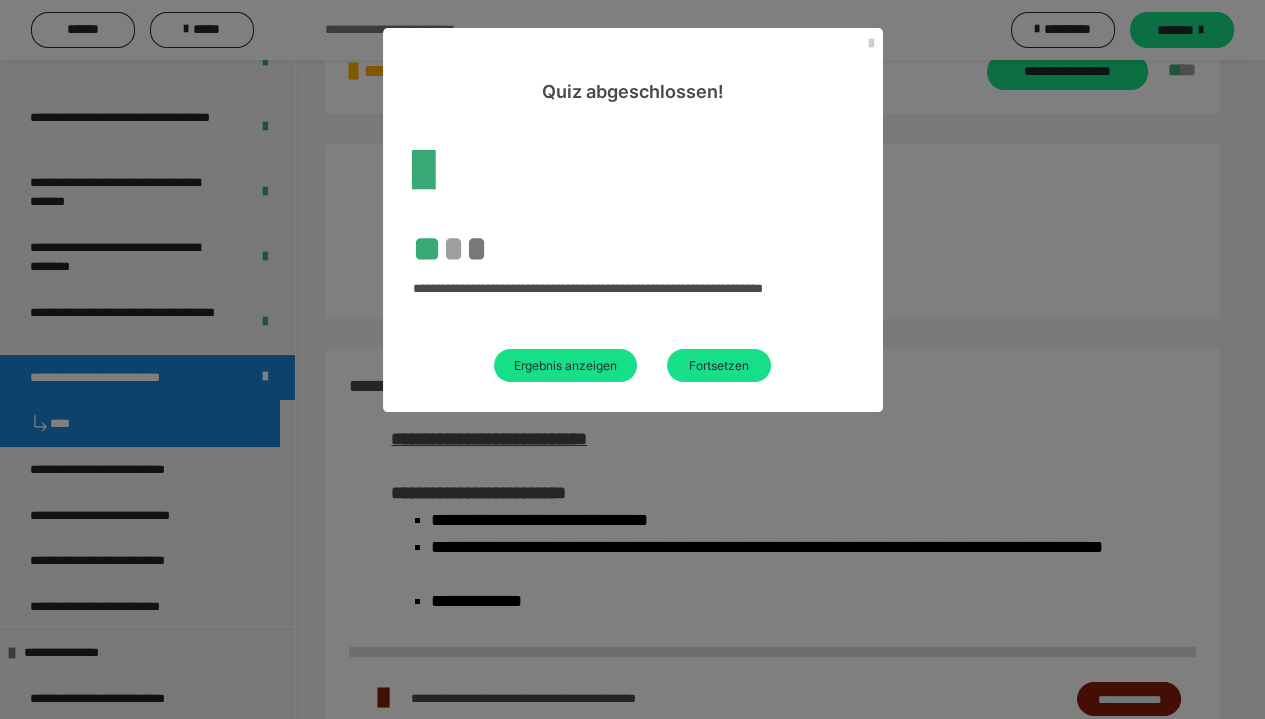 scroll, scrollTop: 1275, scrollLeft: 0, axis: vertical 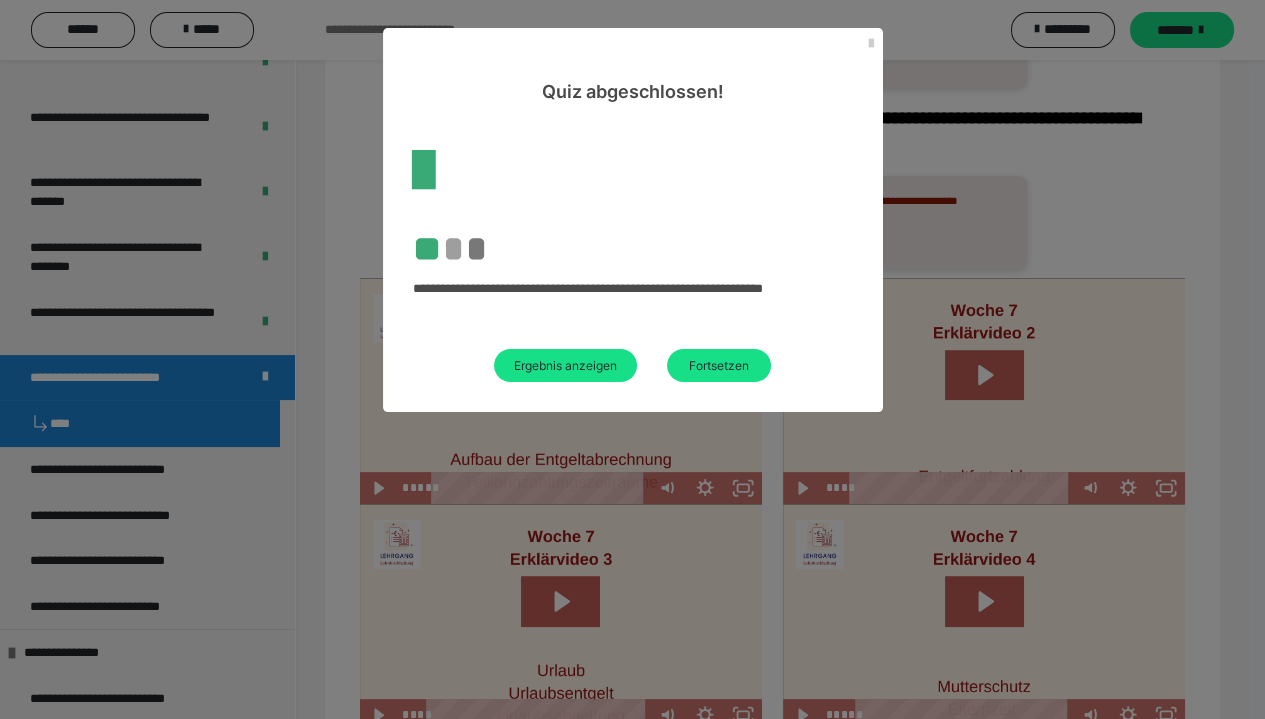 drag, startPoint x: 580, startPoint y: 365, endPoint x: 663, endPoint y: 441, distance: 112.53888 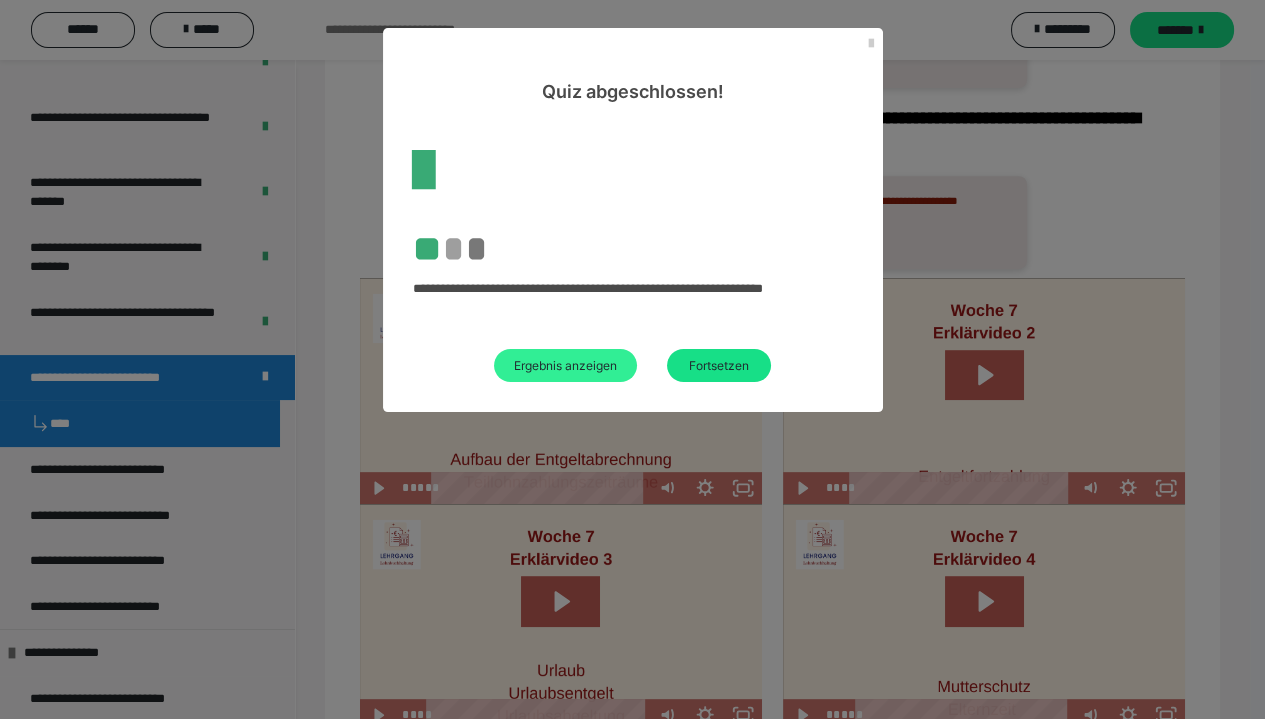 click on "Ergebnis anzeigen" at bounding box center (565, 365) 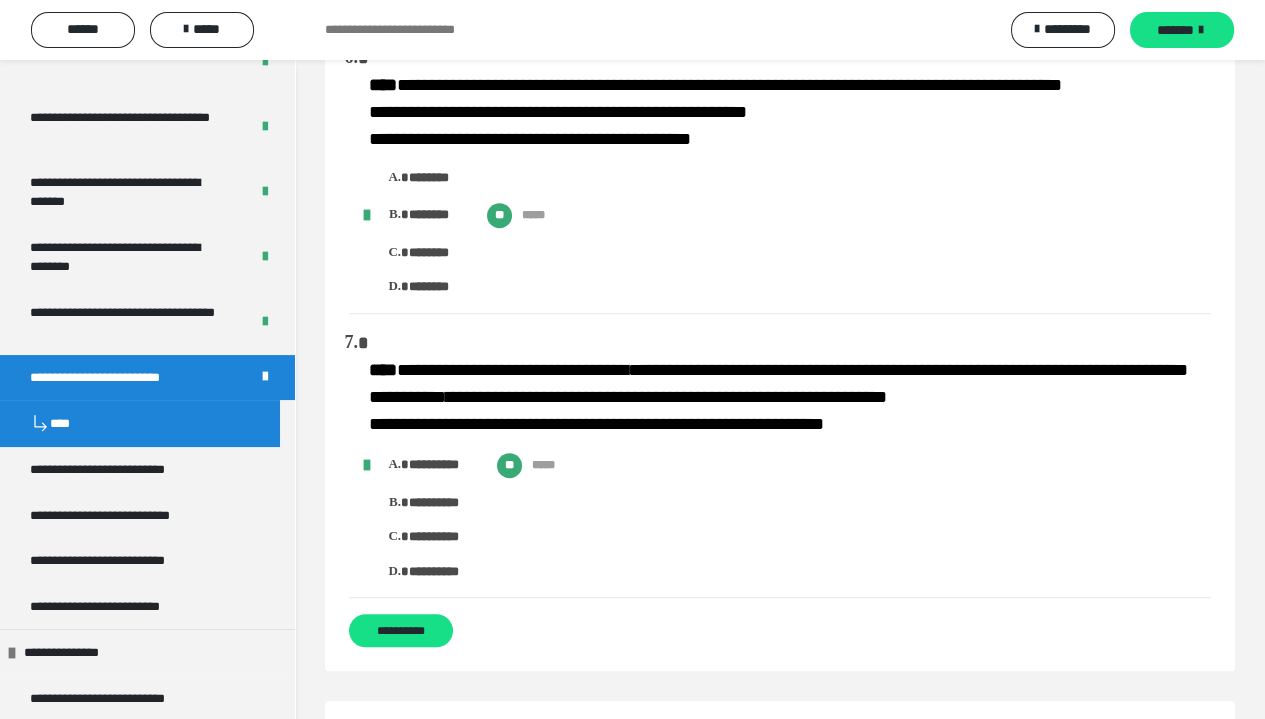 scroll, scrollTop: 1900, scrollLeft: 0, axis: vertical 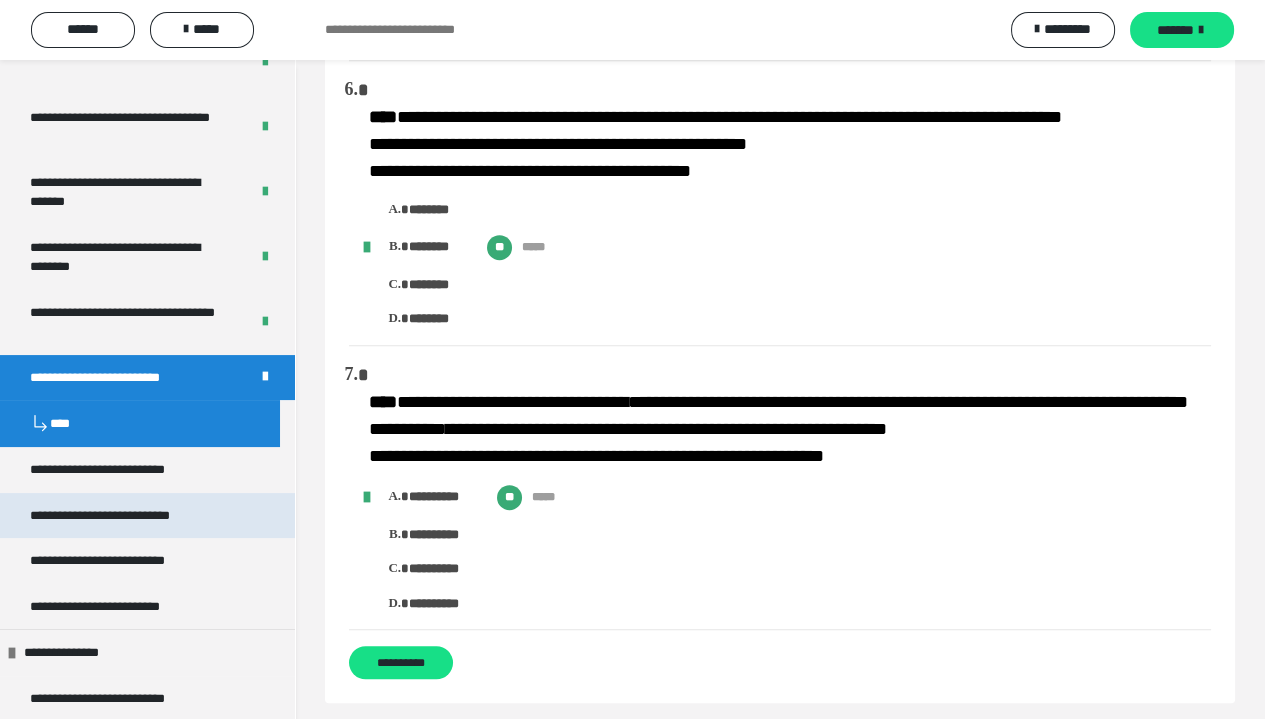 click on "**********" at bounding box center (147, 516) 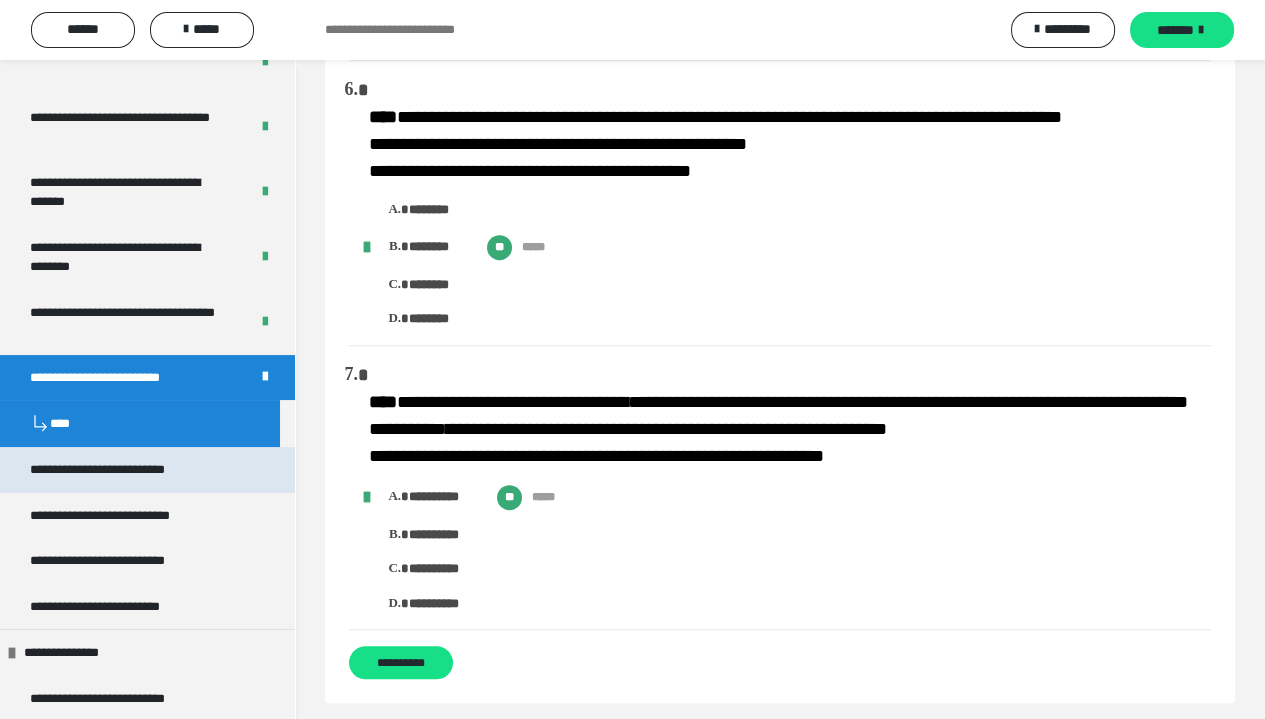 click on "**********" at bounding box center (126, 470) 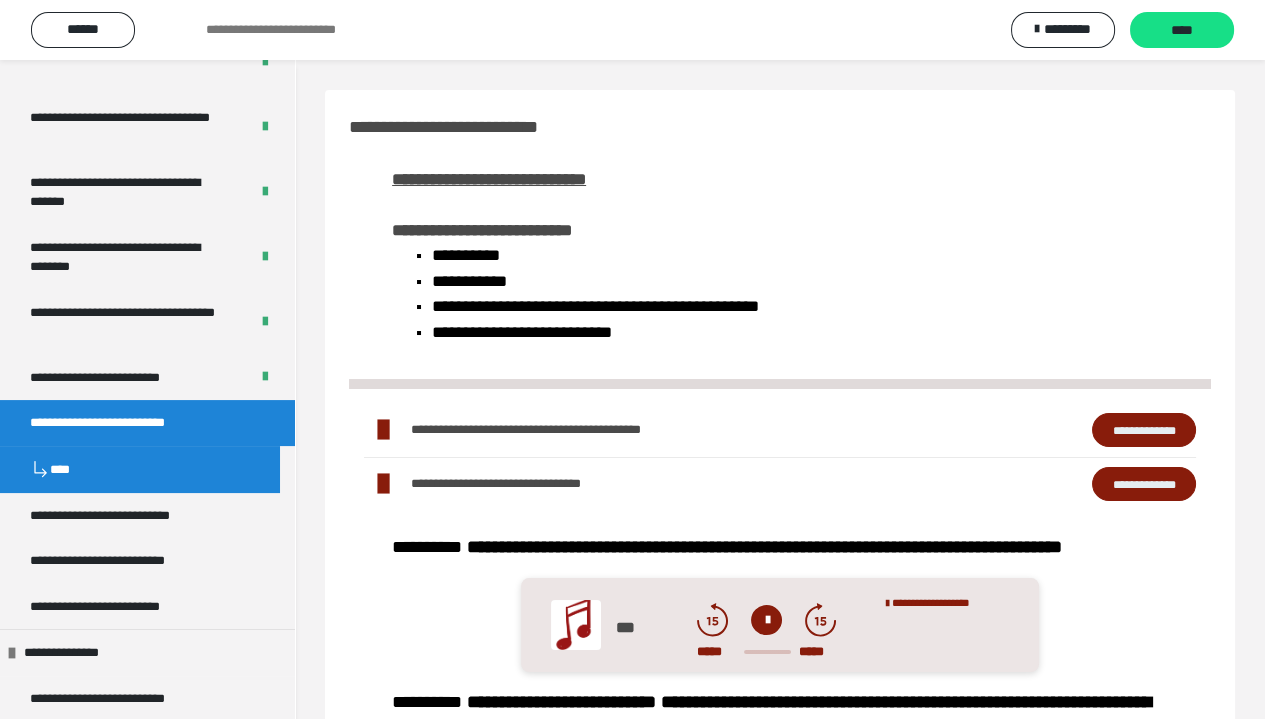 scroll, scrollTop: 100, scrollLeft: 0, axis: vertical 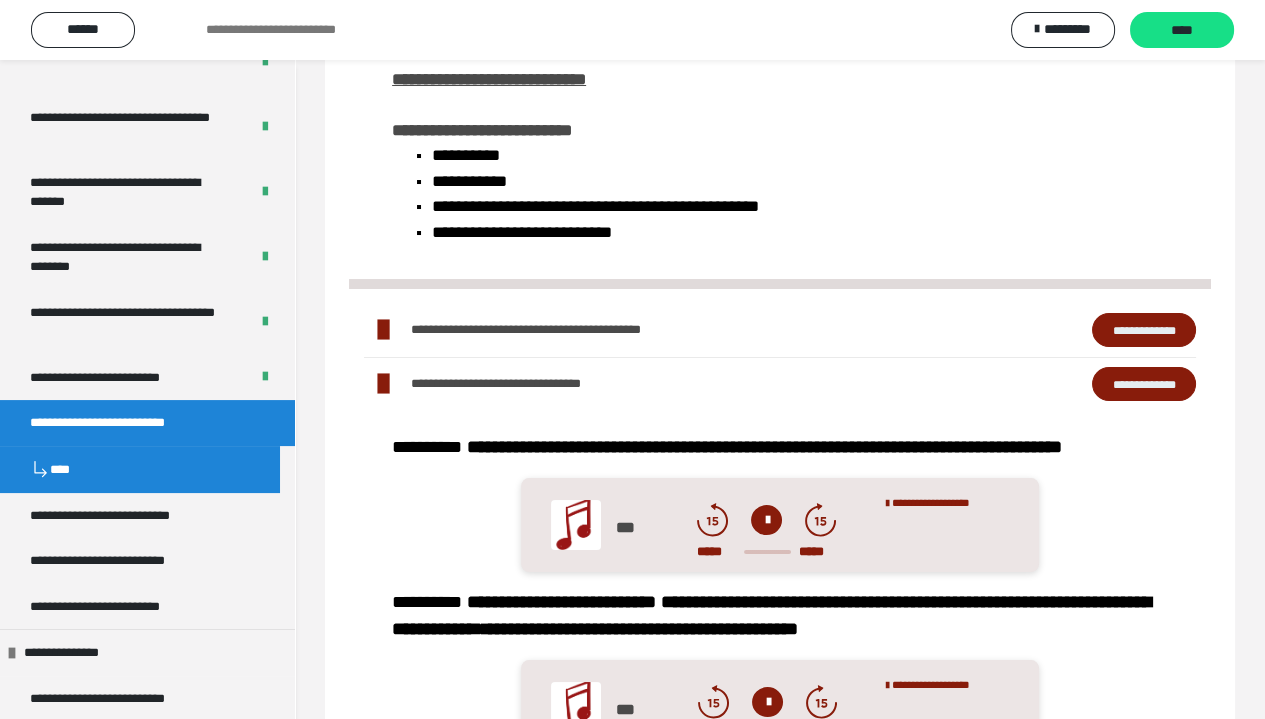 click on "**********" at bounding box center (1144, 384) 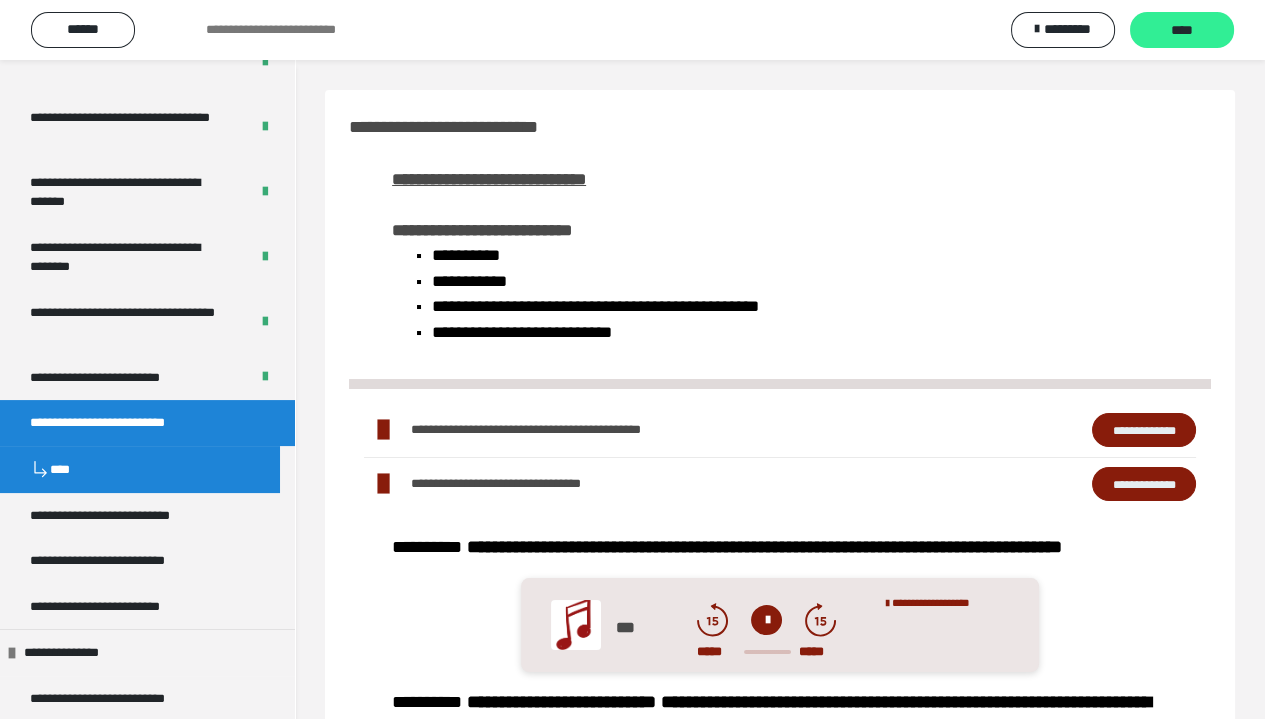 click on "****" at bounding box center (1182, 31) 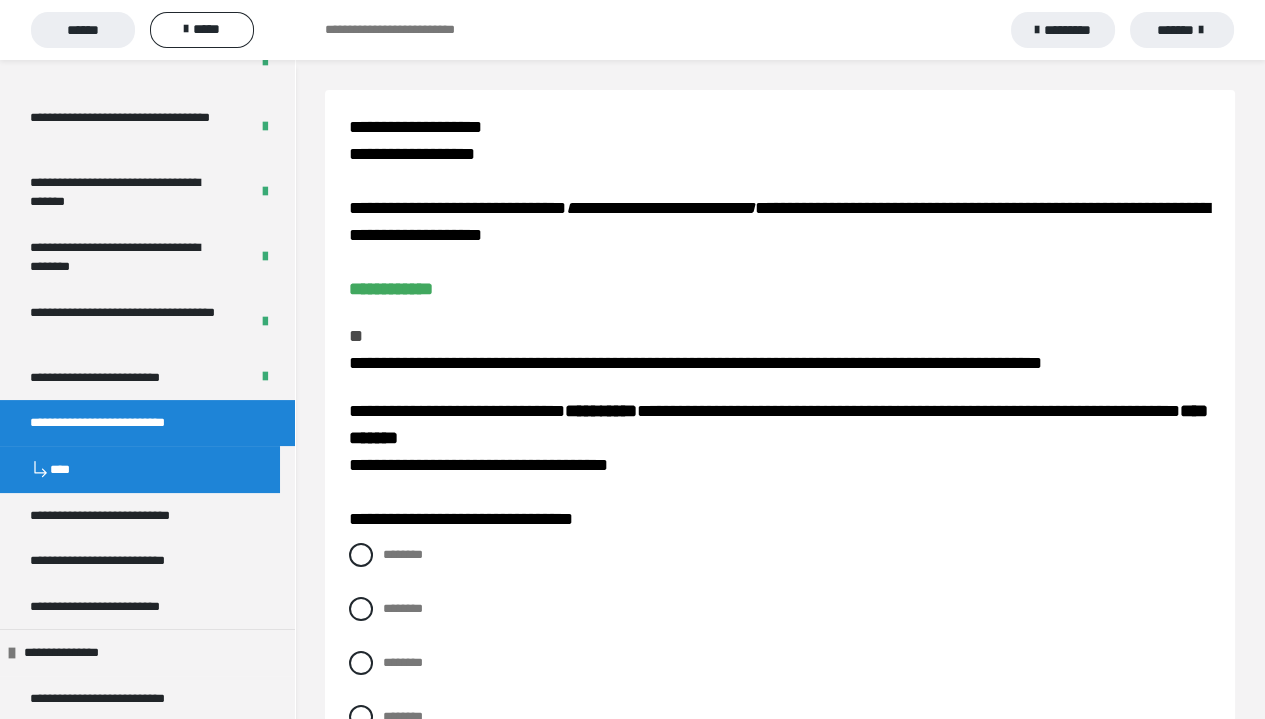 scroll, scrollTop: 100, scrollLeft: 0, axis: vertical 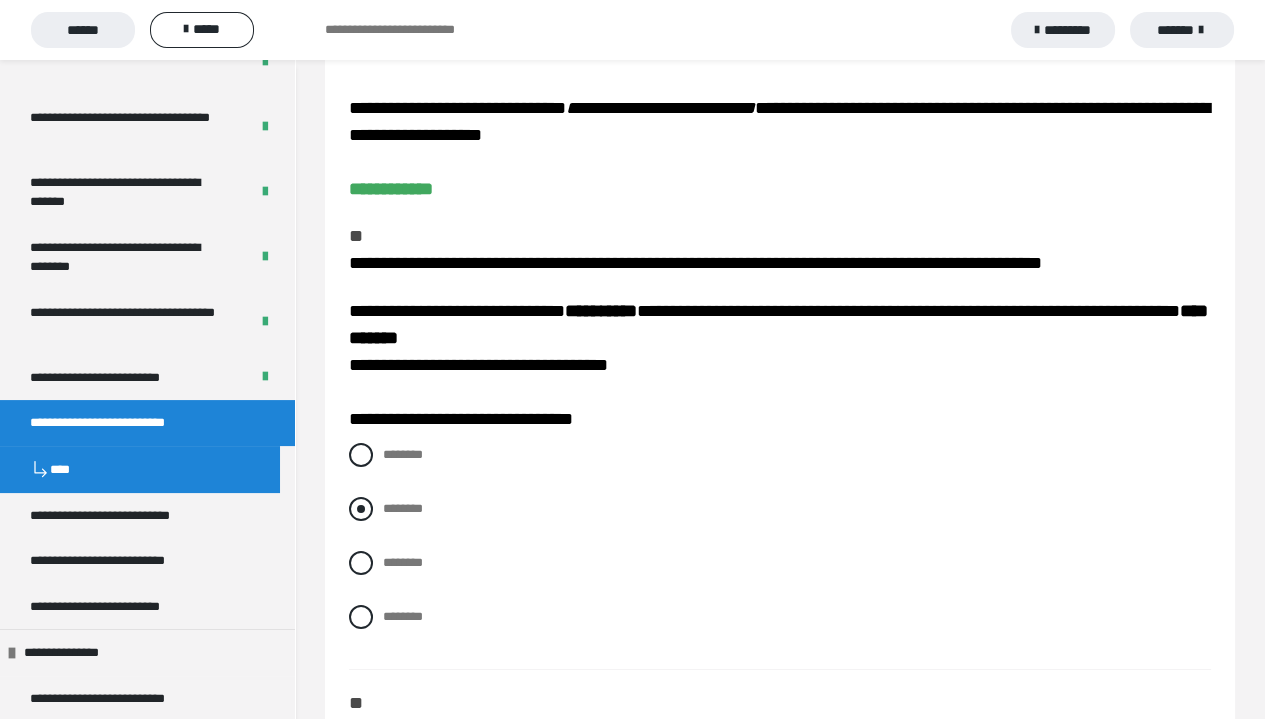 click at bounding box center [361, 509] 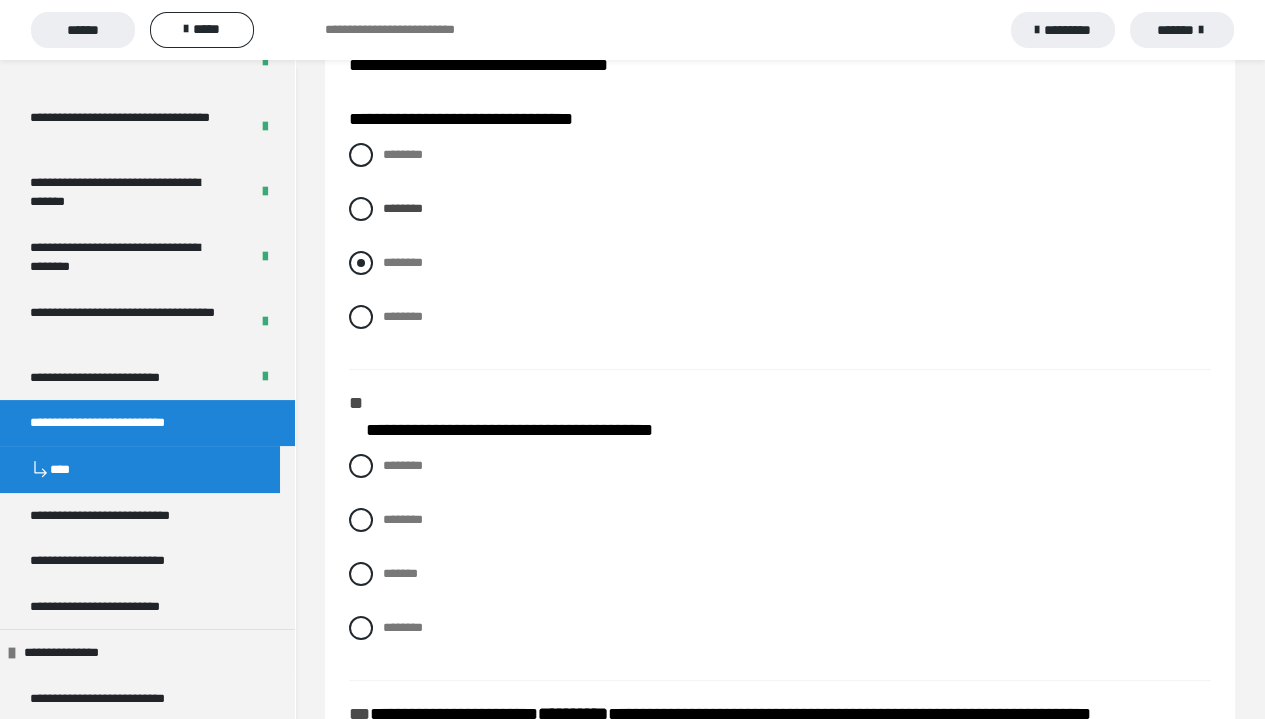 scroll, scrollTop: 500, scrollLeft: 0, axis: vertical 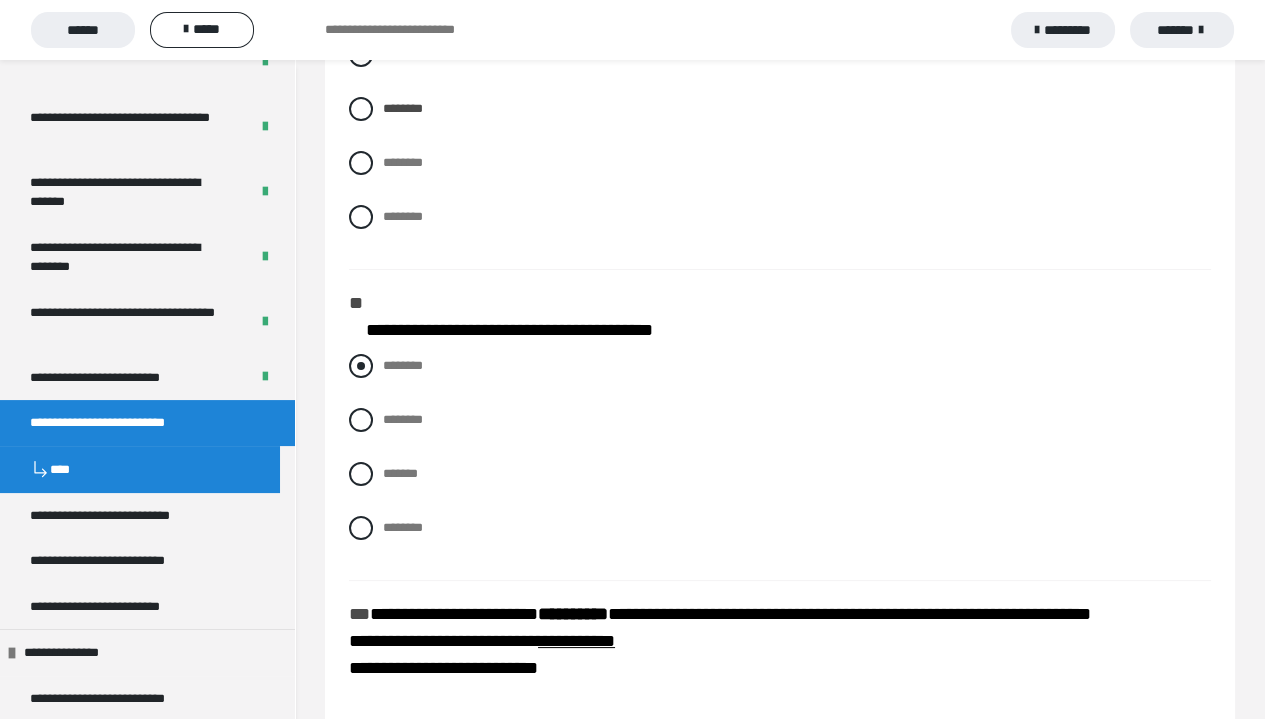 click at bounding box center [361, 366] 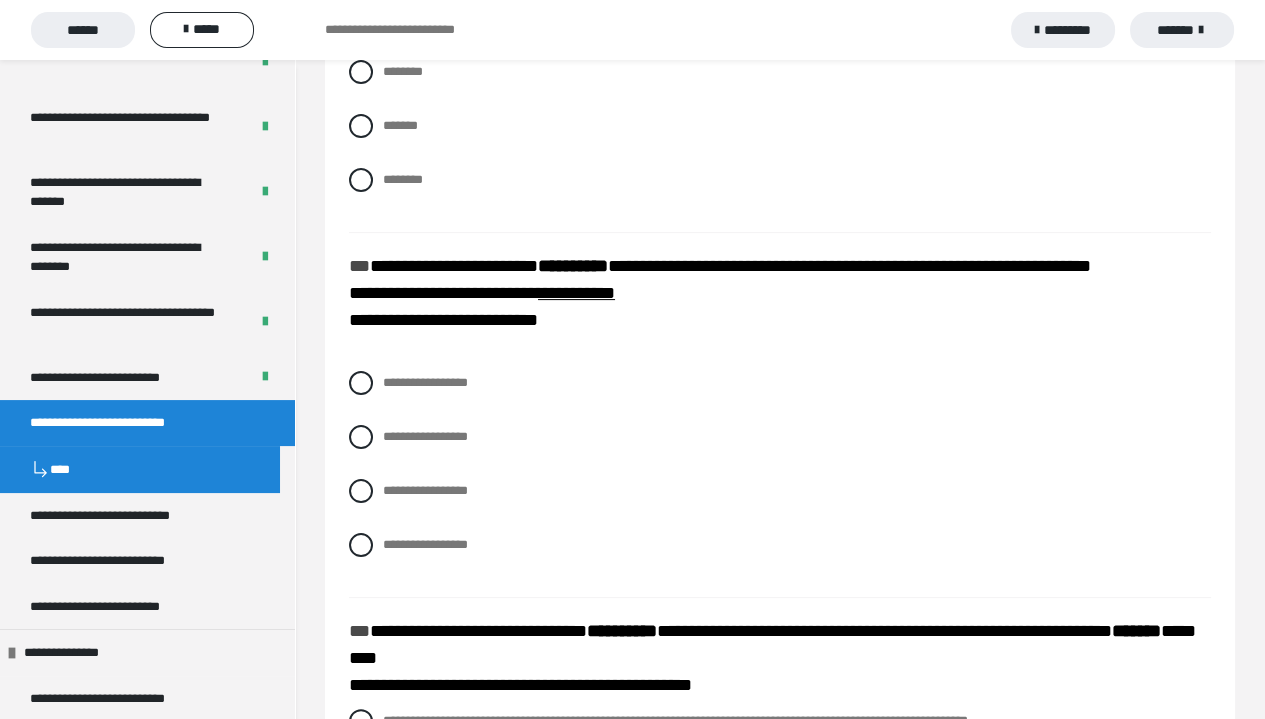 scroll, scrollTop: 900, scrollLeft: 0, axis: vertical 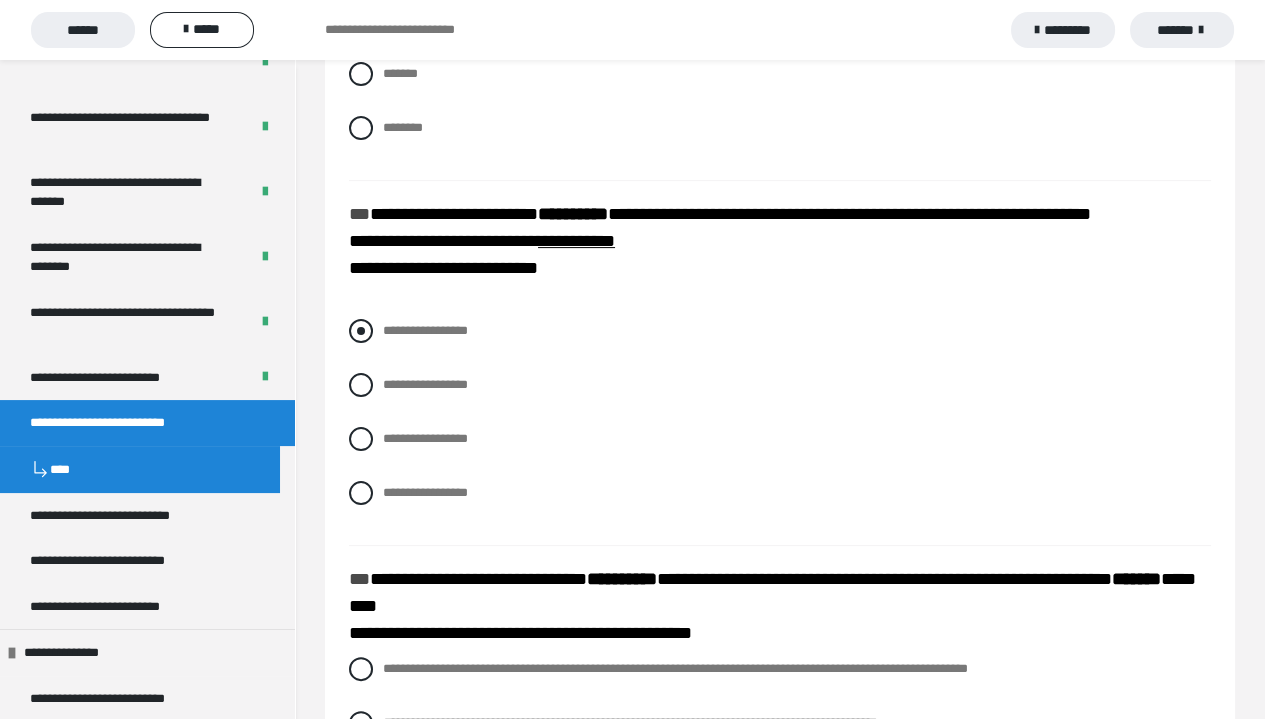 click on "**********" at bounding box center (780, 331) 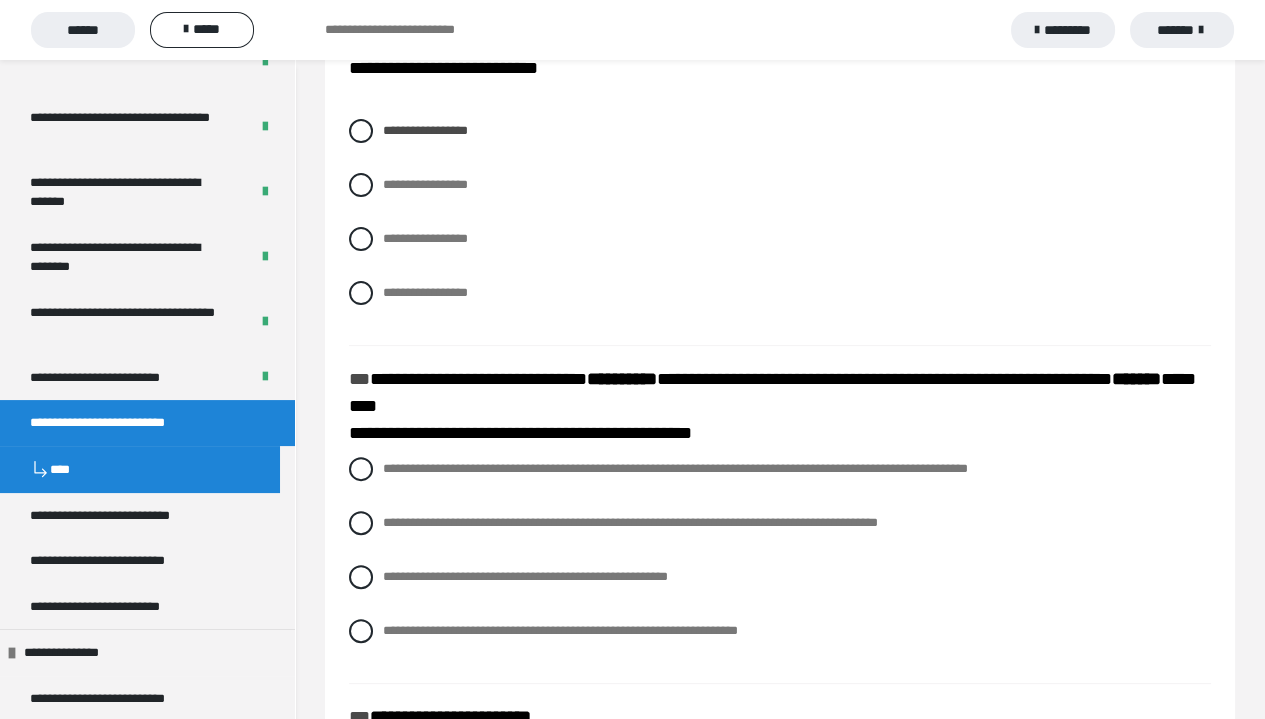 scroll, scrollTop: 1200, scrollLeft: 0, axis: vertical 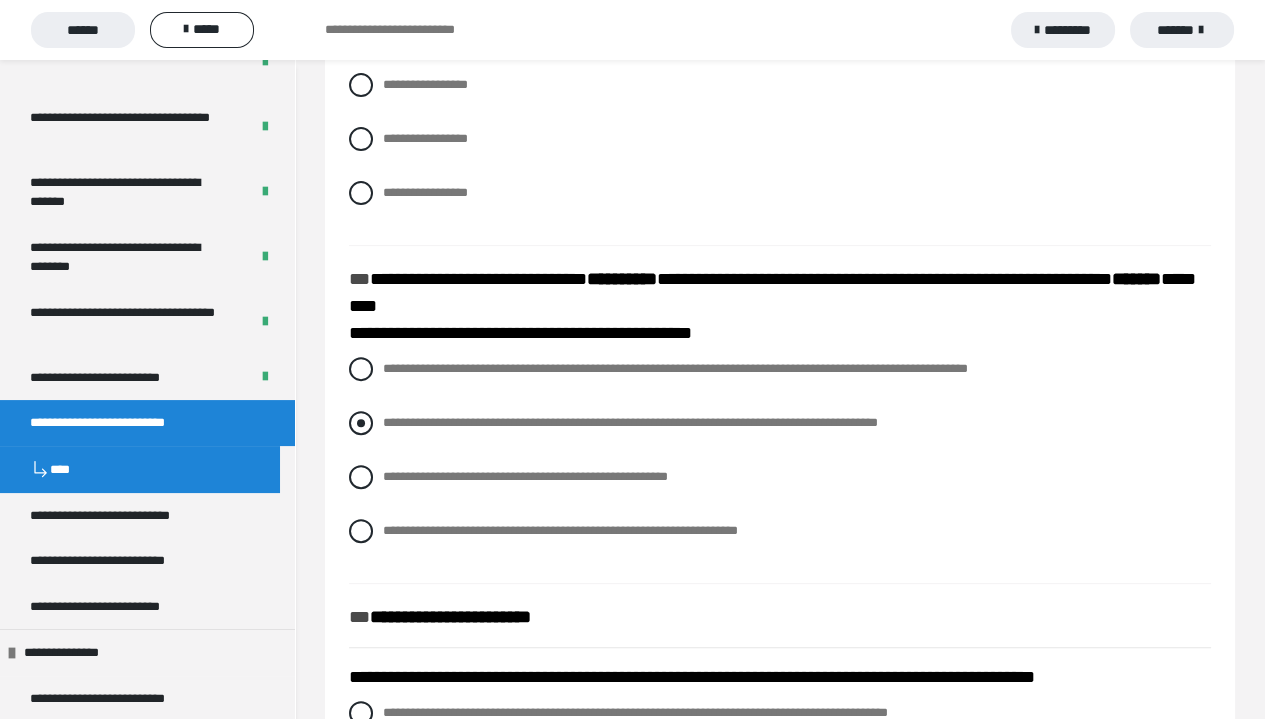 click at bounding box center (361, 423) 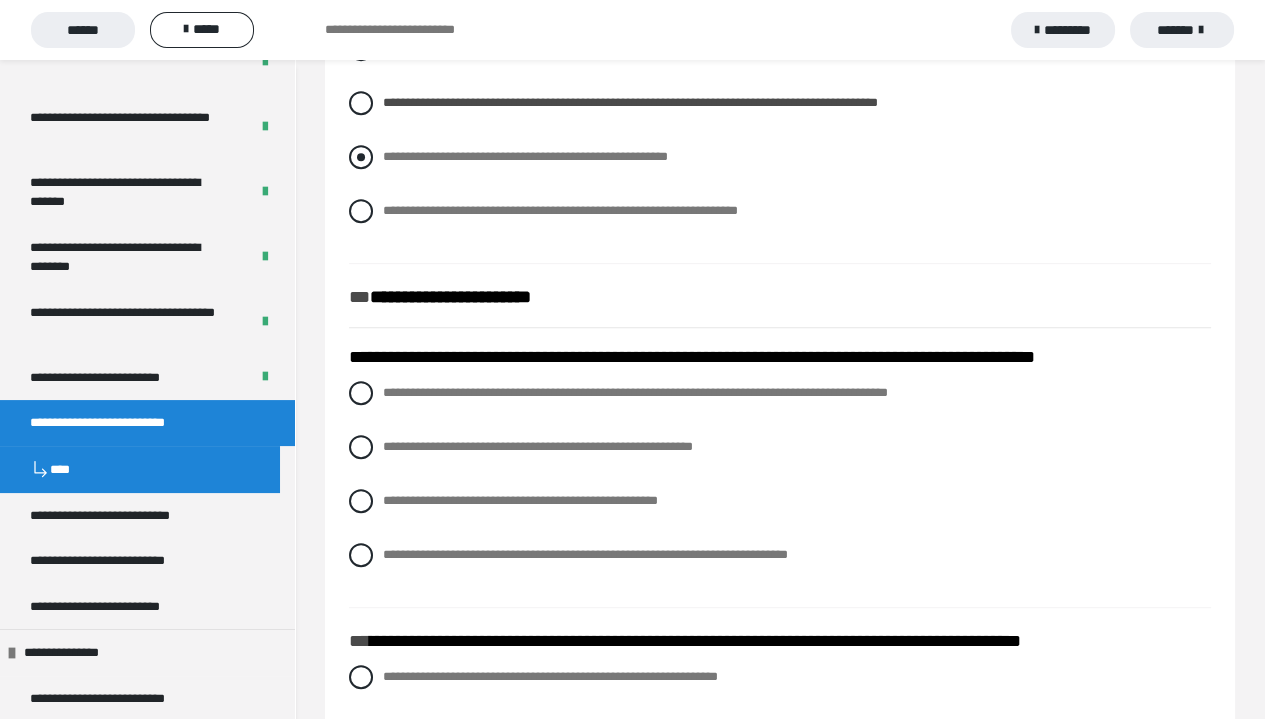 scroll, scrollTop: 1600, scrollLeft: 0, axis: vertical 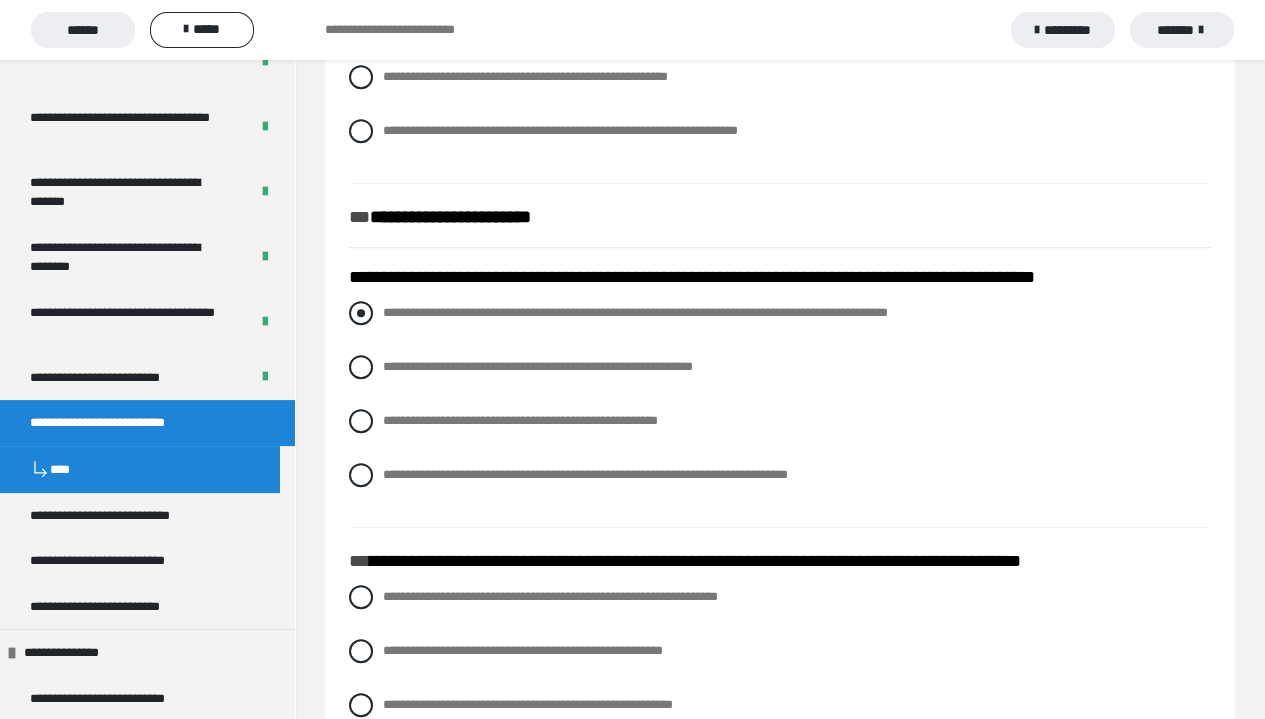 click at bounding box center [361, 313] 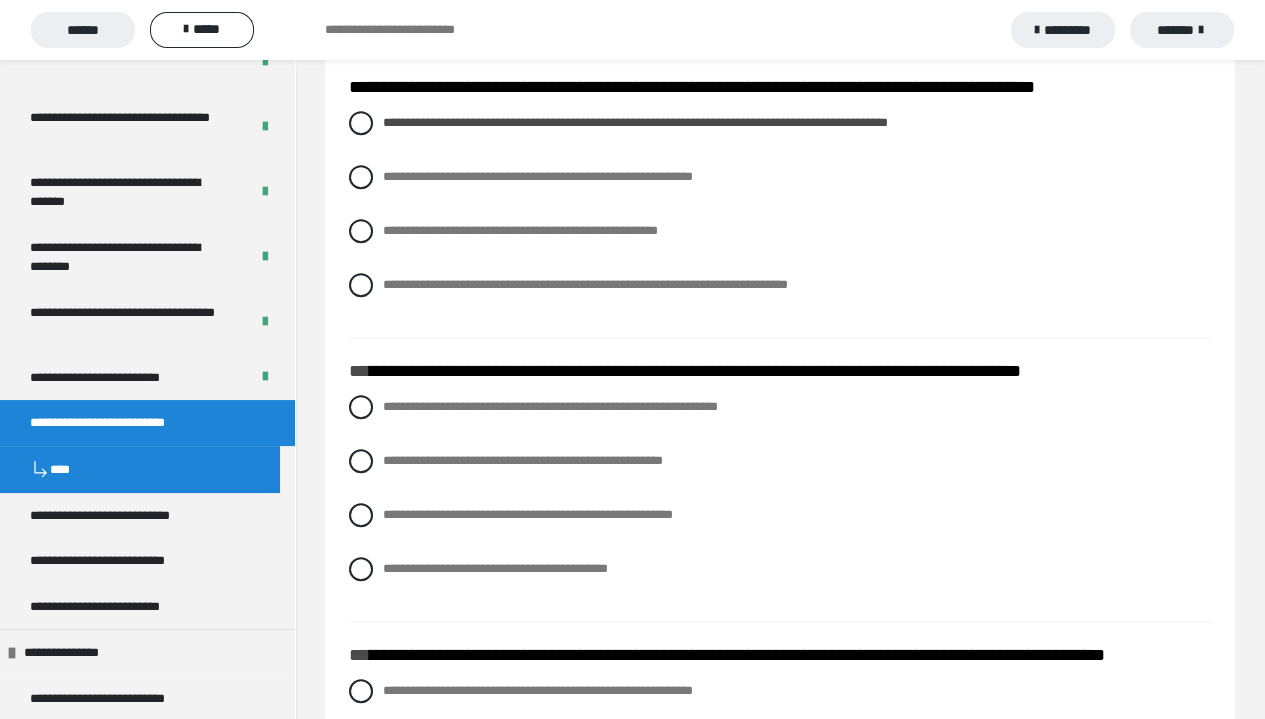 scroll, scrollTop: 1800, scrollLeft: 0, axis: vertical 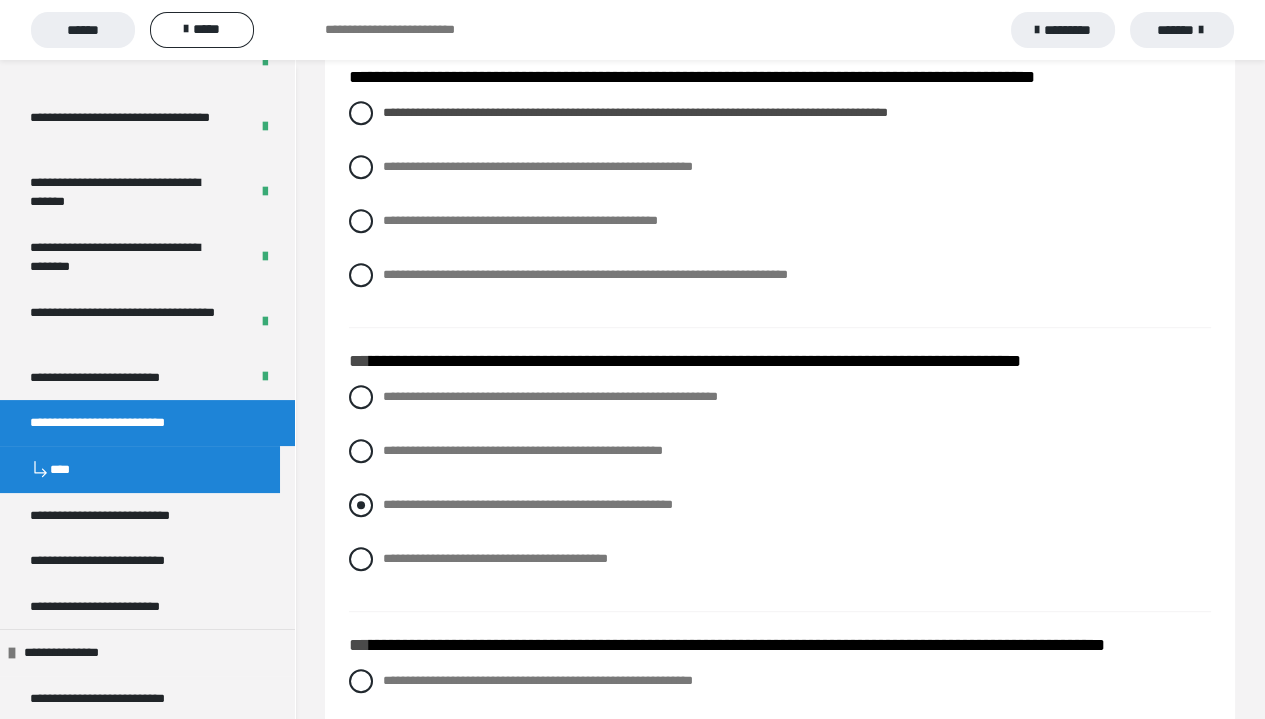 click at bounding box center [361, 505] 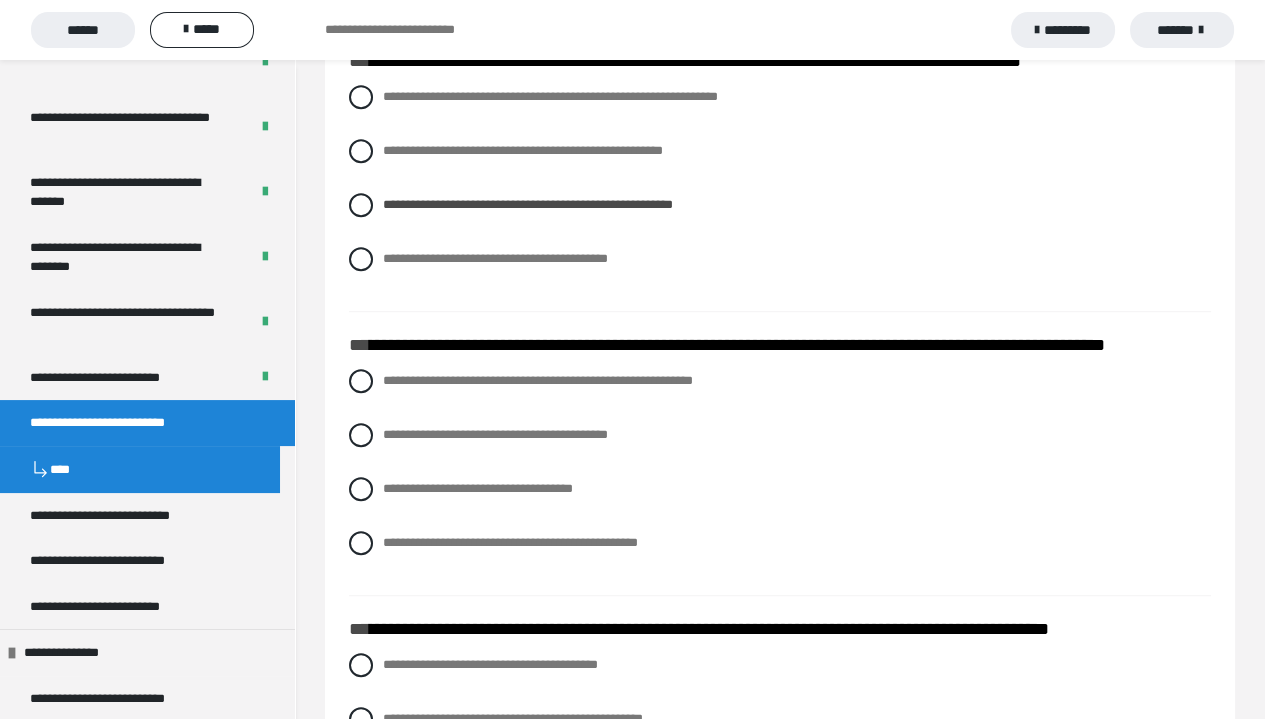 scroll, scrollTop: 2200, scrollLeft: 0, axis: vertical 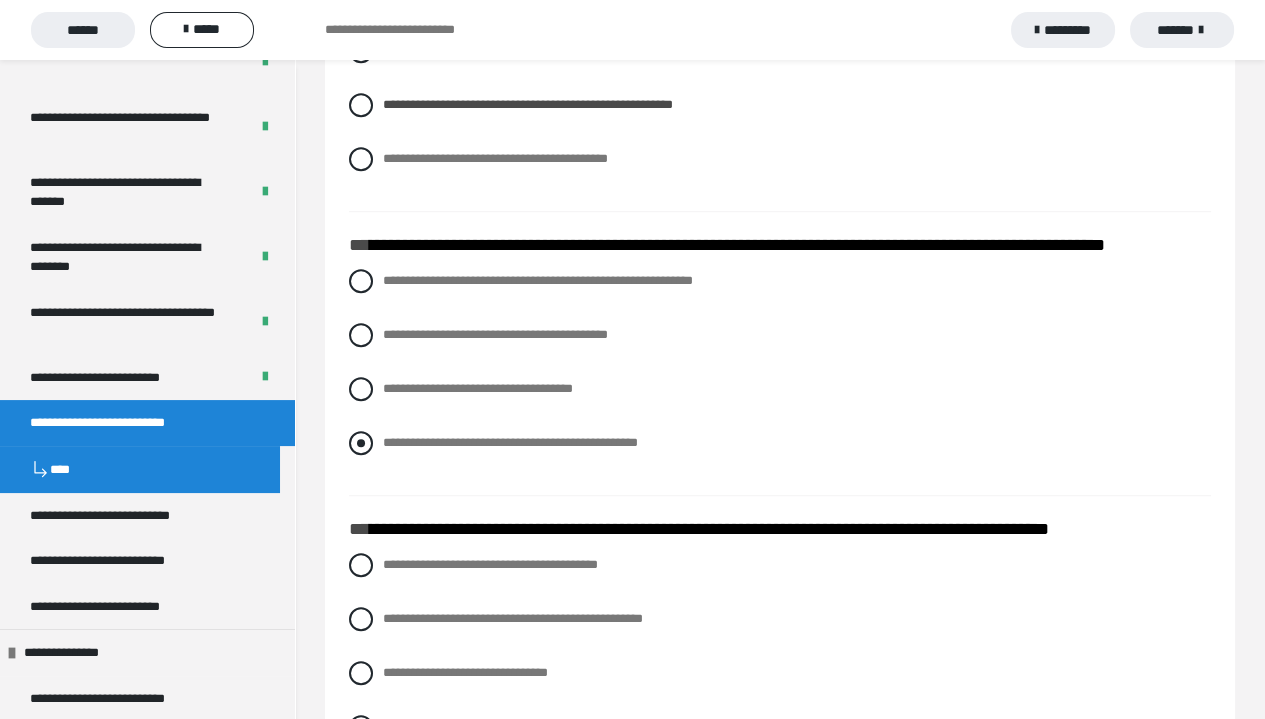 click at bounding box center [361, 443] 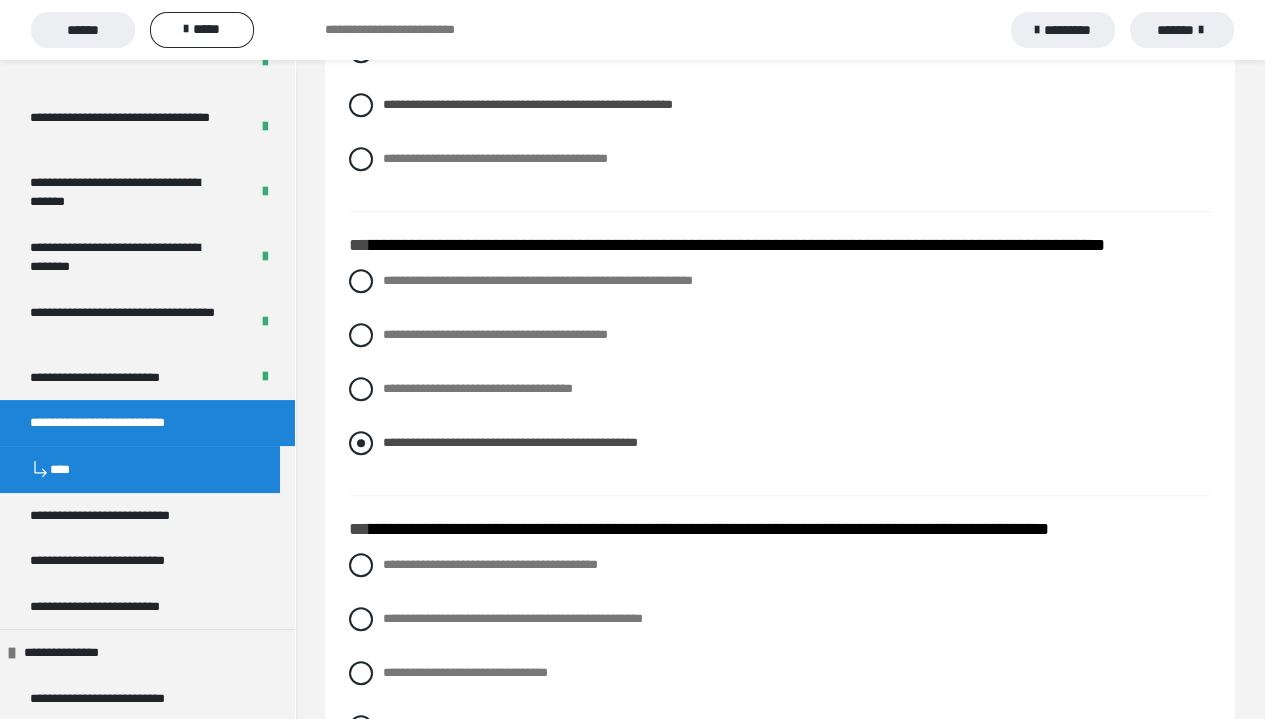 scroll, scrollTop: 2500, scrollLeft: 0, axis: vertical 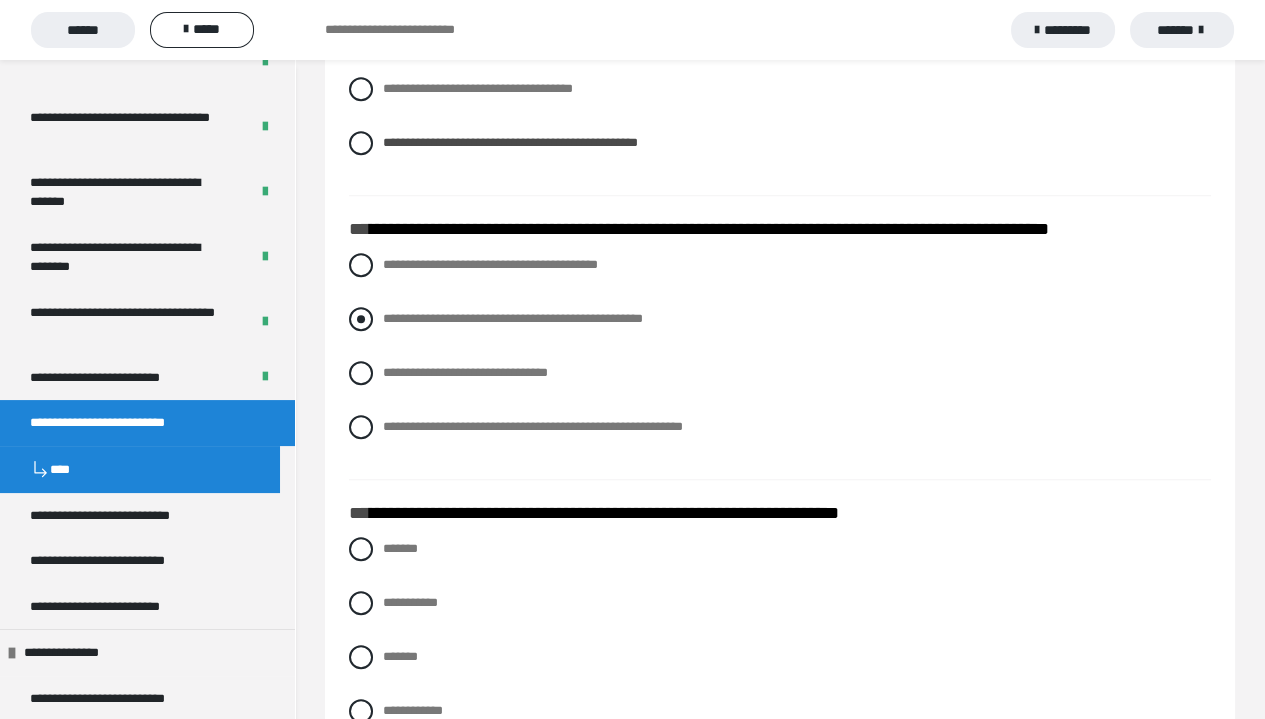 click at bounding box center [361, 319] 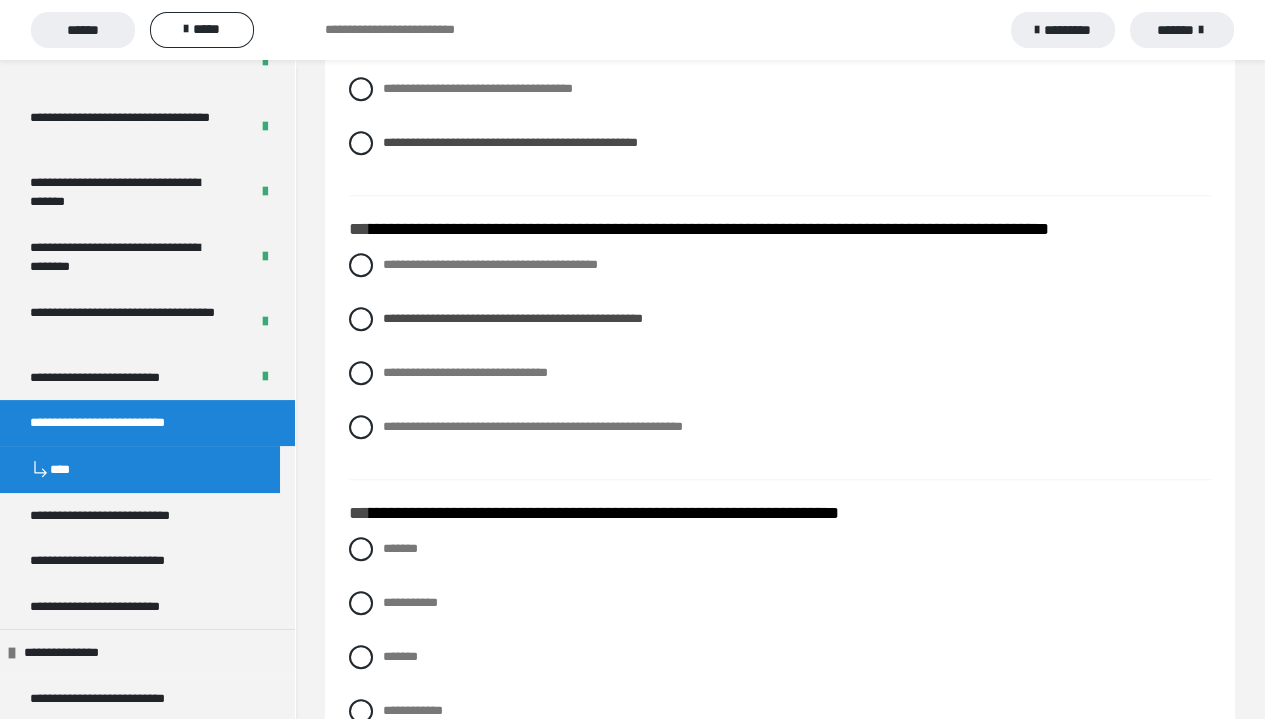 scroll, scrollTop: 2600, scrollLeft: 0, axis: vertical 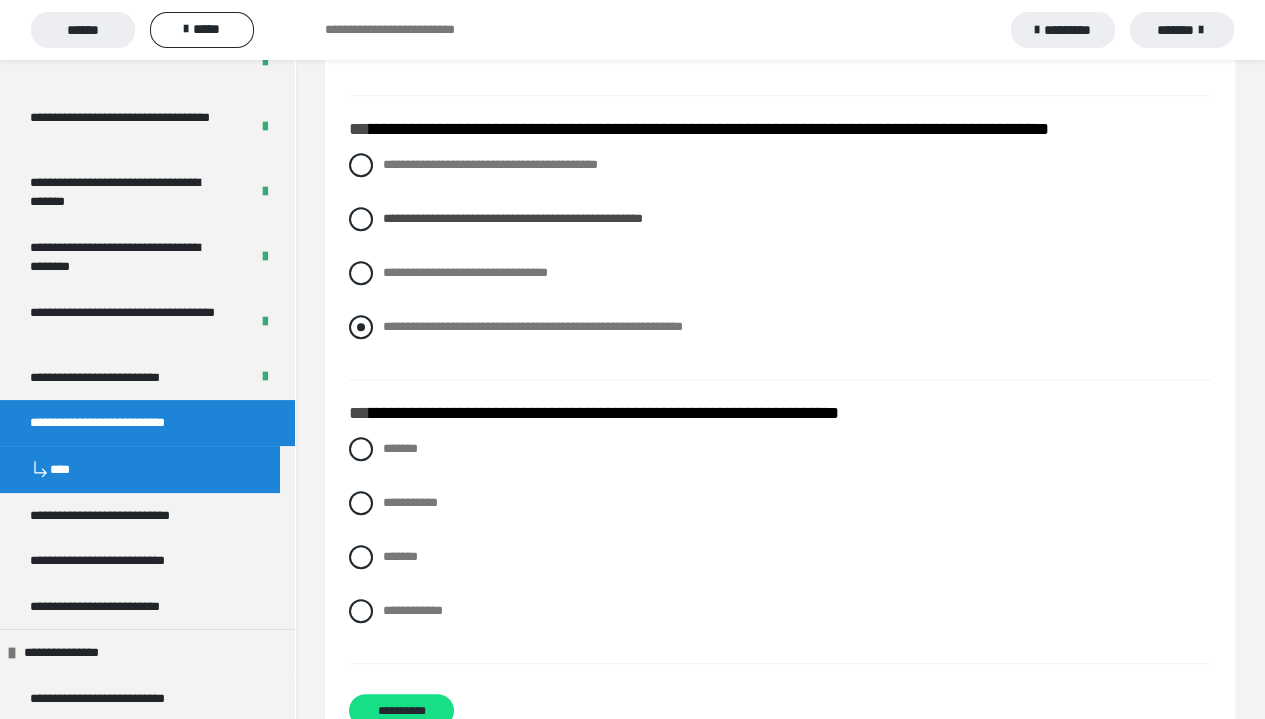 click at bounding box center (361, 327) 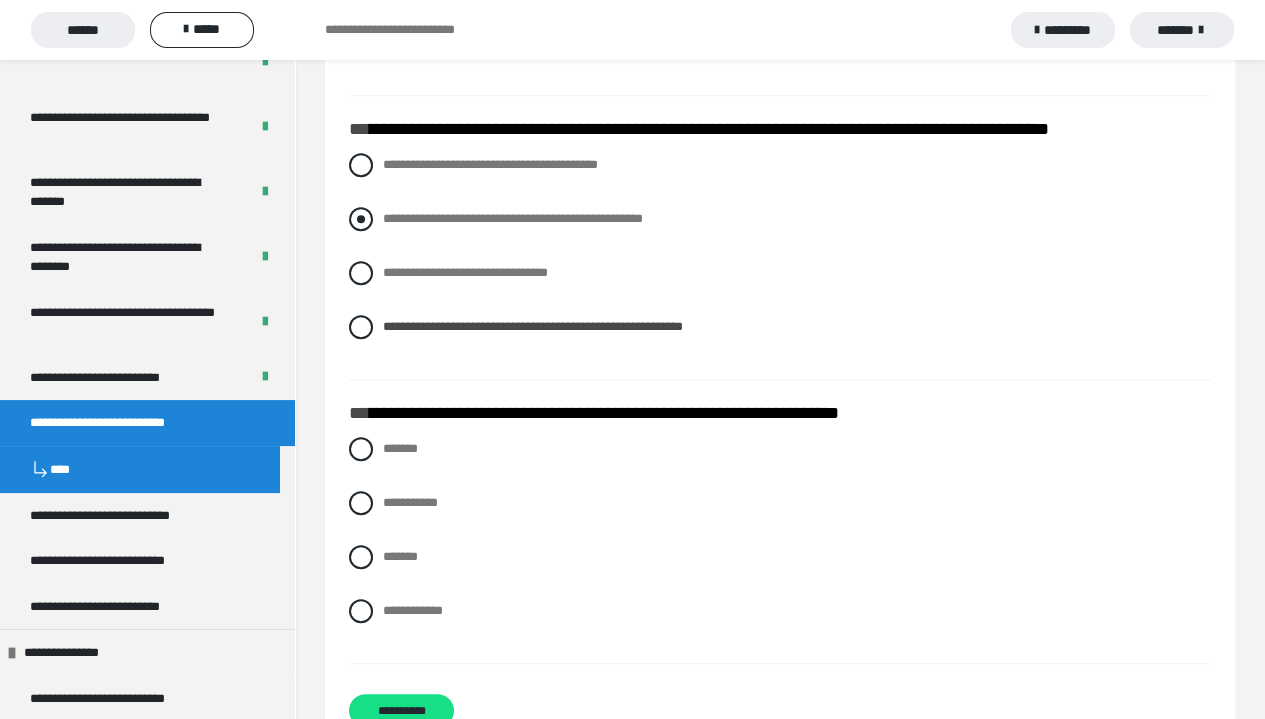 click at bounding box center [361, 219] 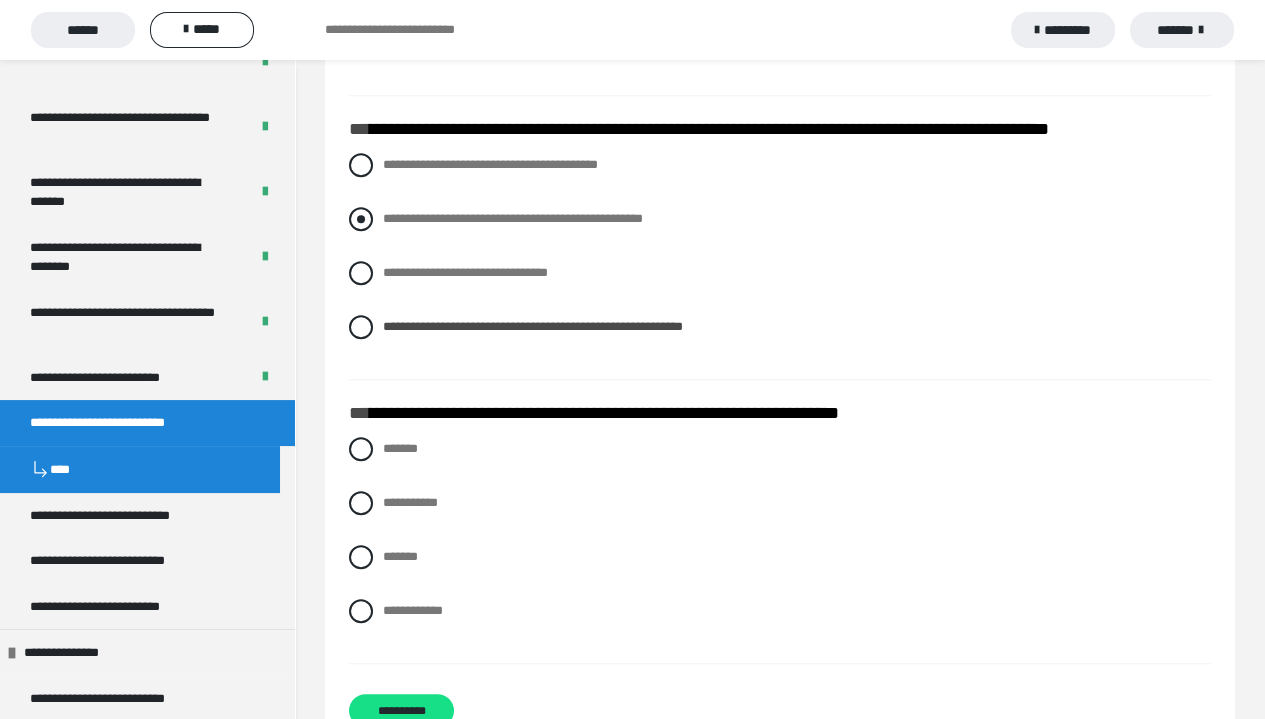 radio on "****" 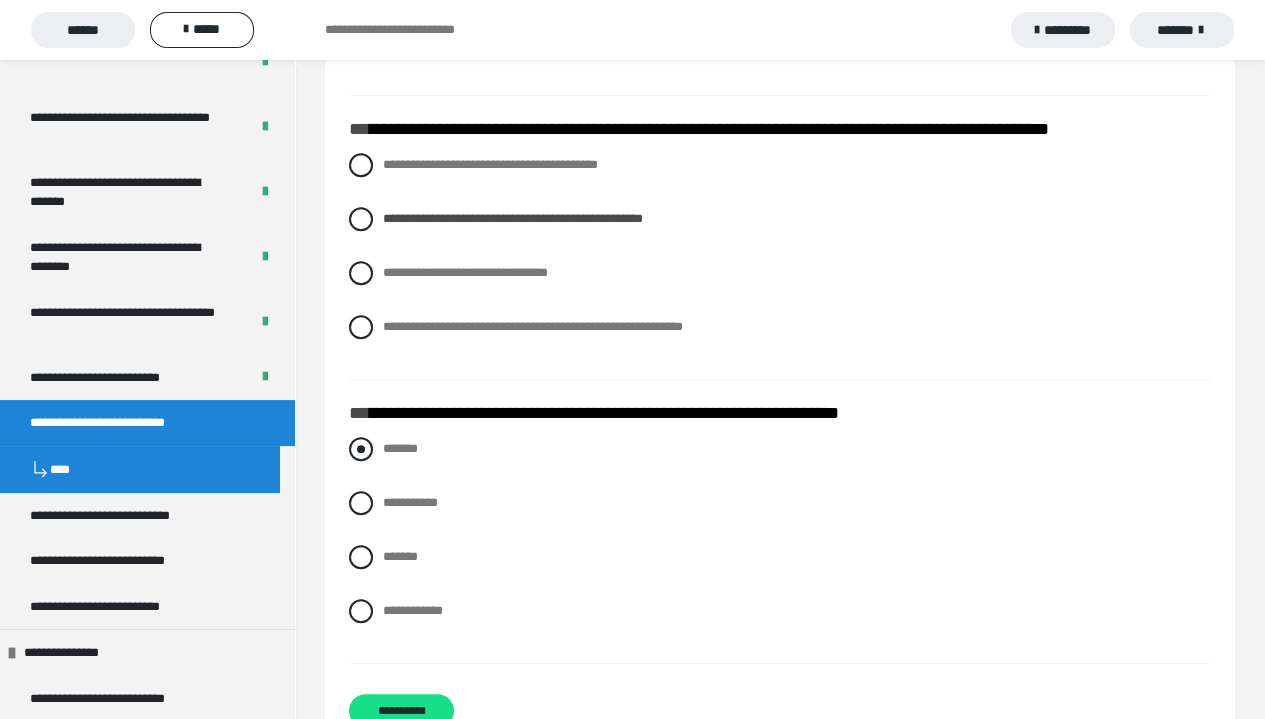 scroll, scrollTop: 2660, scrollLeft: 0, axis: vertical 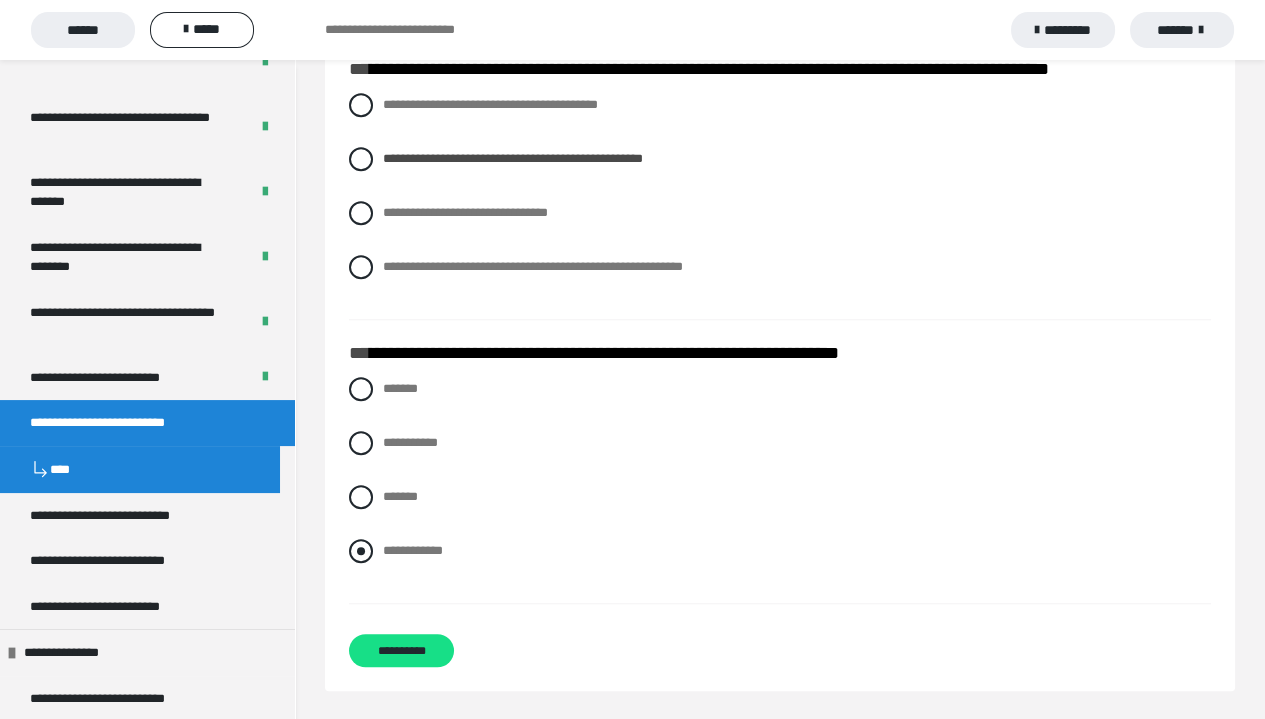 click on "**********" at bounding box center [780, 551] 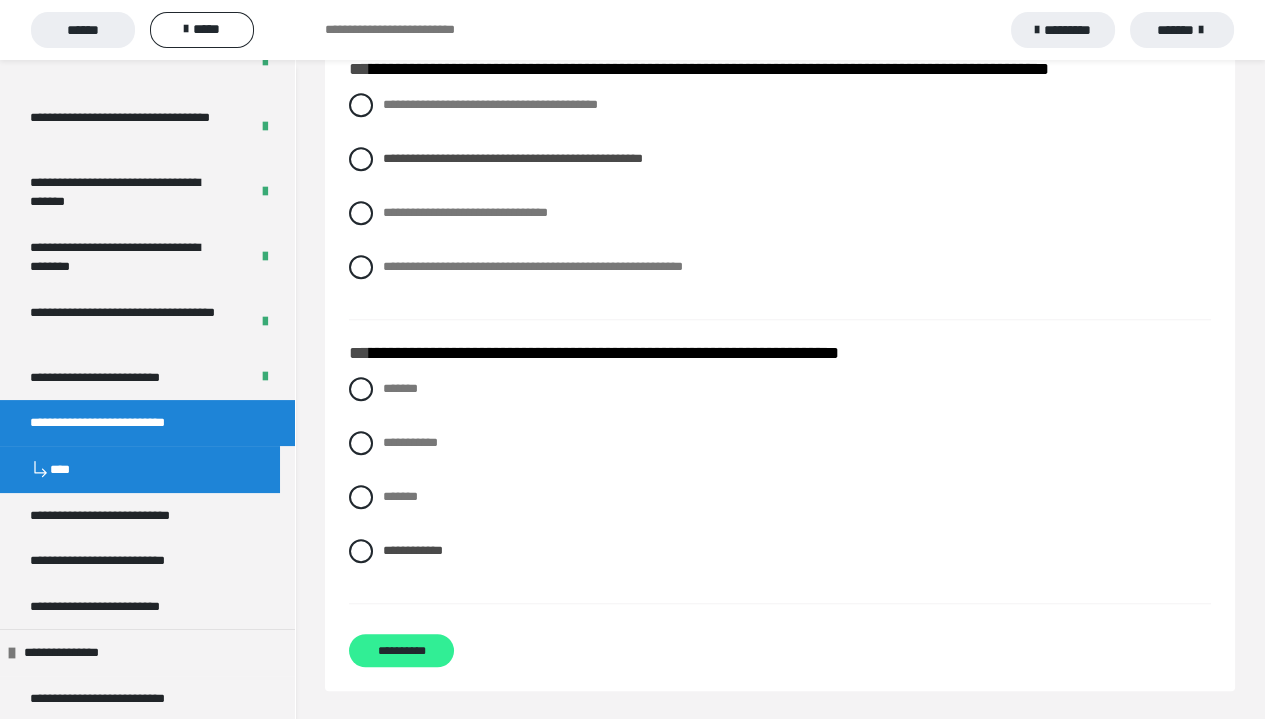 click on "**********" at bounding box center [401, 650] 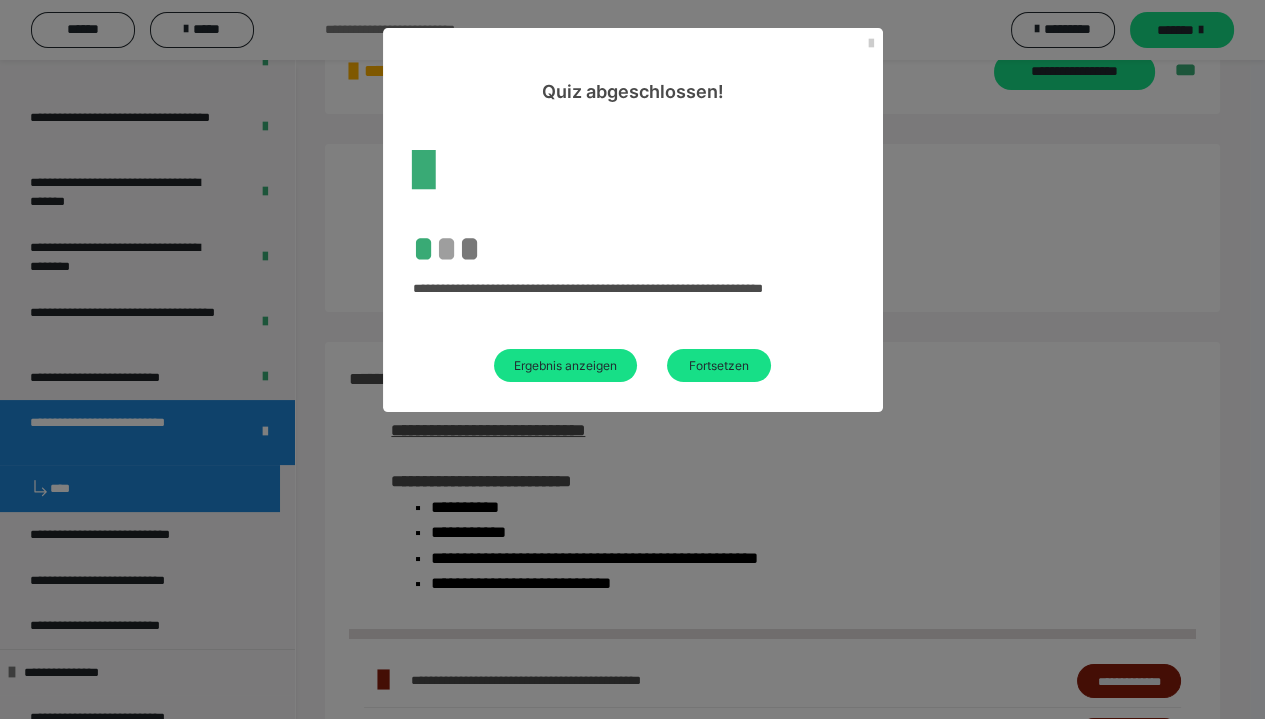 scroll, scrollTop: 1076, scrollLeft: 0, axis: vertical 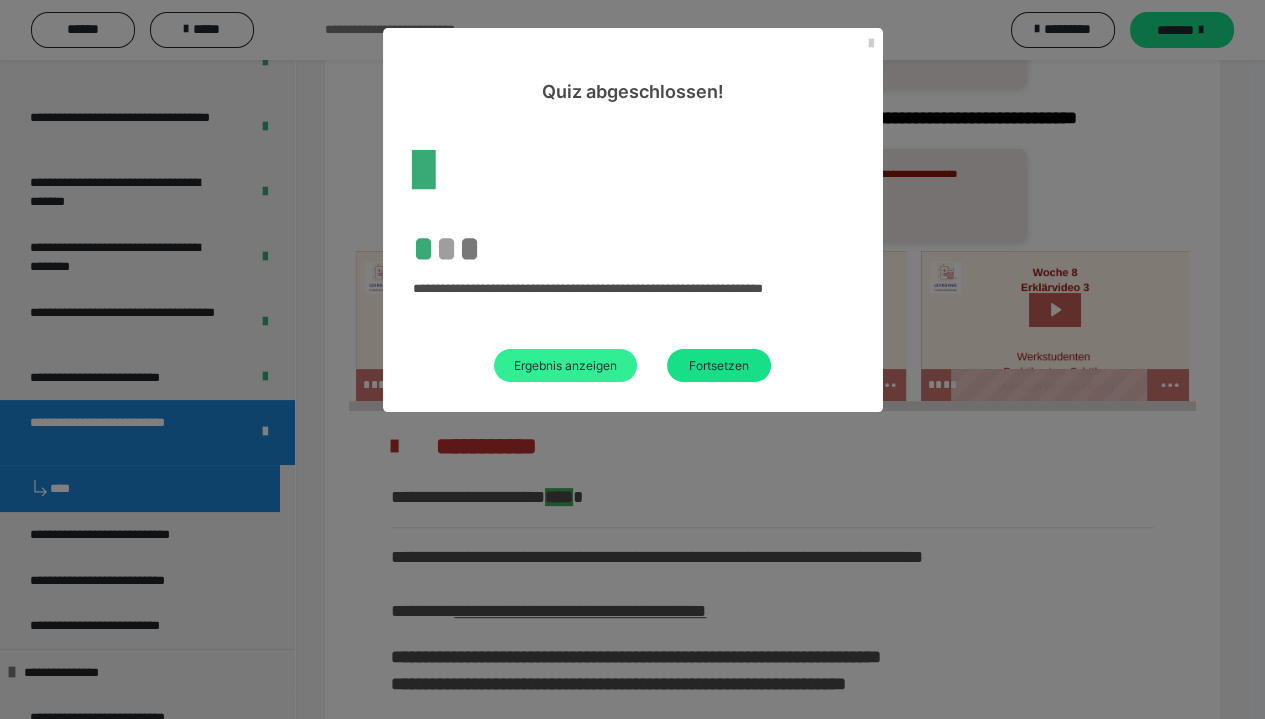 click on "Ergebnis anzeigen" at bounding box center (565, 365) 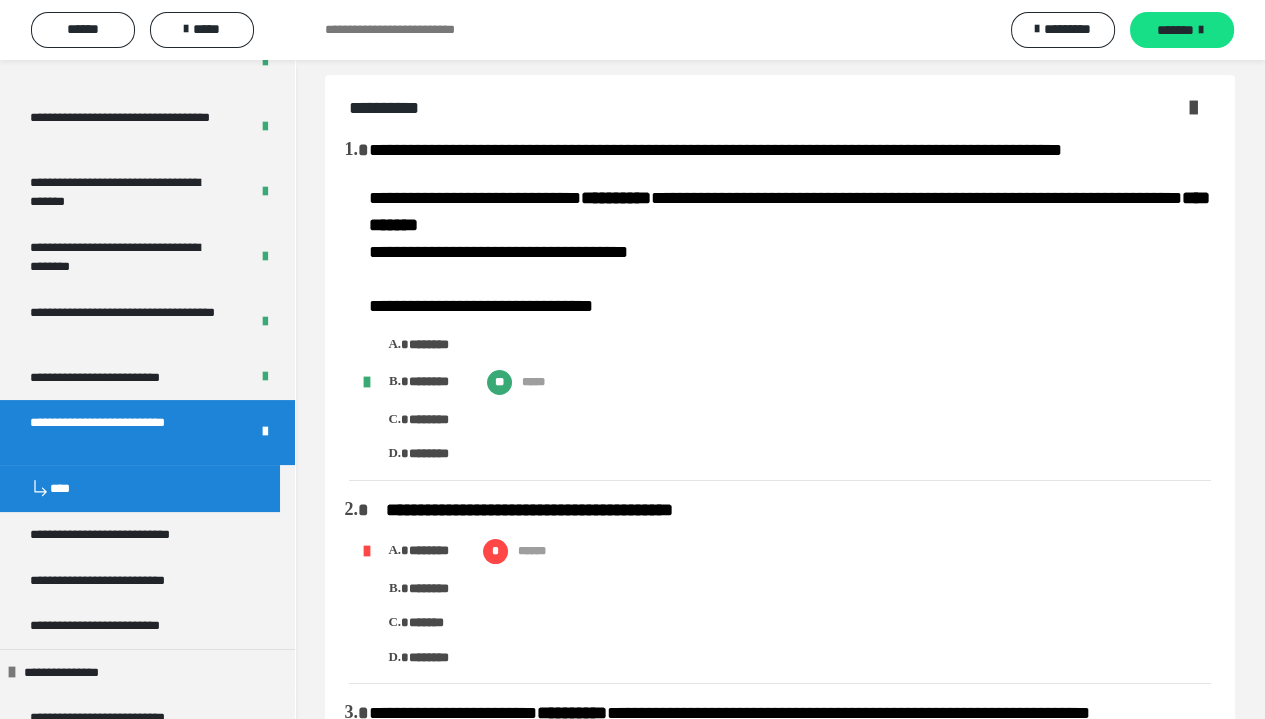scroll, scrollTop: 0, scrollLeft: 0, axis: both 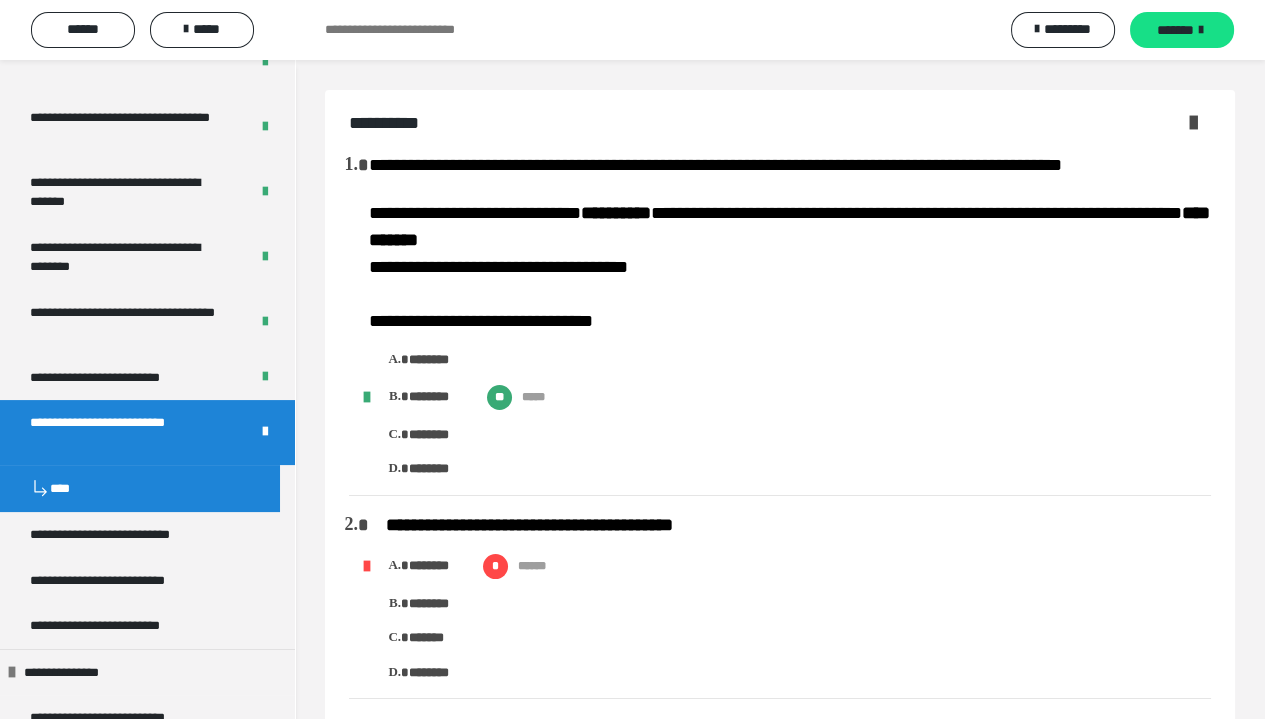 click on "**********" at bounding box center (124, 432) 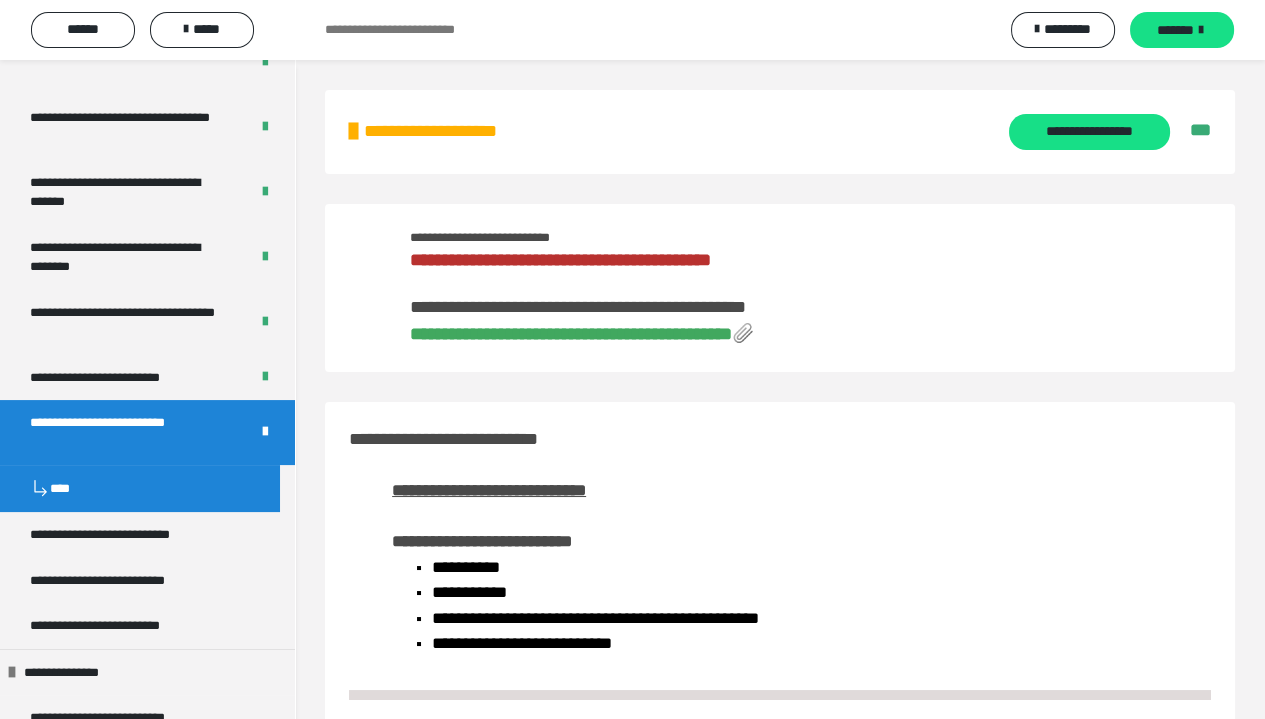 click on "**********" at bounding box center (571, 334) 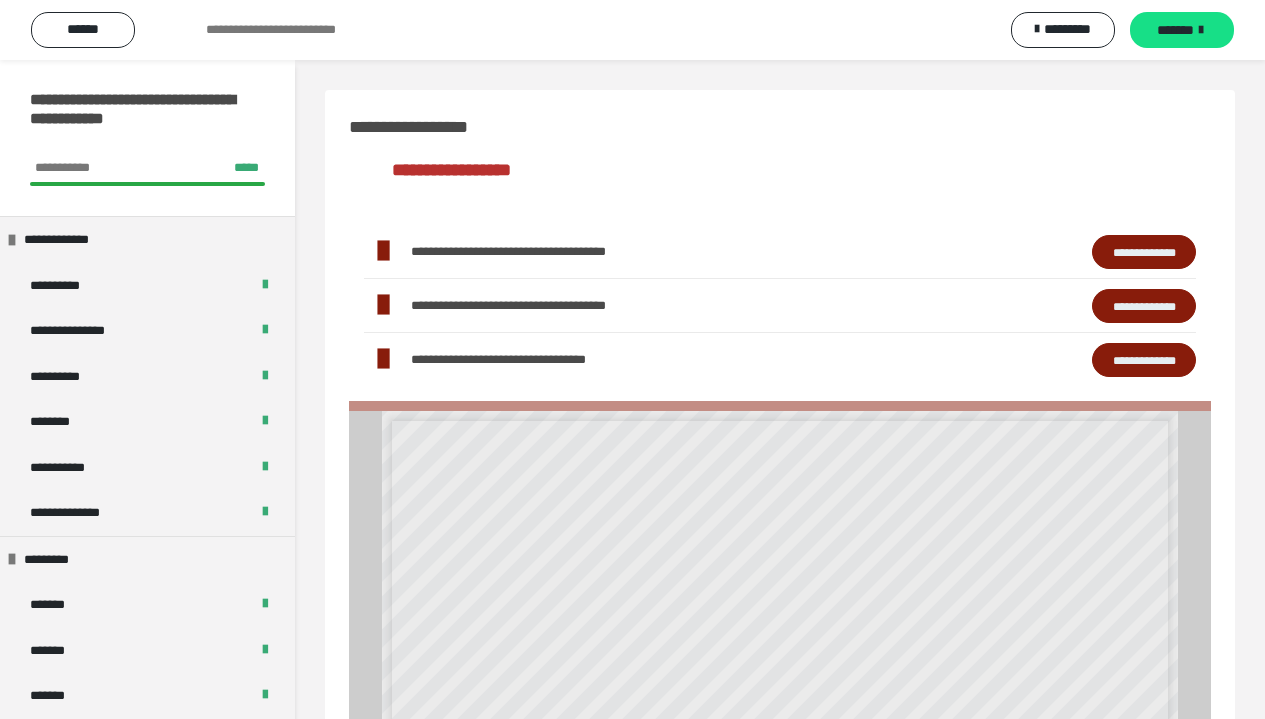 scroll, scrollTop: 0, scrollLeft: 0, axis: both 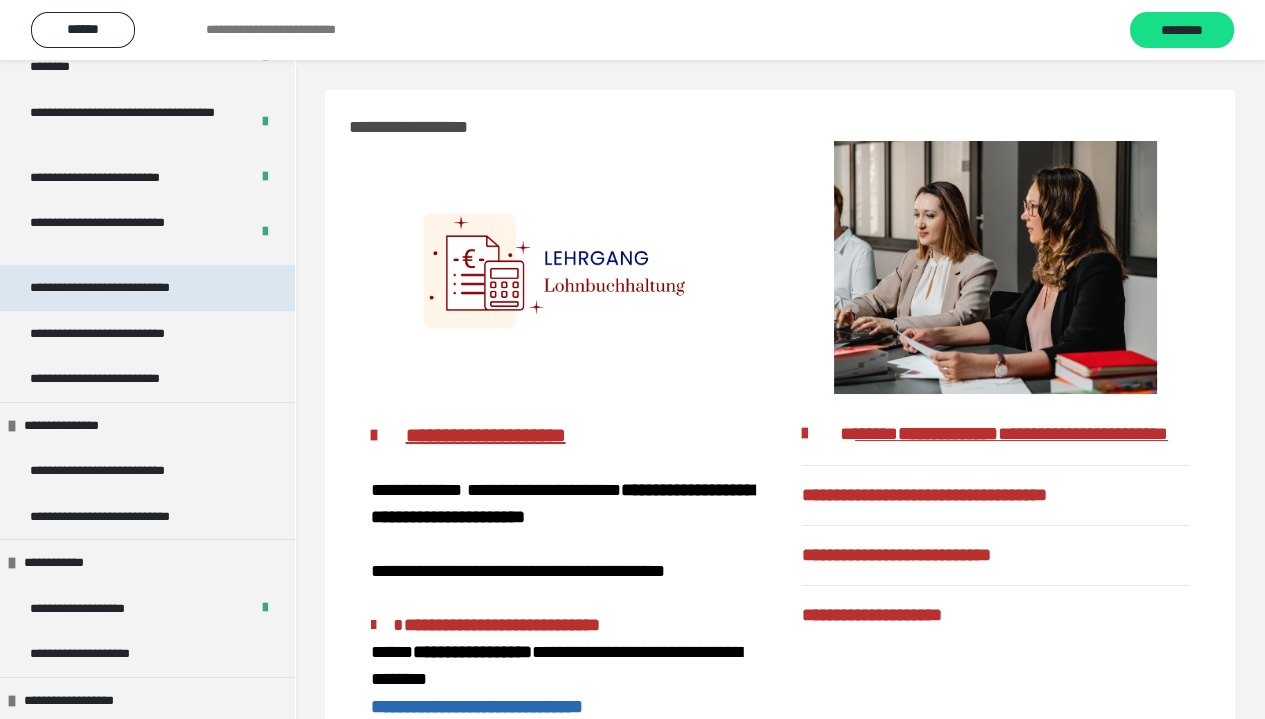 click on "**********" at bounding box center (128, 288) 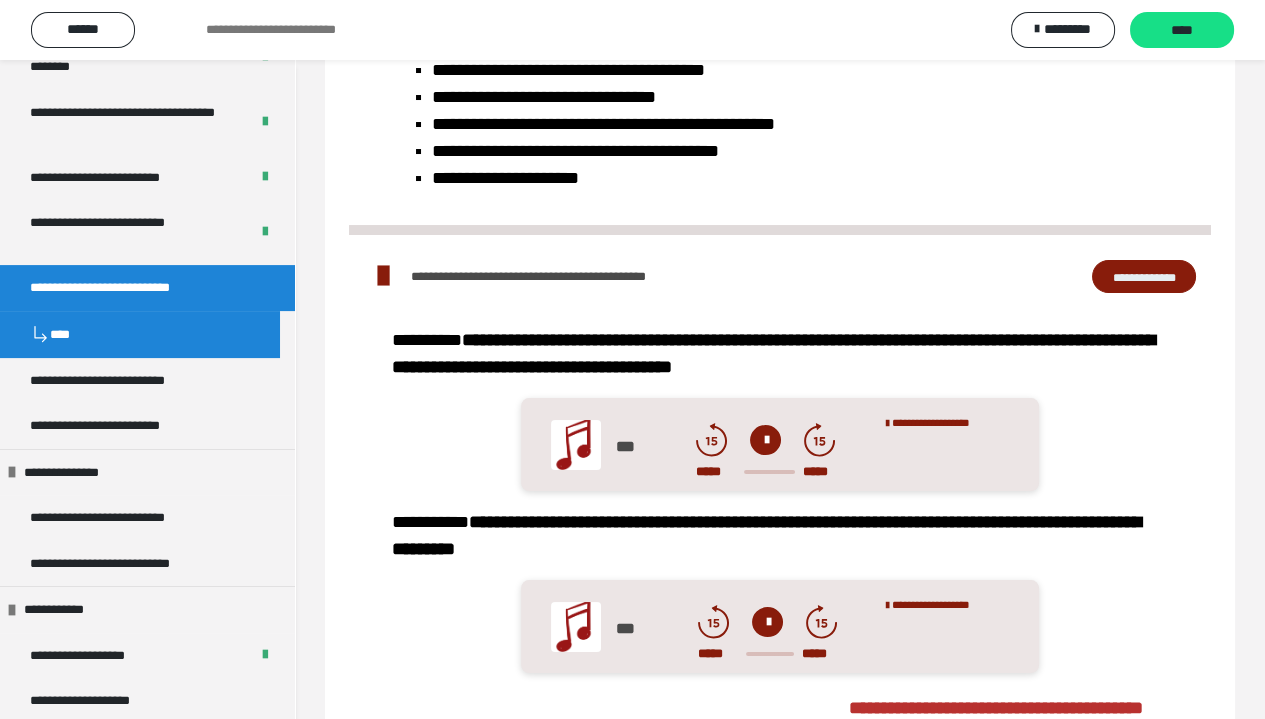 scroll, scrollTop: 0, scrollLeft: 0, axis: both 